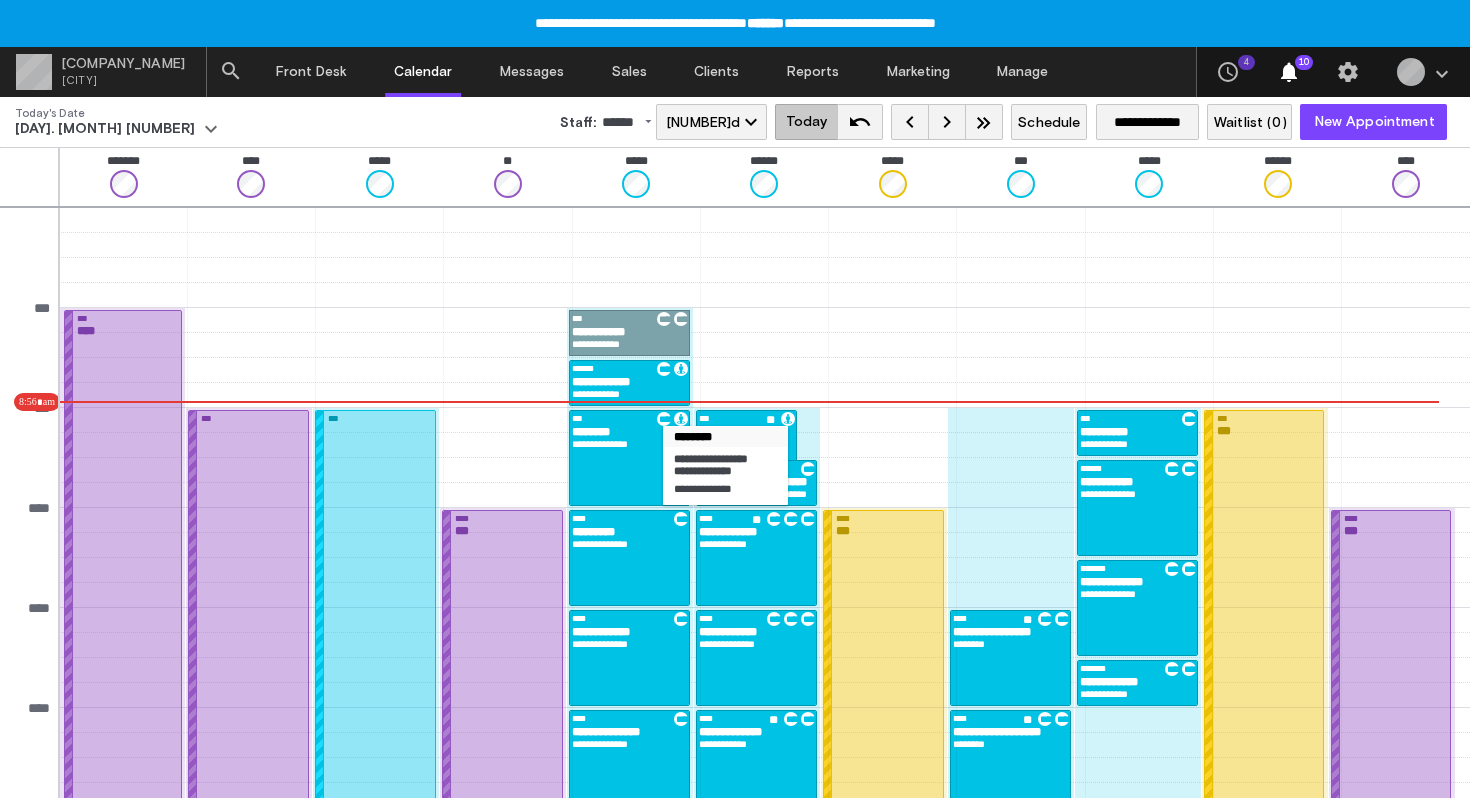 scroll, scrollTop: 0, scrollLeft: 0, axis: both 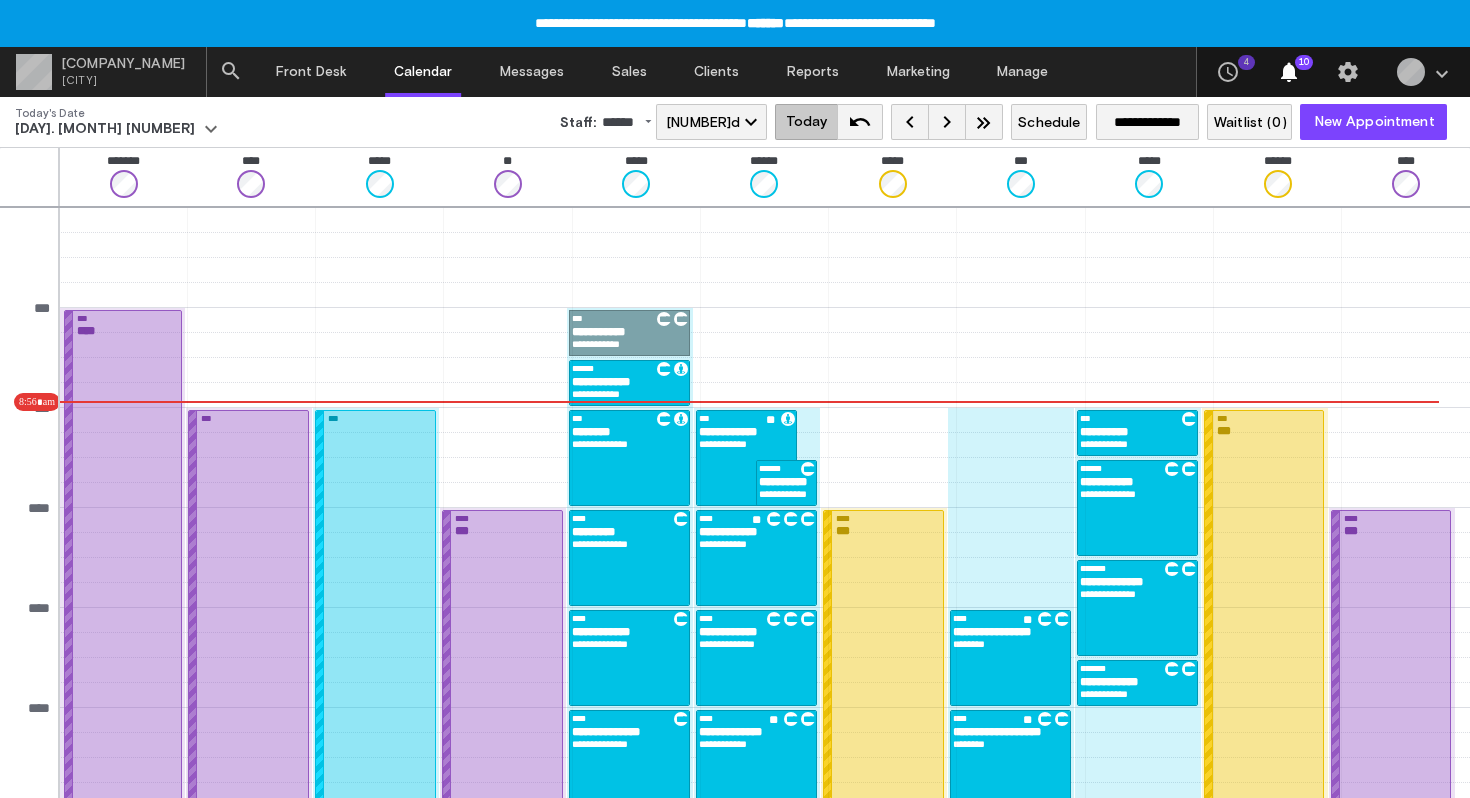 click on "**********" at bounding box center [629, 444] 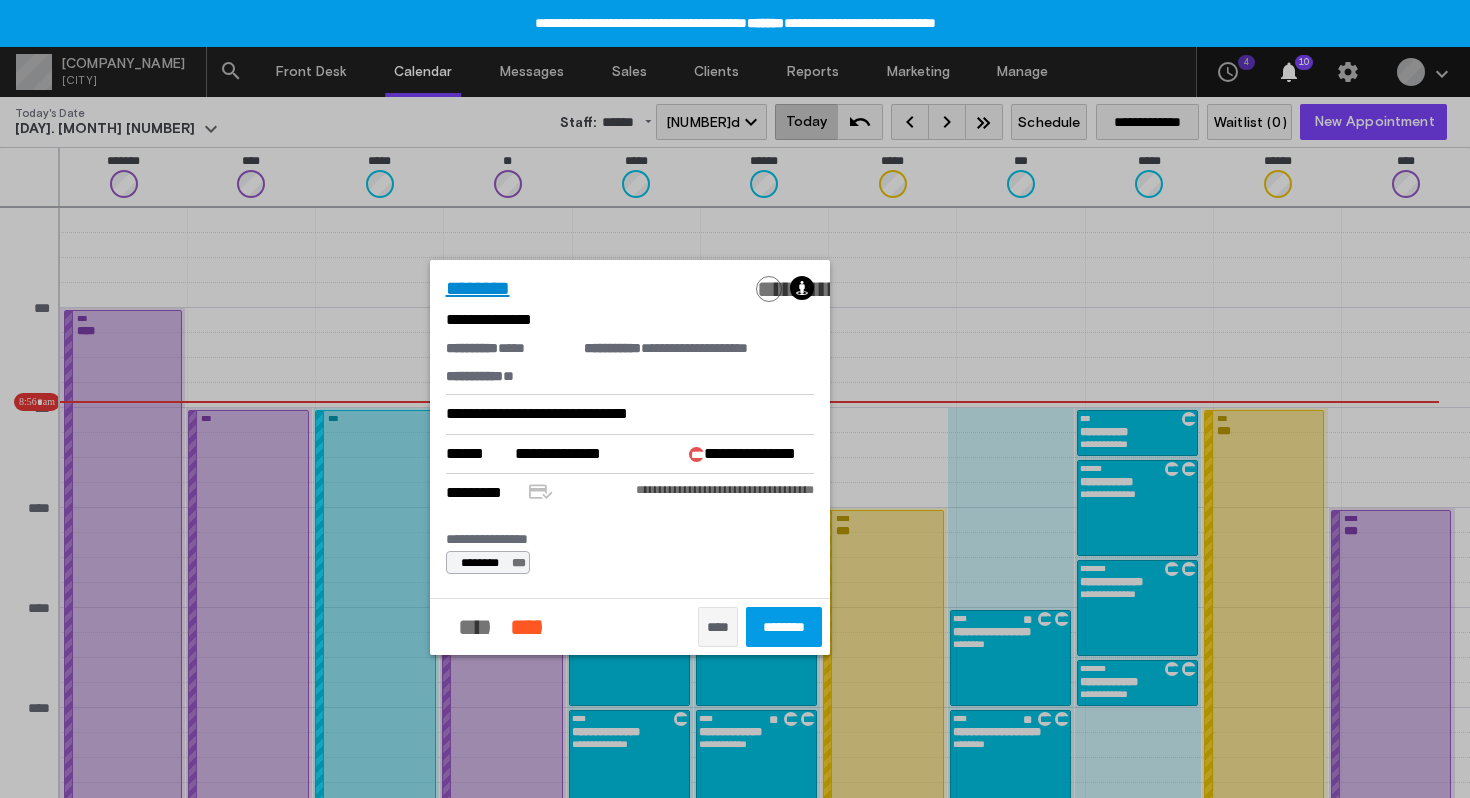 click on "********" at bounding box center (478, 288) 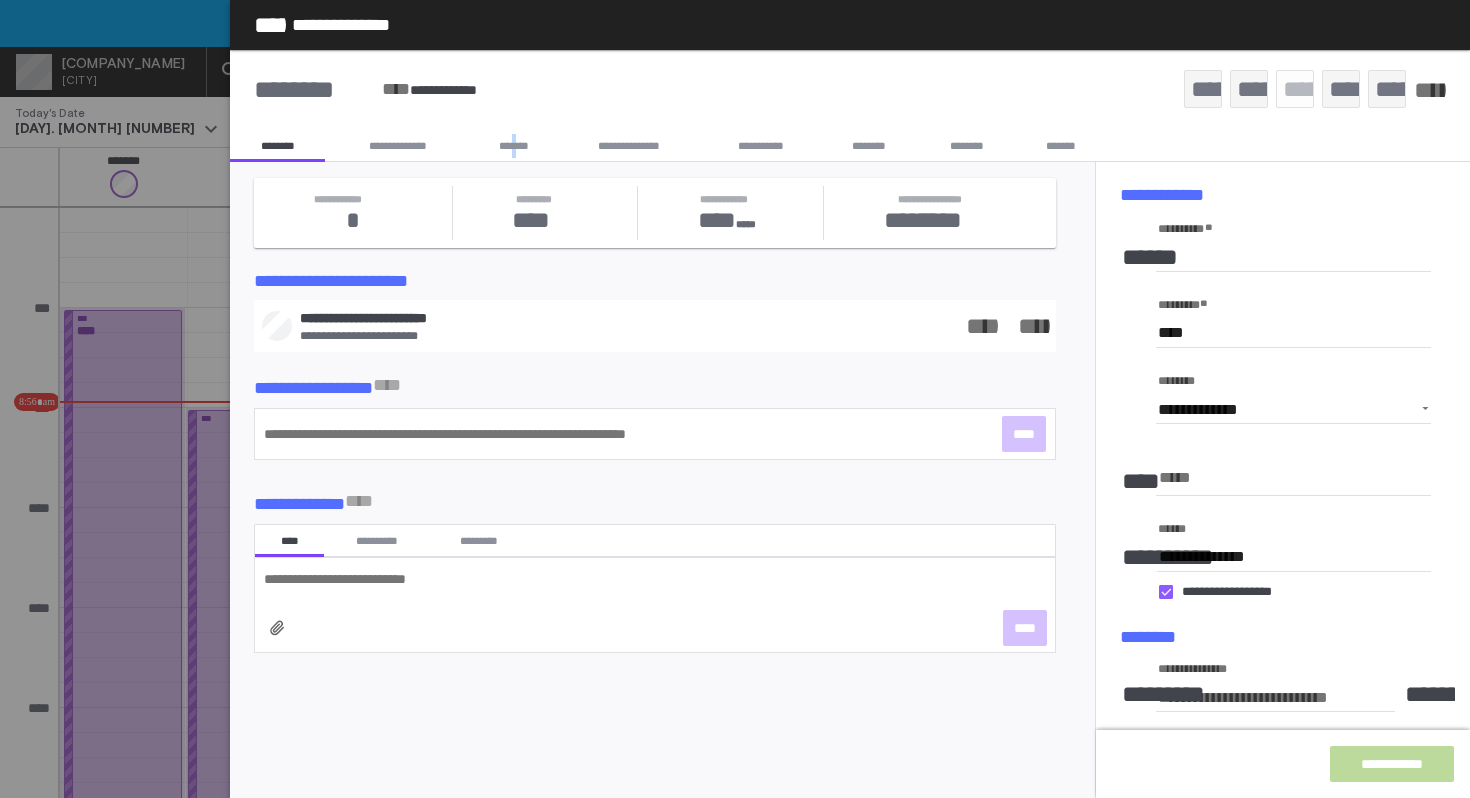 click on "*******" at bounding box center [513, 146] 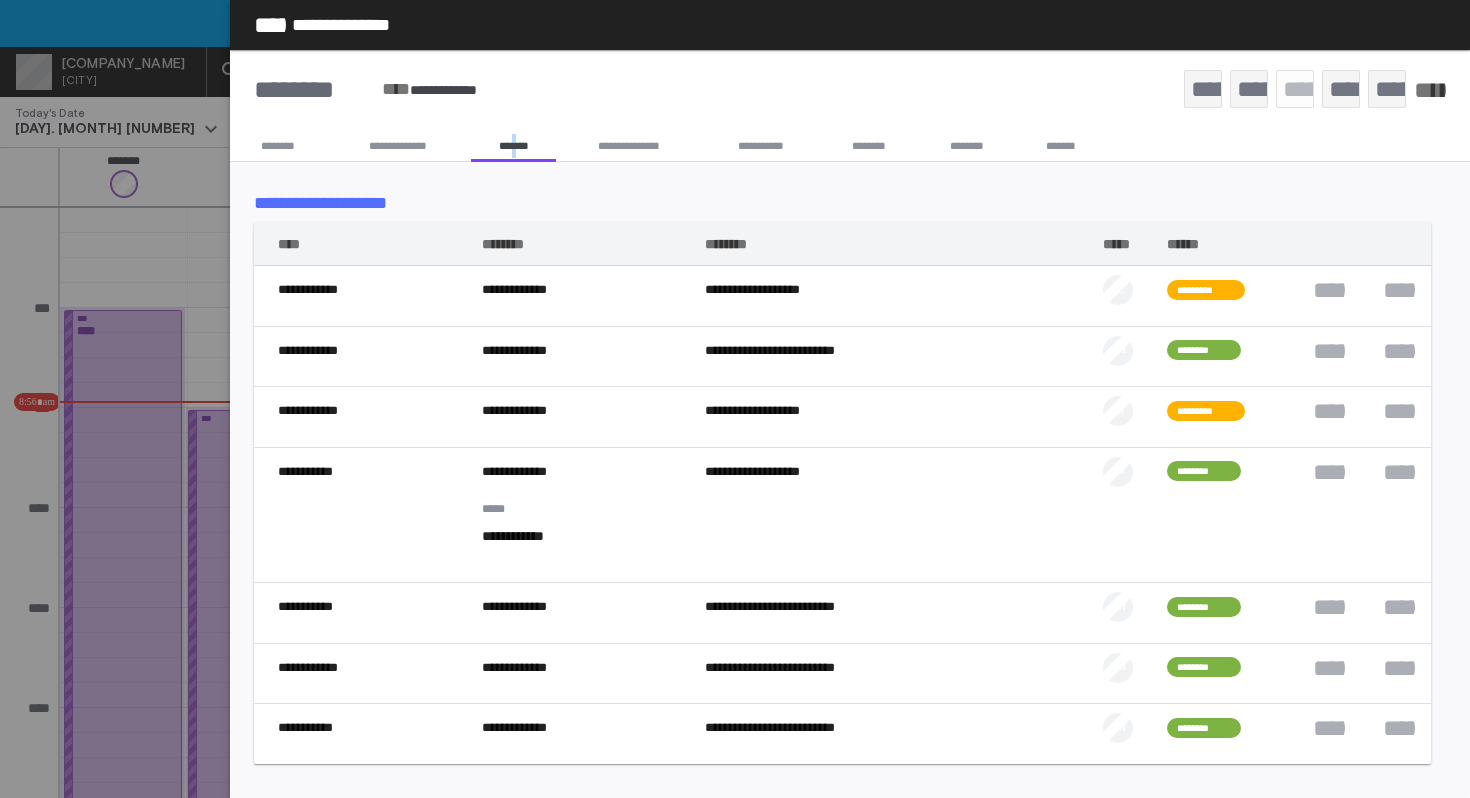 click on "*****" at bounding box center [266, 25] 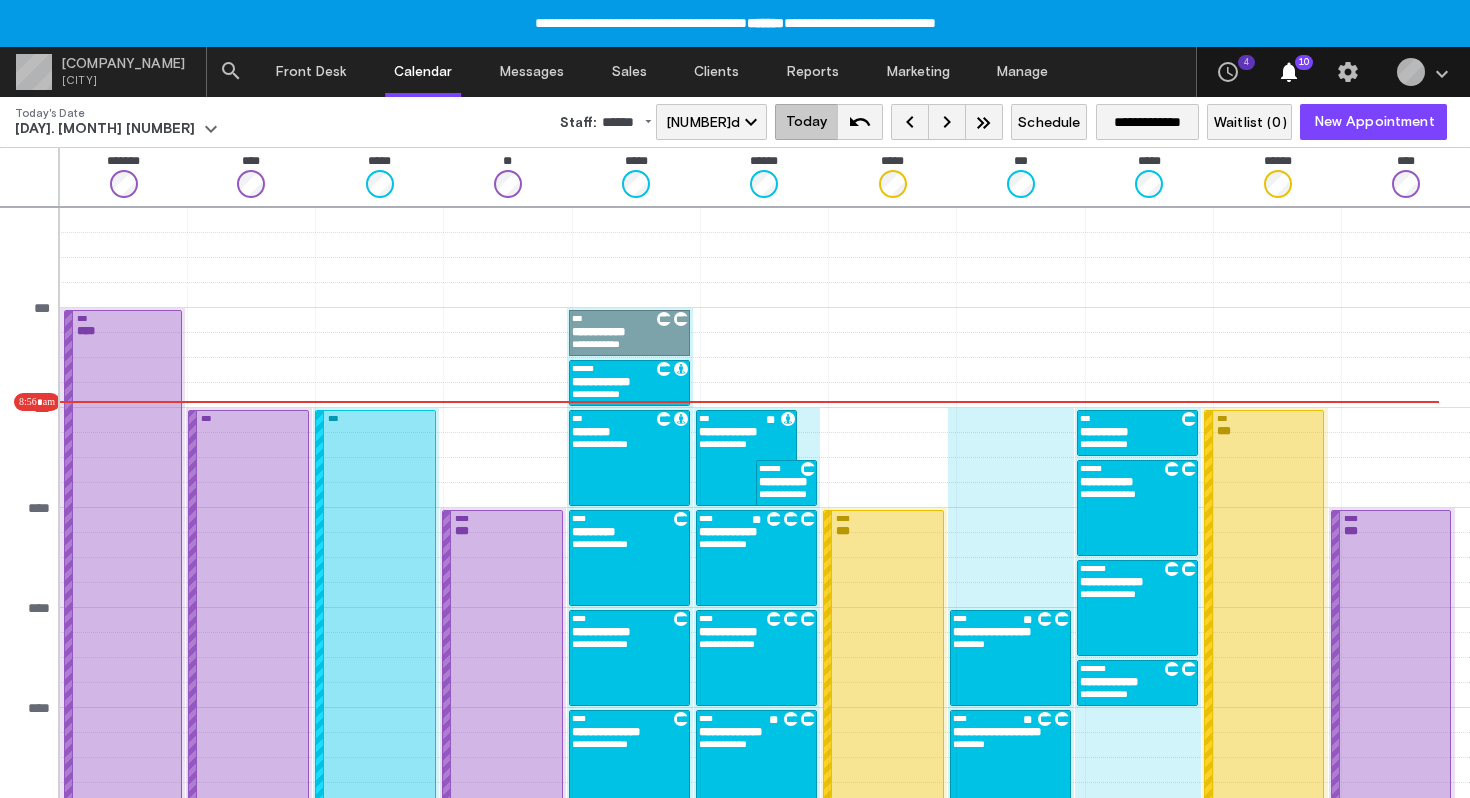 click on "**********" at bounding box center (629, 458) 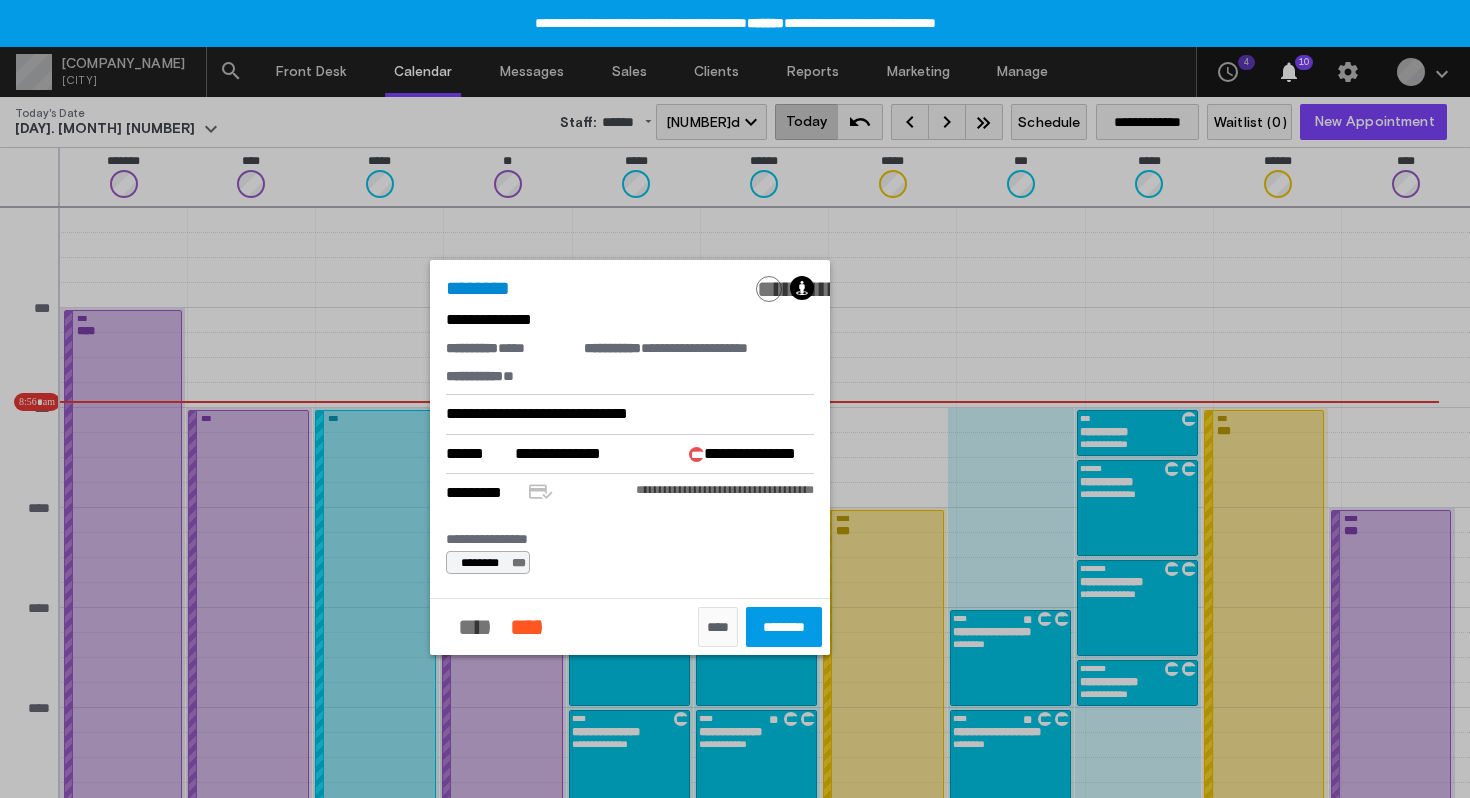 click on "****" at bounding box center [718, 627] 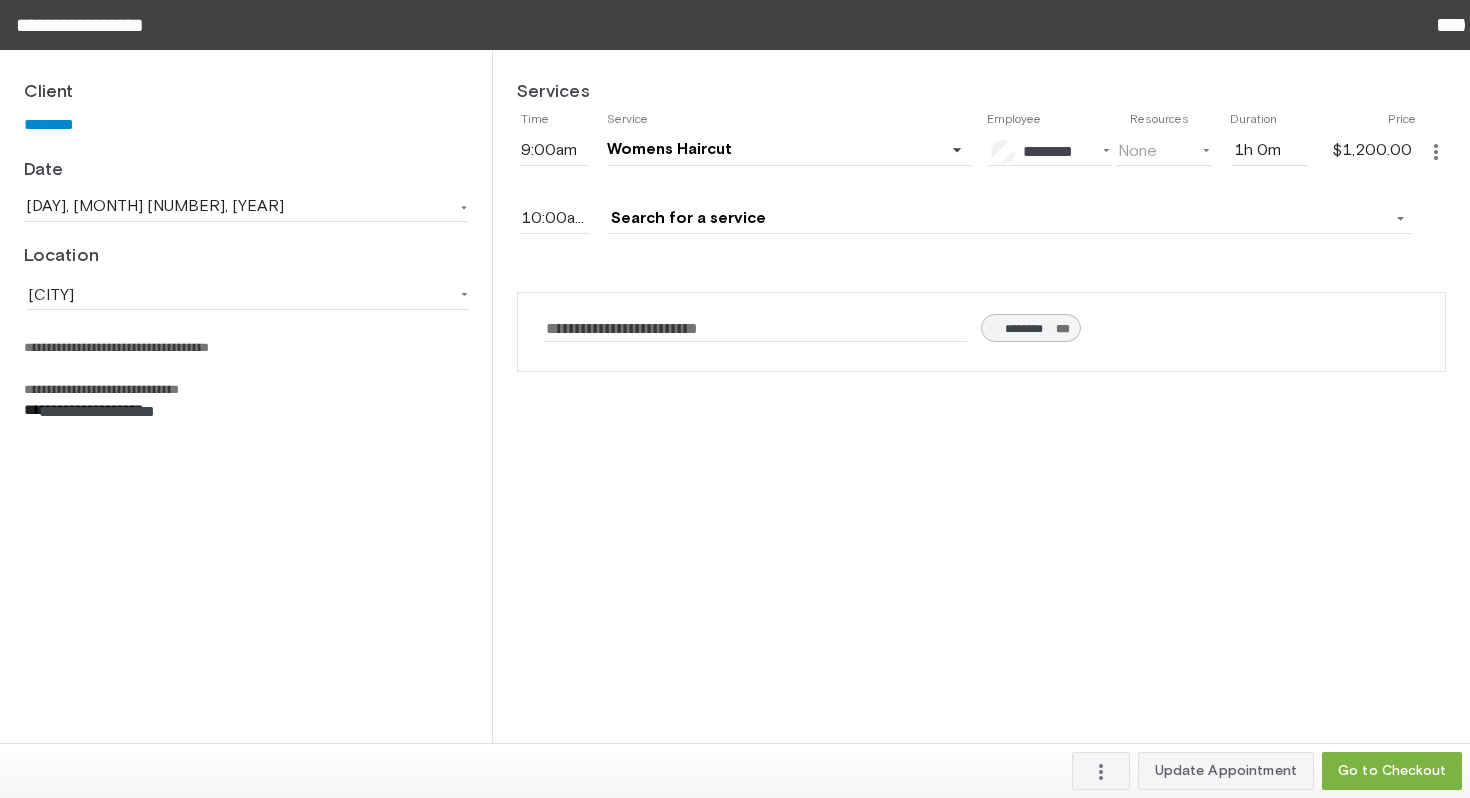 click on "more_vert" at bounding box center [1436, 152] 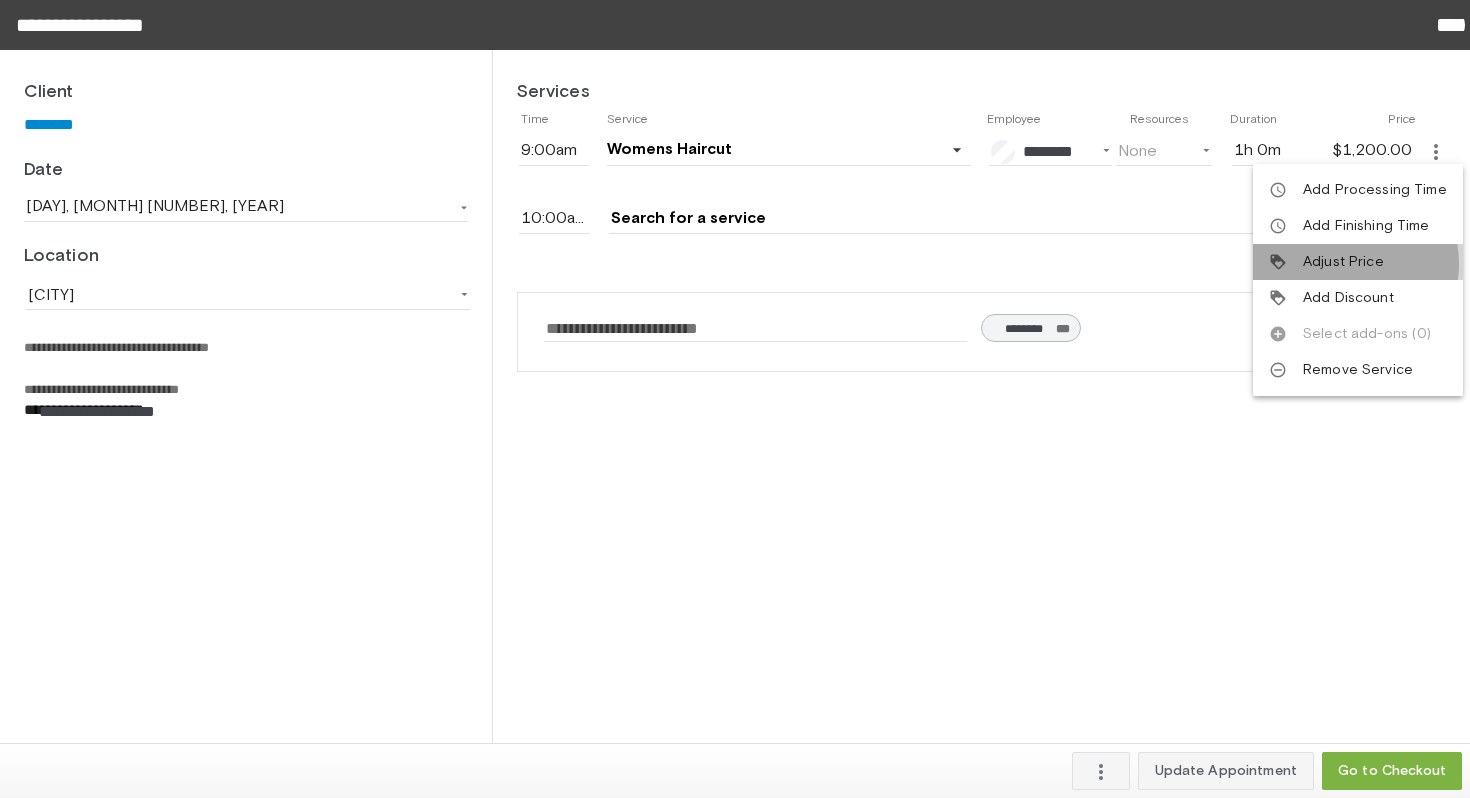 click on "Adjust Price" at bounding box center [1343, 262] 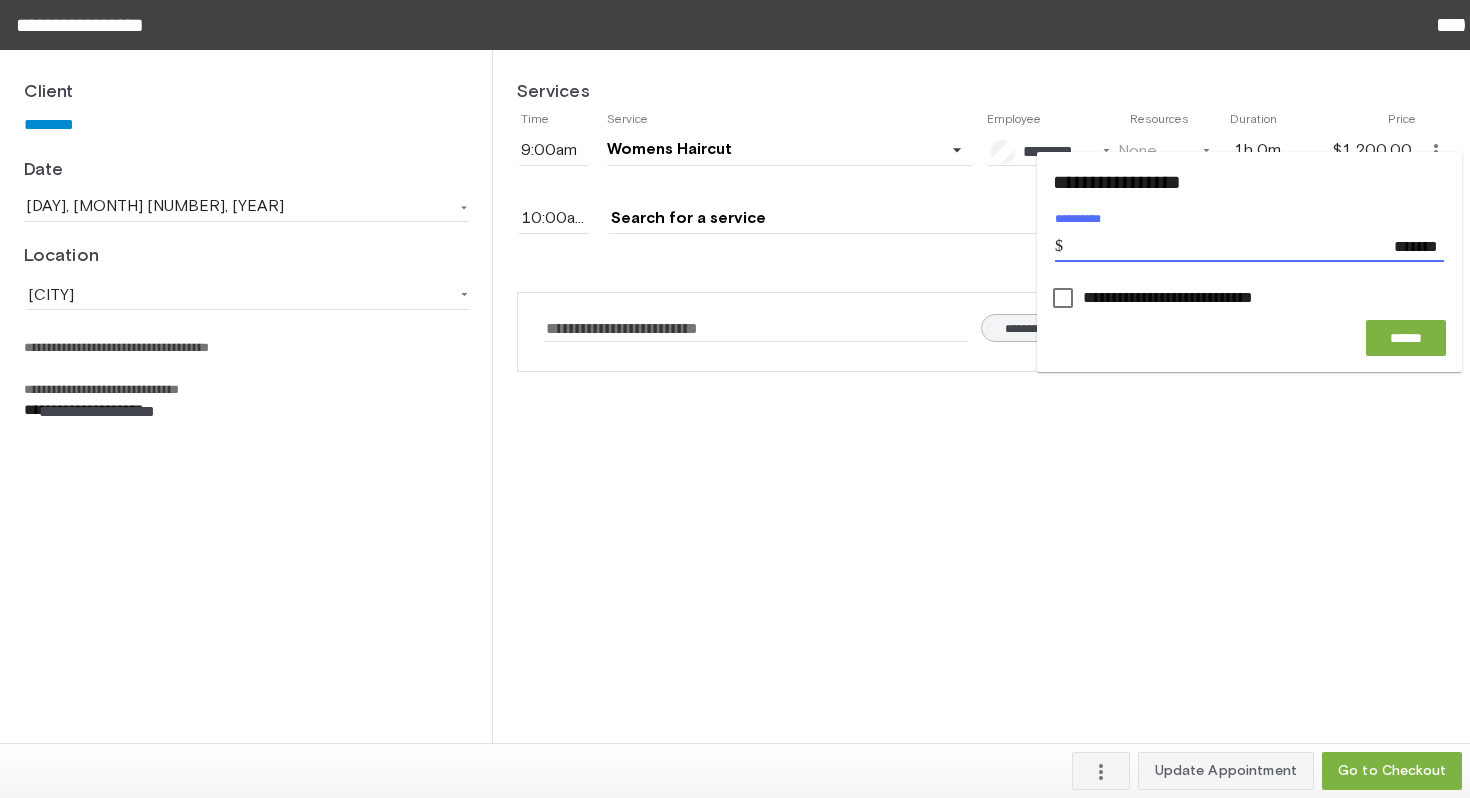 type on "*******" 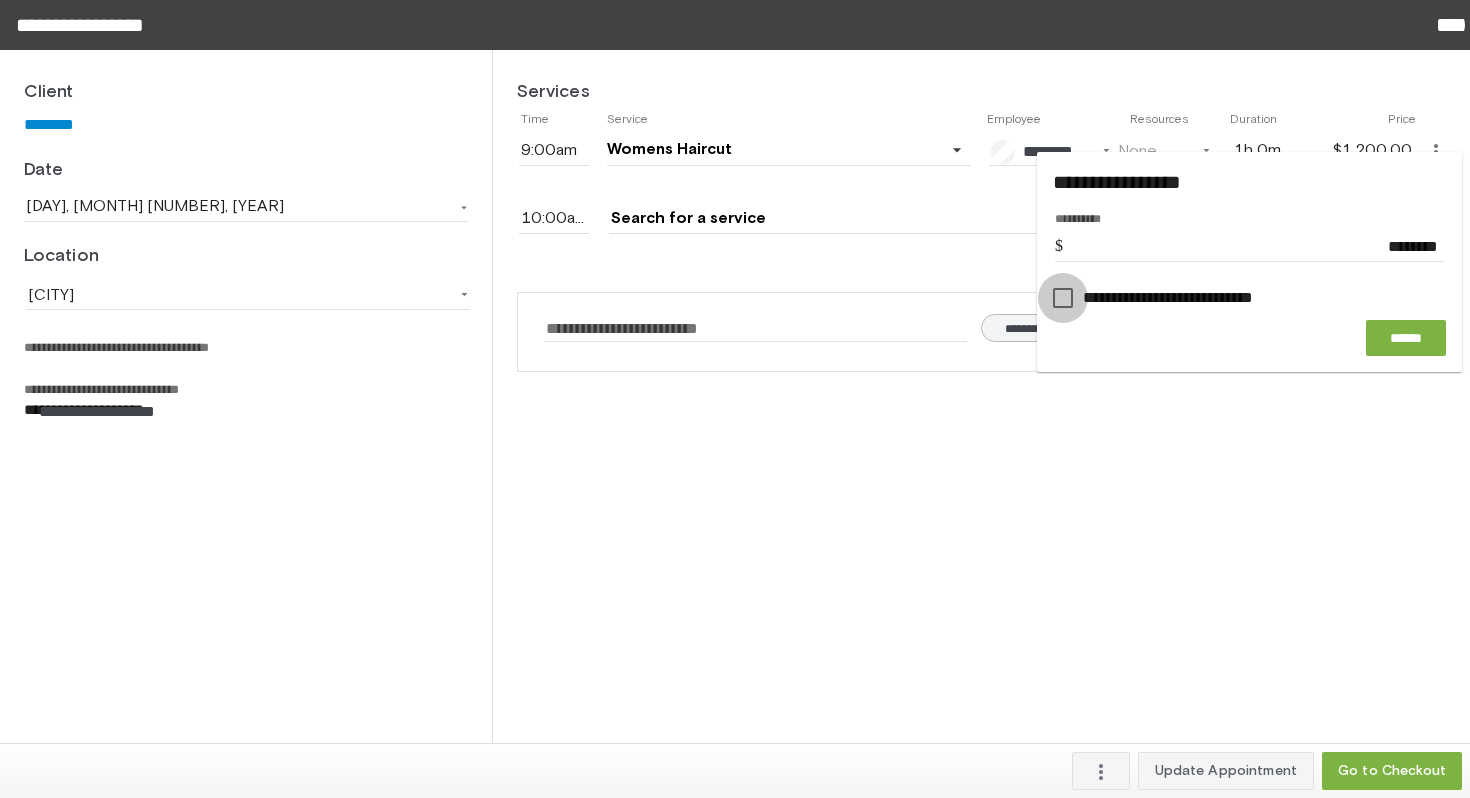click at bounding box center (1063, 298) 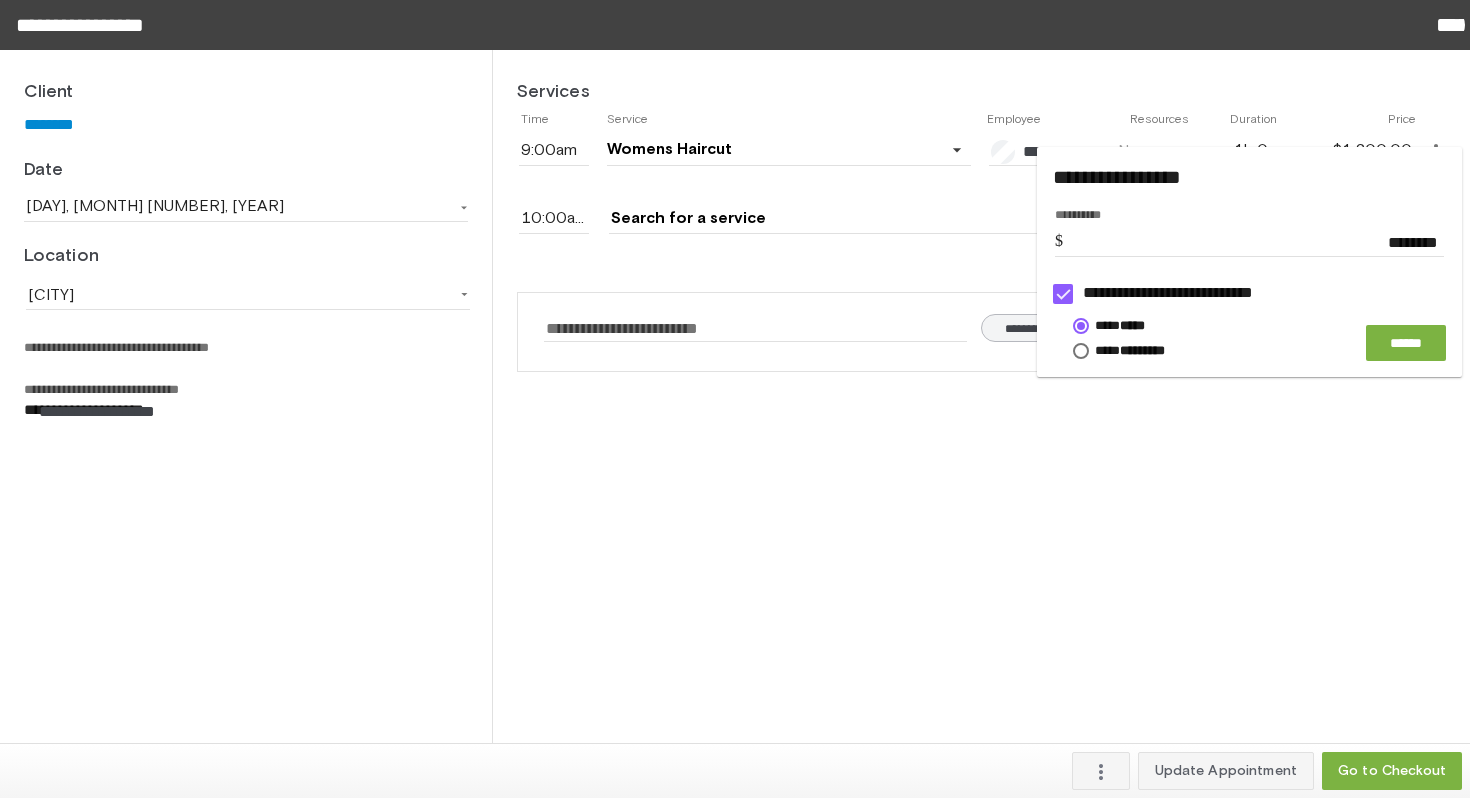 click on "**** *****   **** *********       ******" at bounding box center (1249, 338) 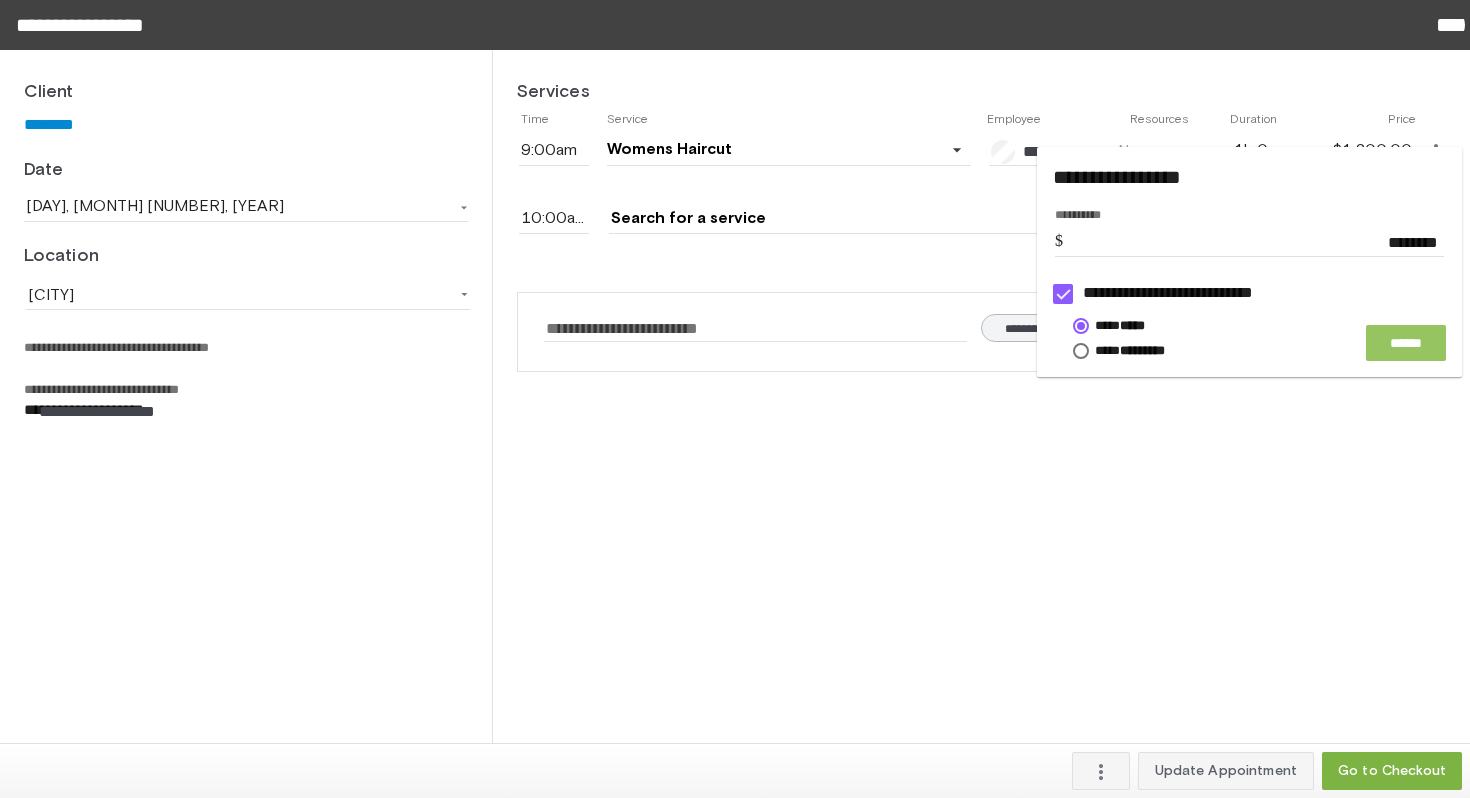 click on "******" at bounding box center (1406, 343) 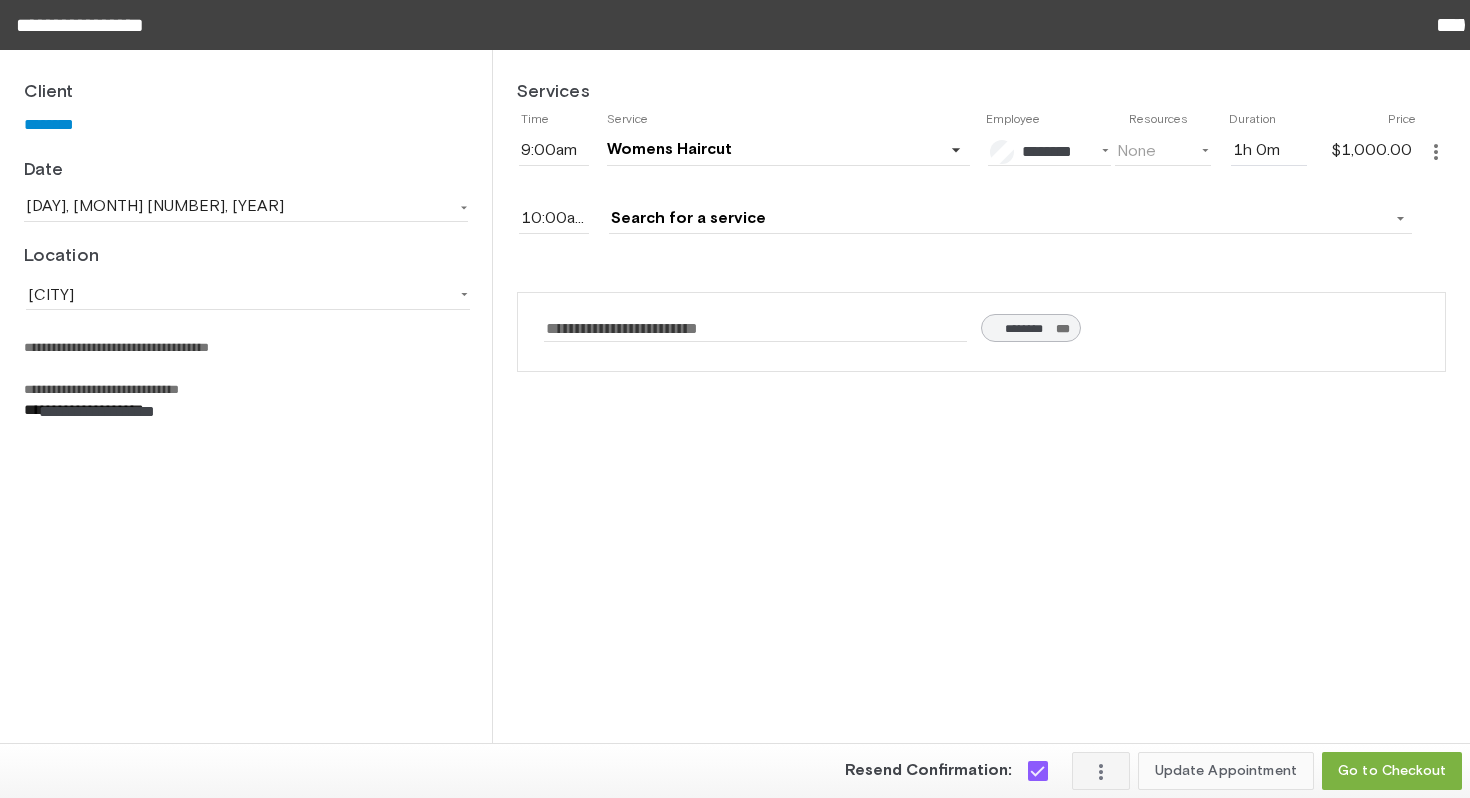 click on "Update Appointment" at bounding box center [1226, 771] 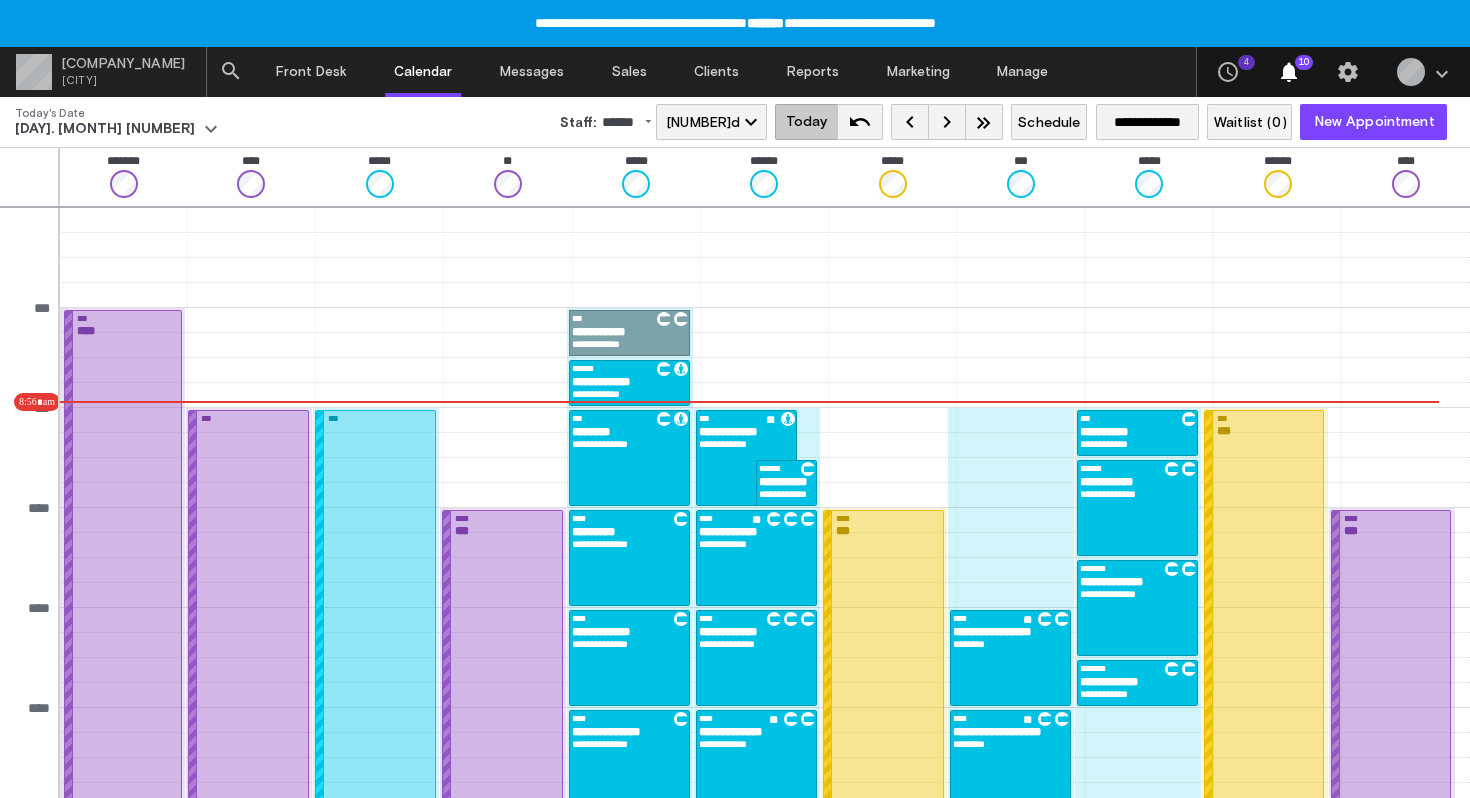 click on "[SYMBOL]
[NAME] [NAME] [NAME]" at bounding box center [629, 558] 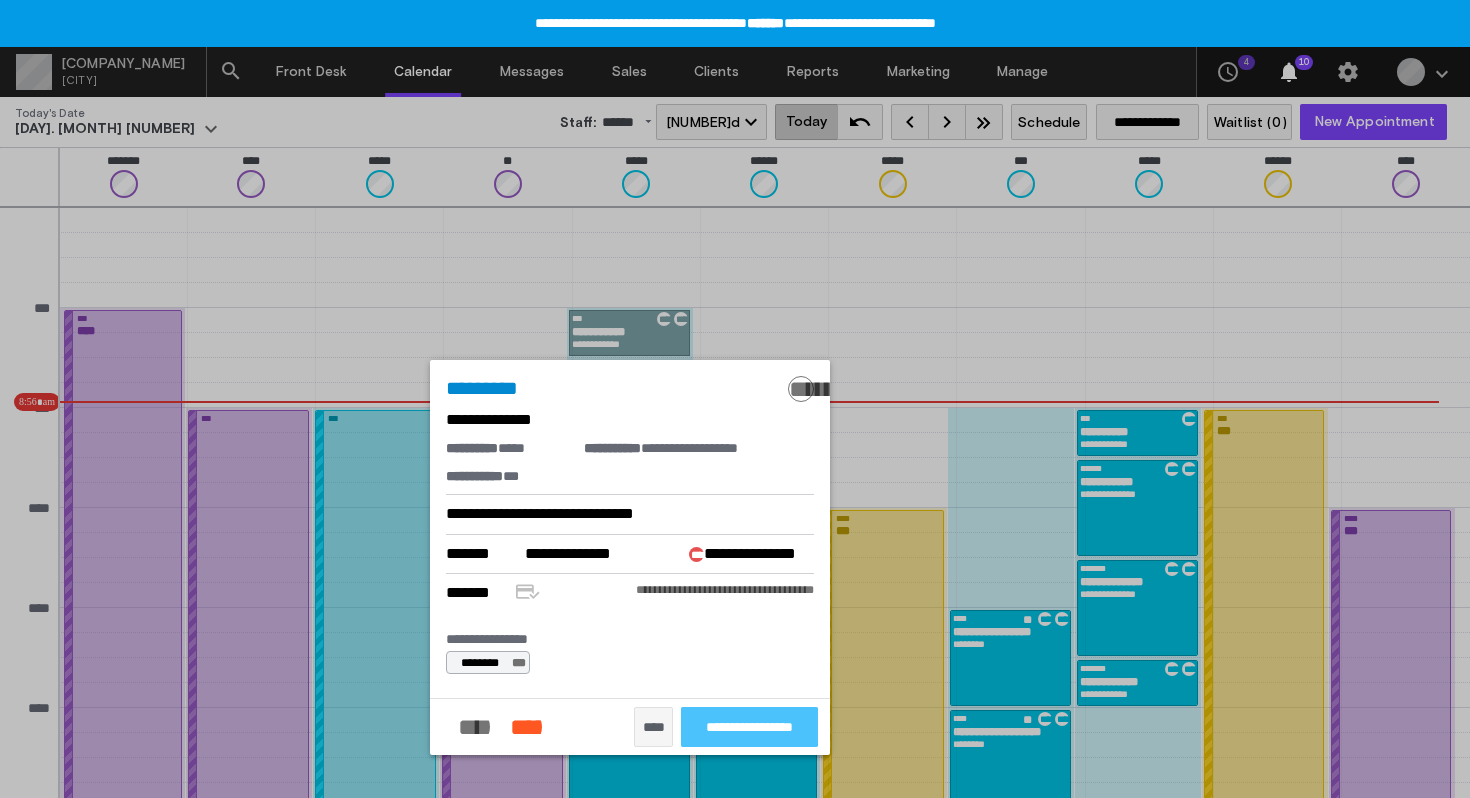 click on "**********" at bounding box center (749, 727) 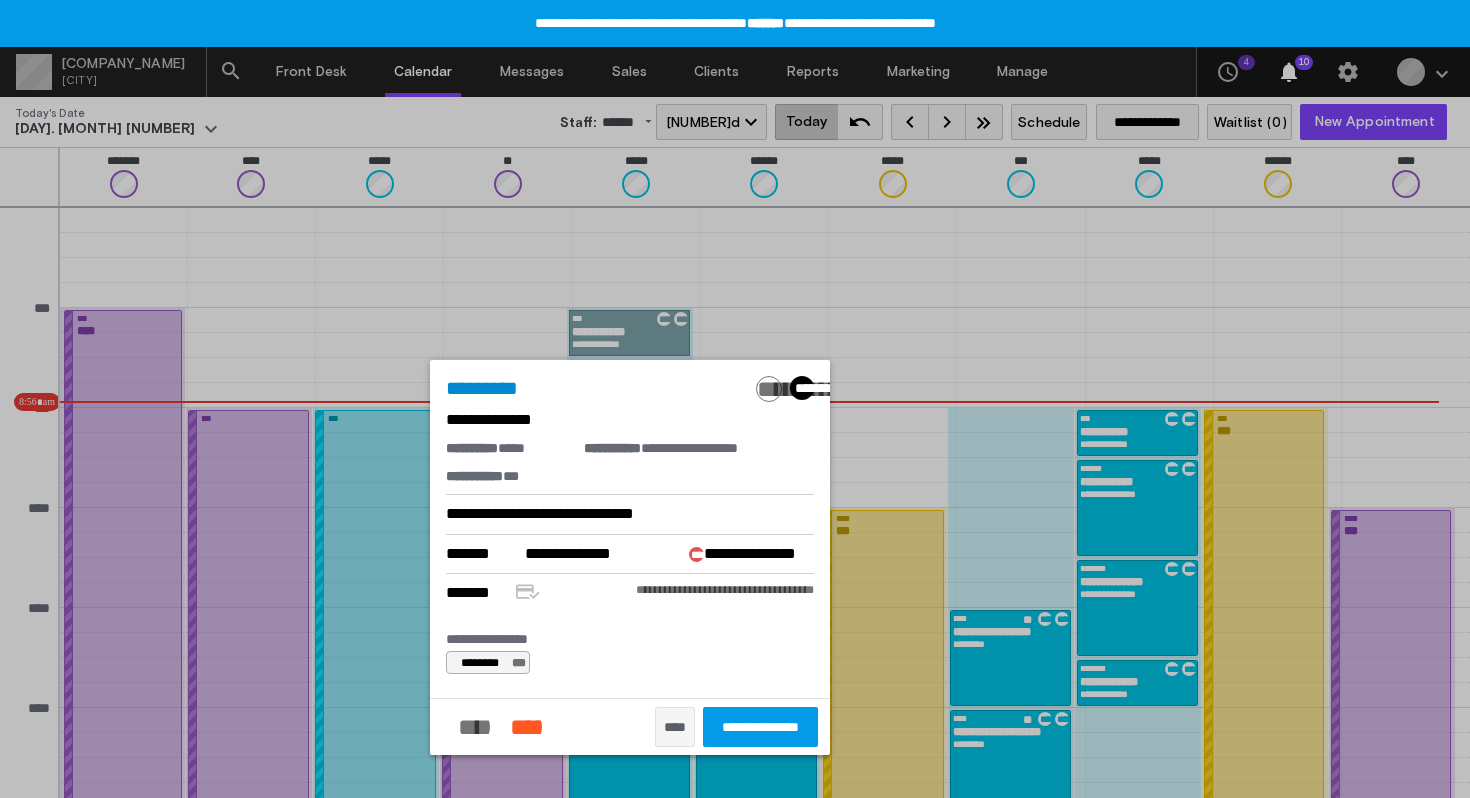 click at bounding box center (735, 399) 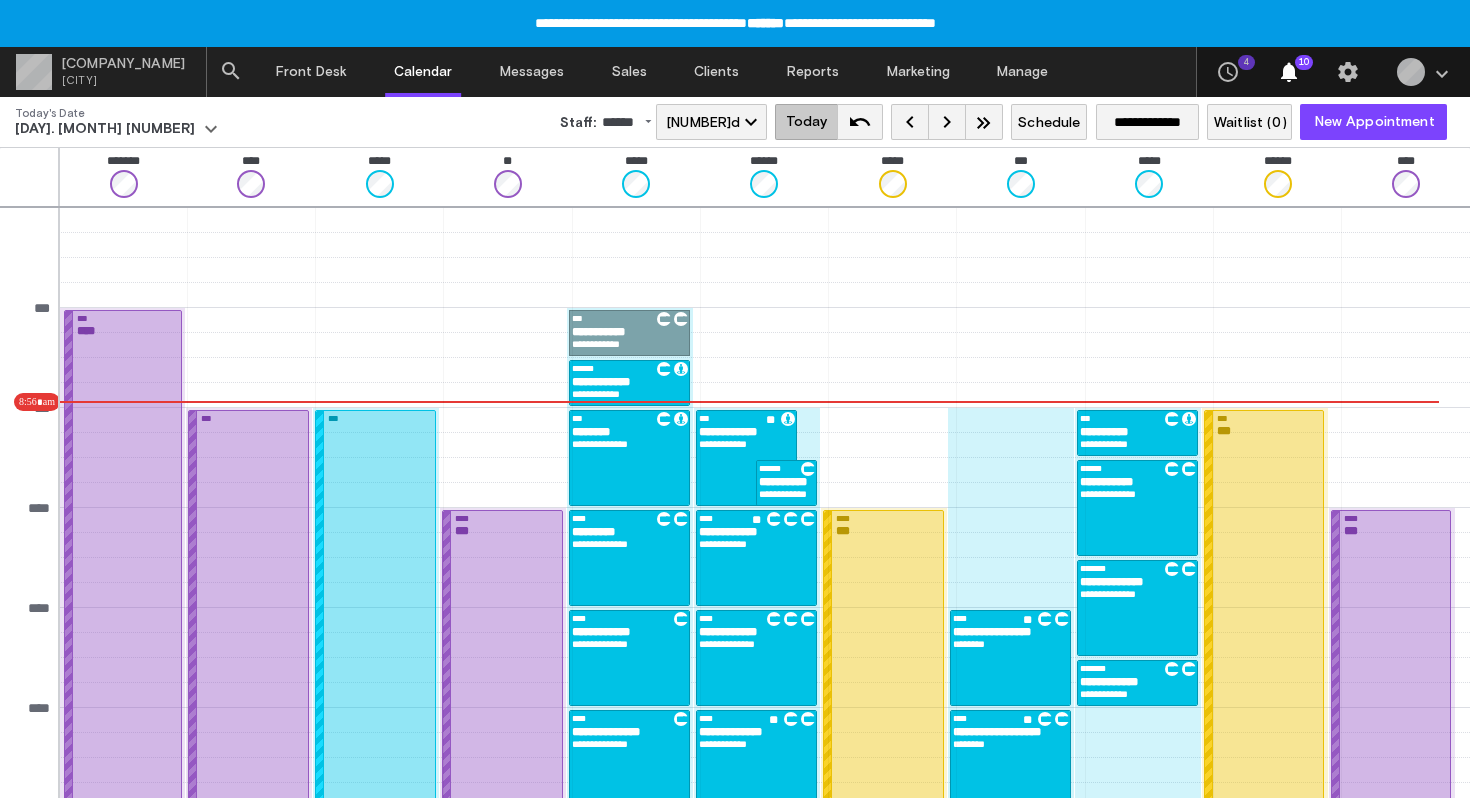 click on "**********" at bounding box center [629, 558] 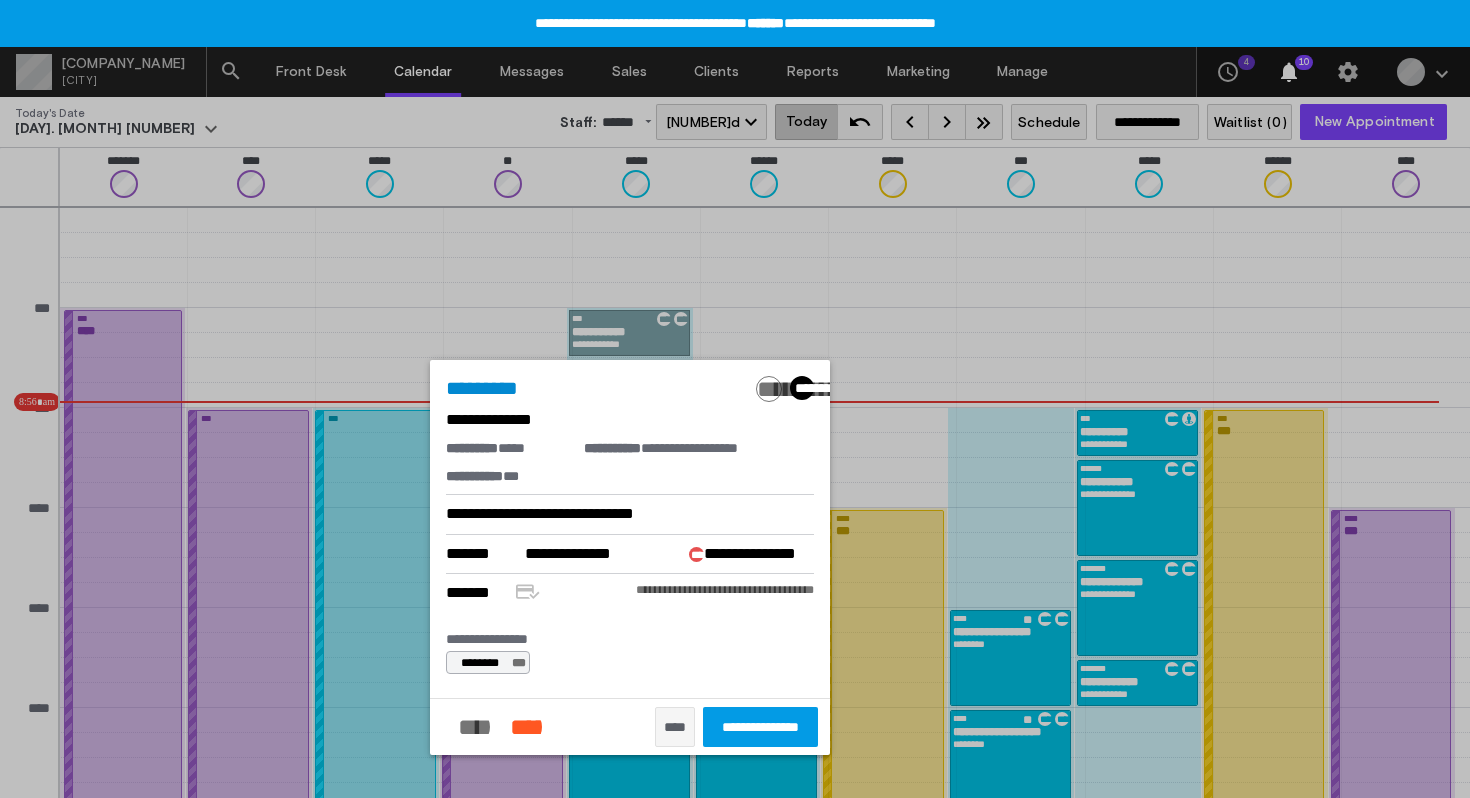 click at bounding box center [735, 399] 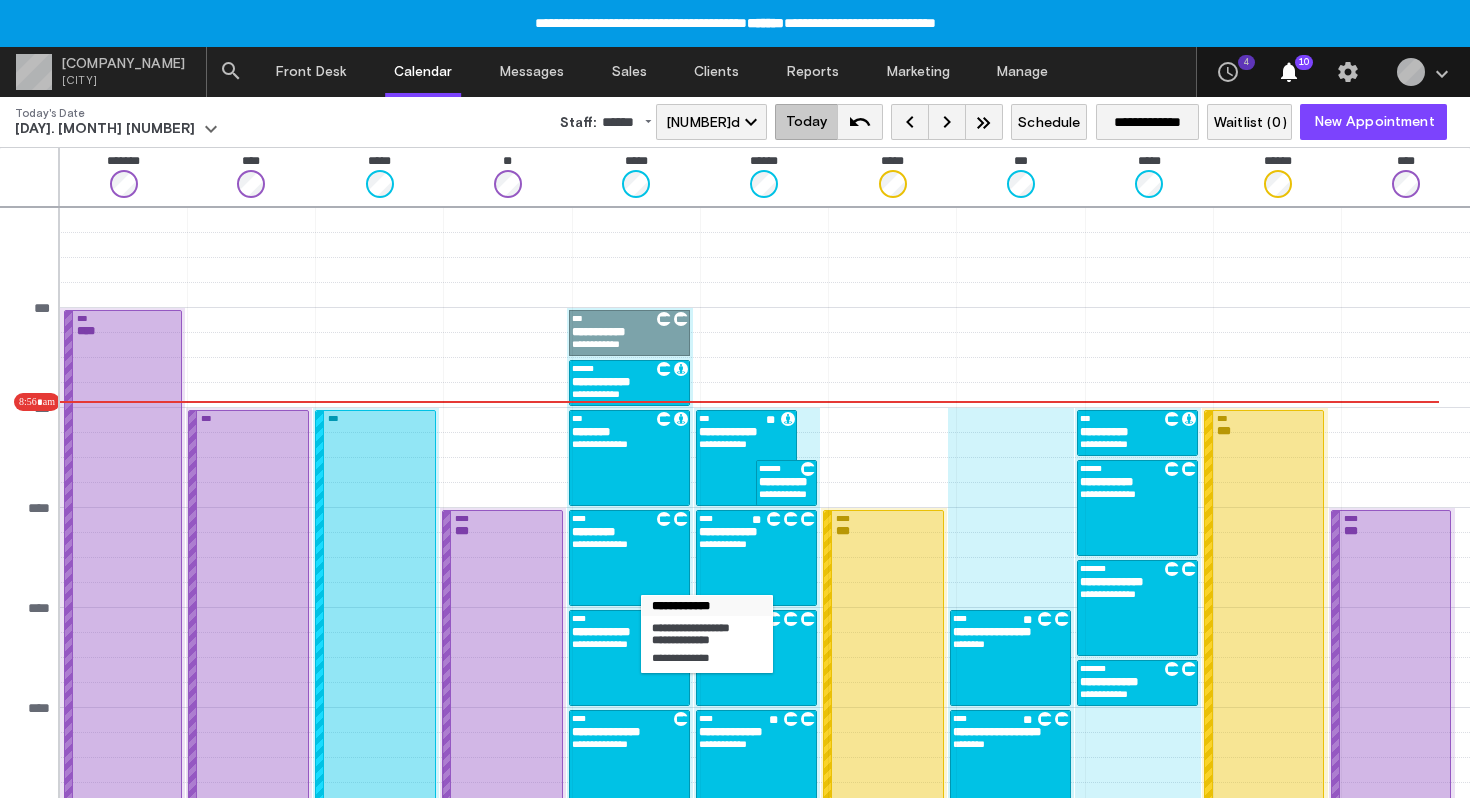 click on "**********" at bounding box center [629, 658] 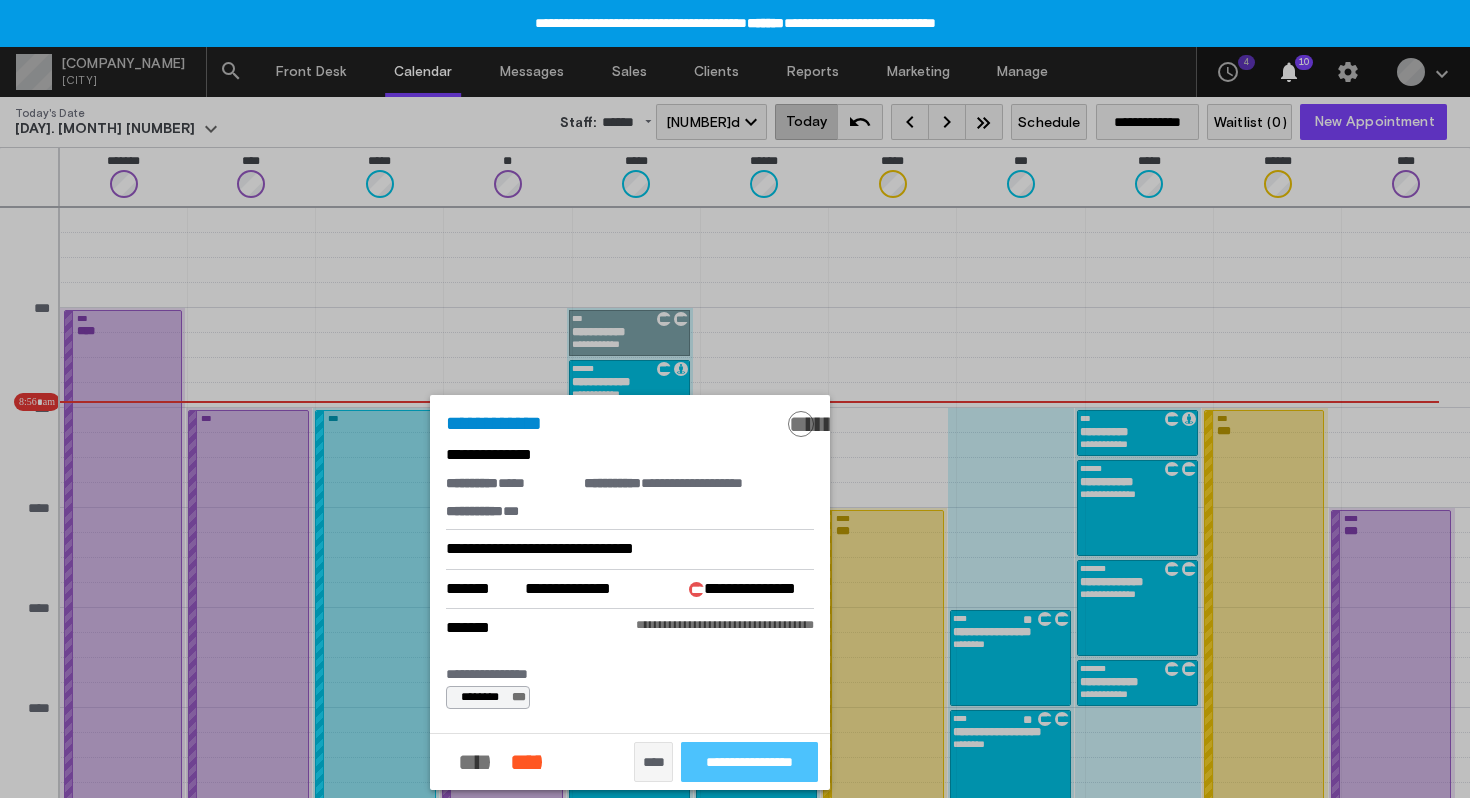 click on "**********" at bounding box center (749, 762) 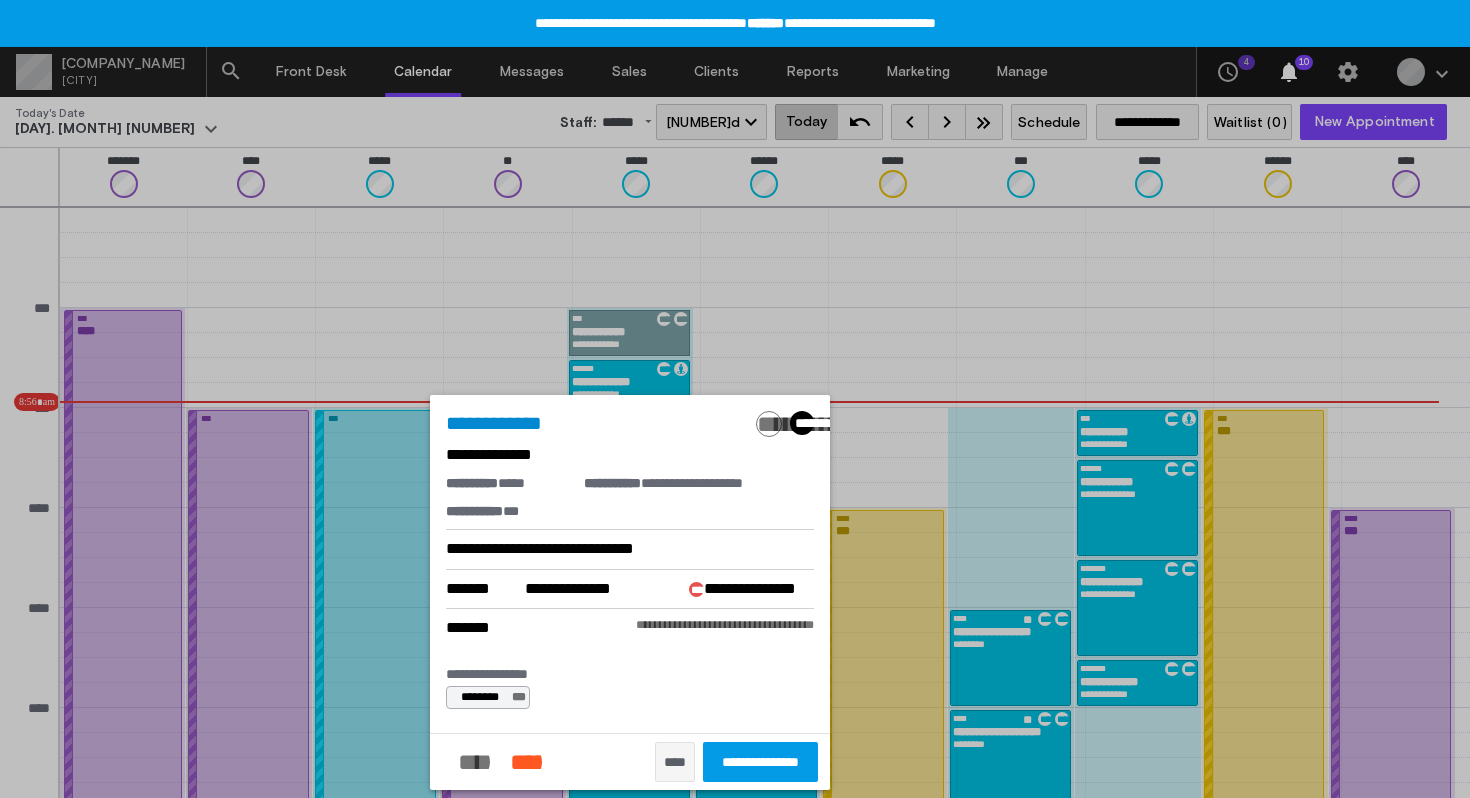 click at bounding box center (735, 399) 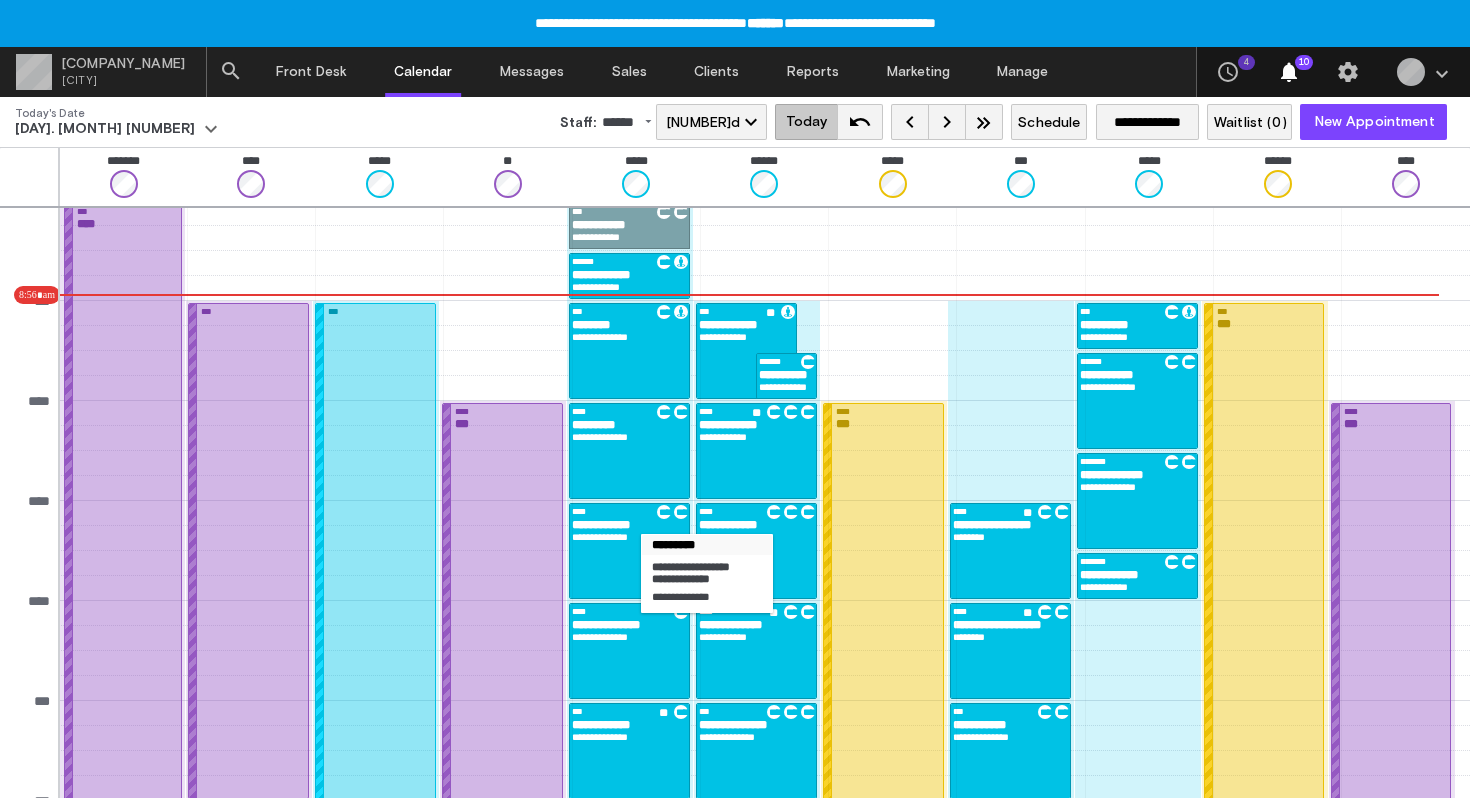 scroll, scrollTop: 231, scrollLeft: 0, axis: vertical 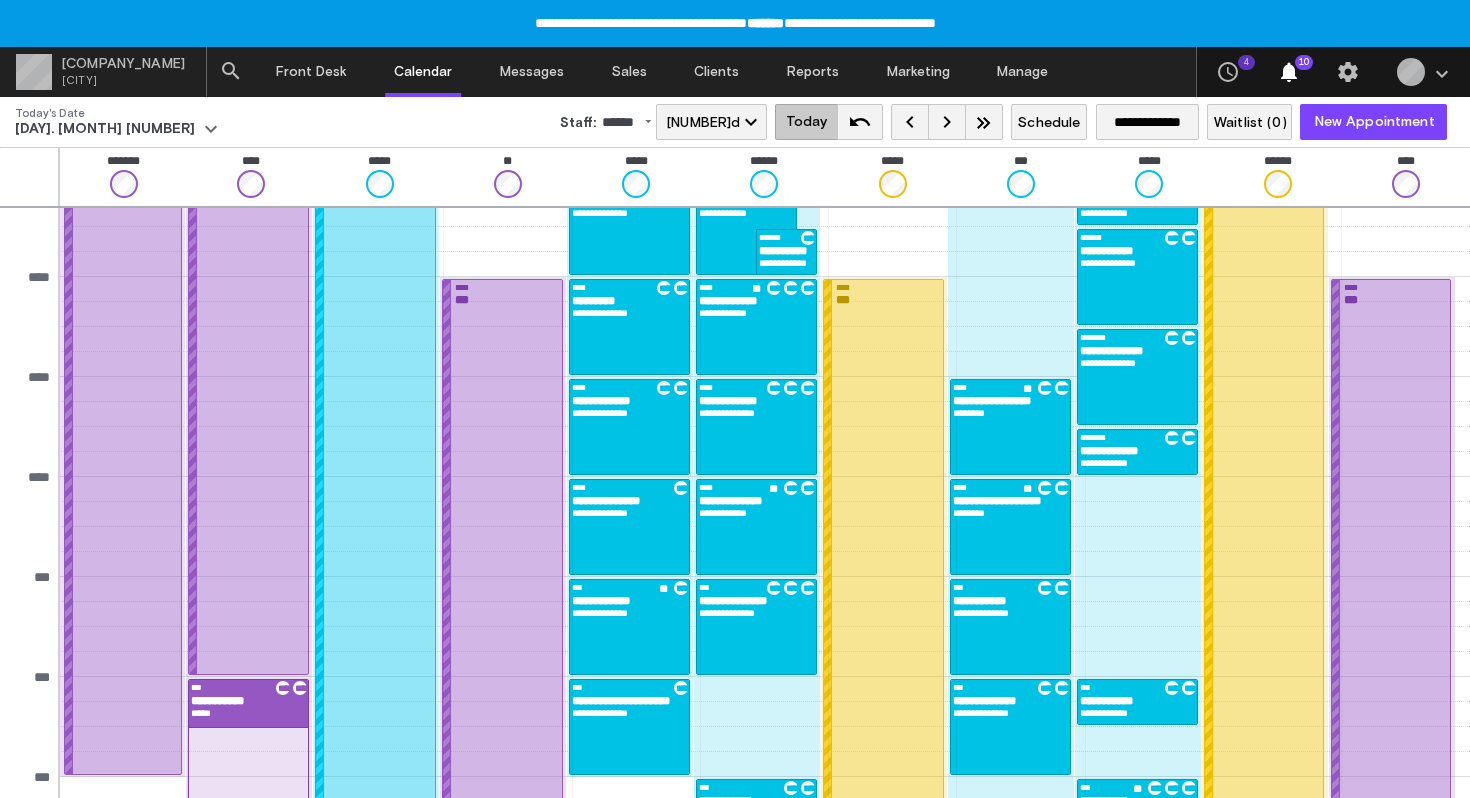 click on "**********" at bounding box center (629, 527) 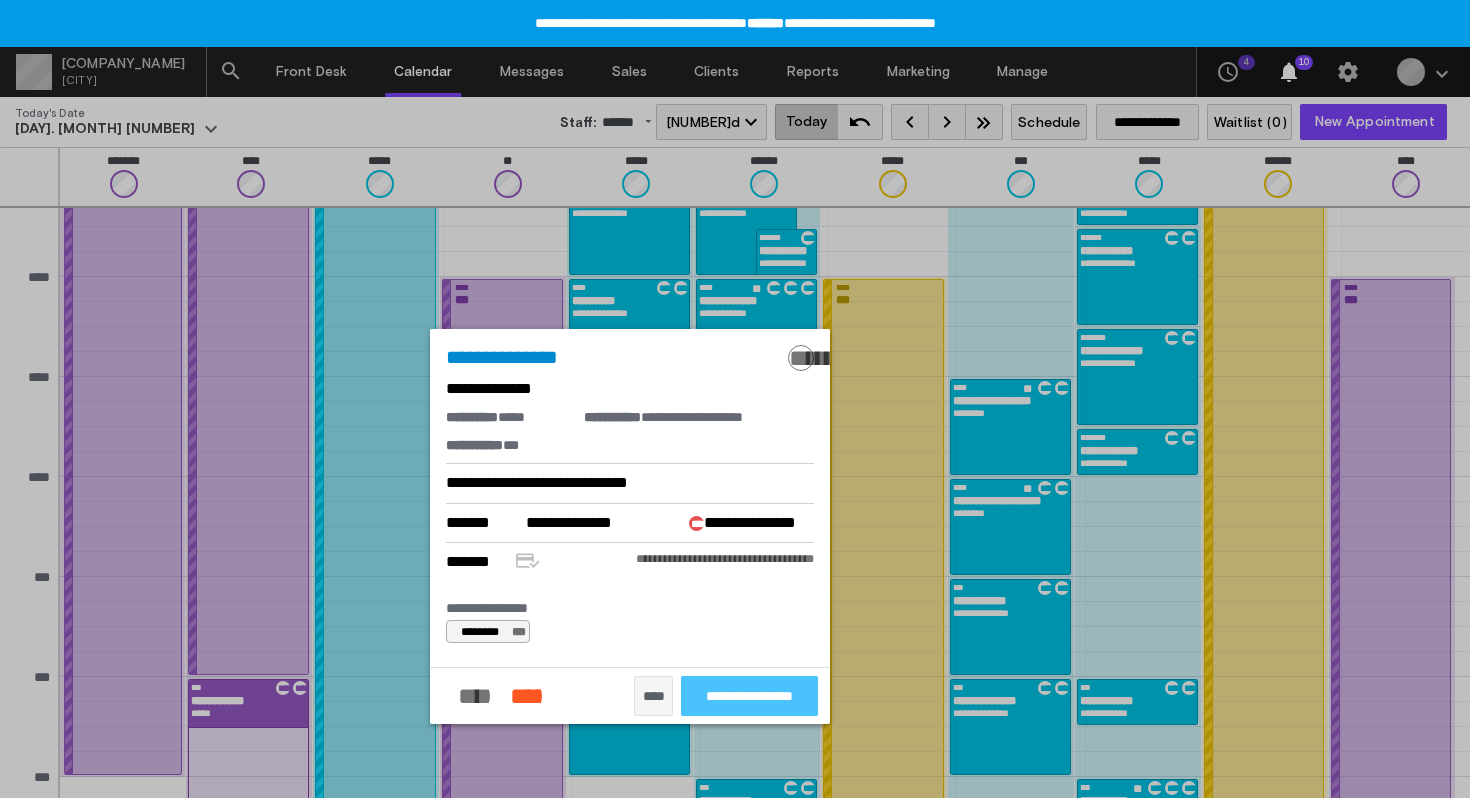 click on "**********" at bounding box center [749, 696] 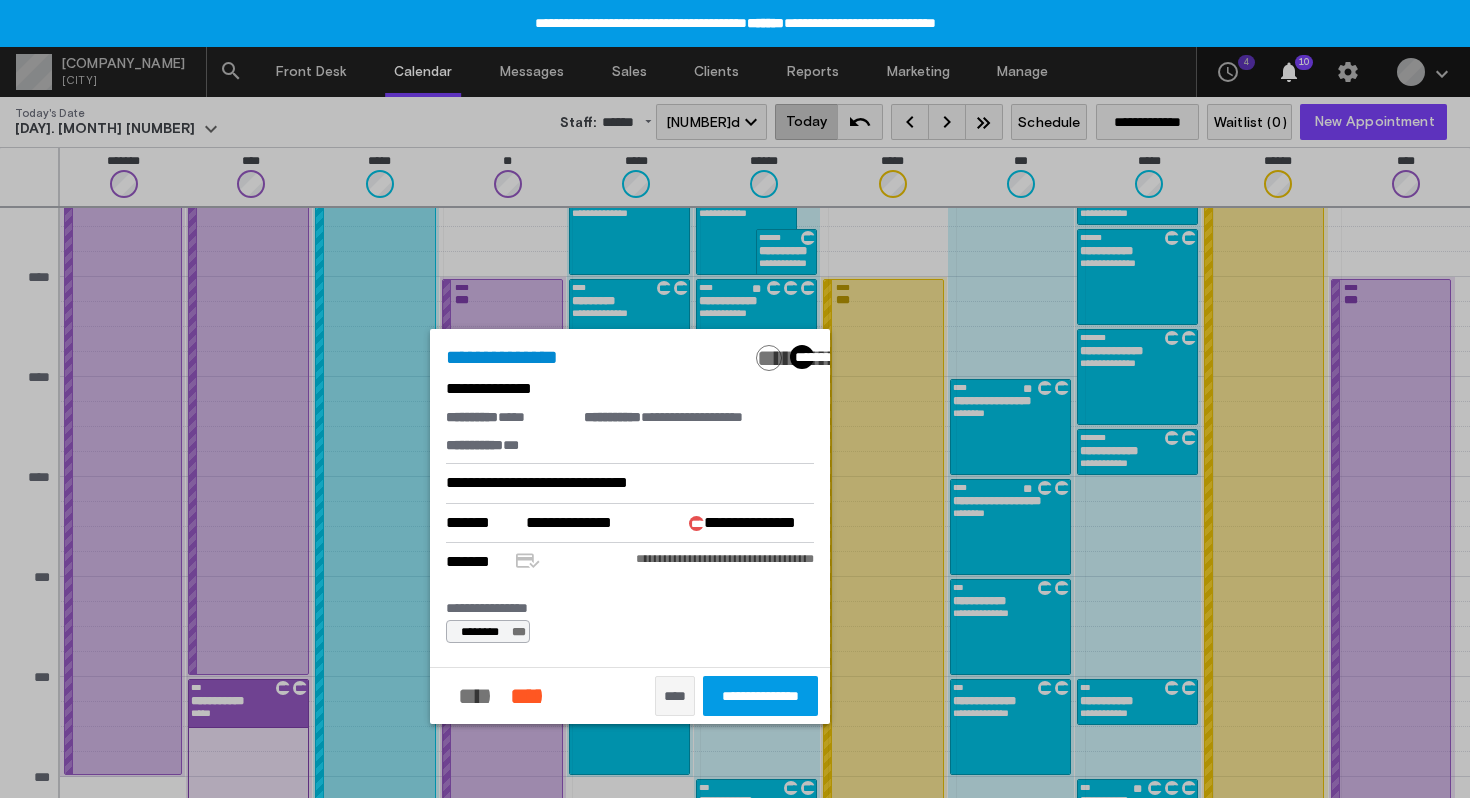 click at bounding box center (735, 399) 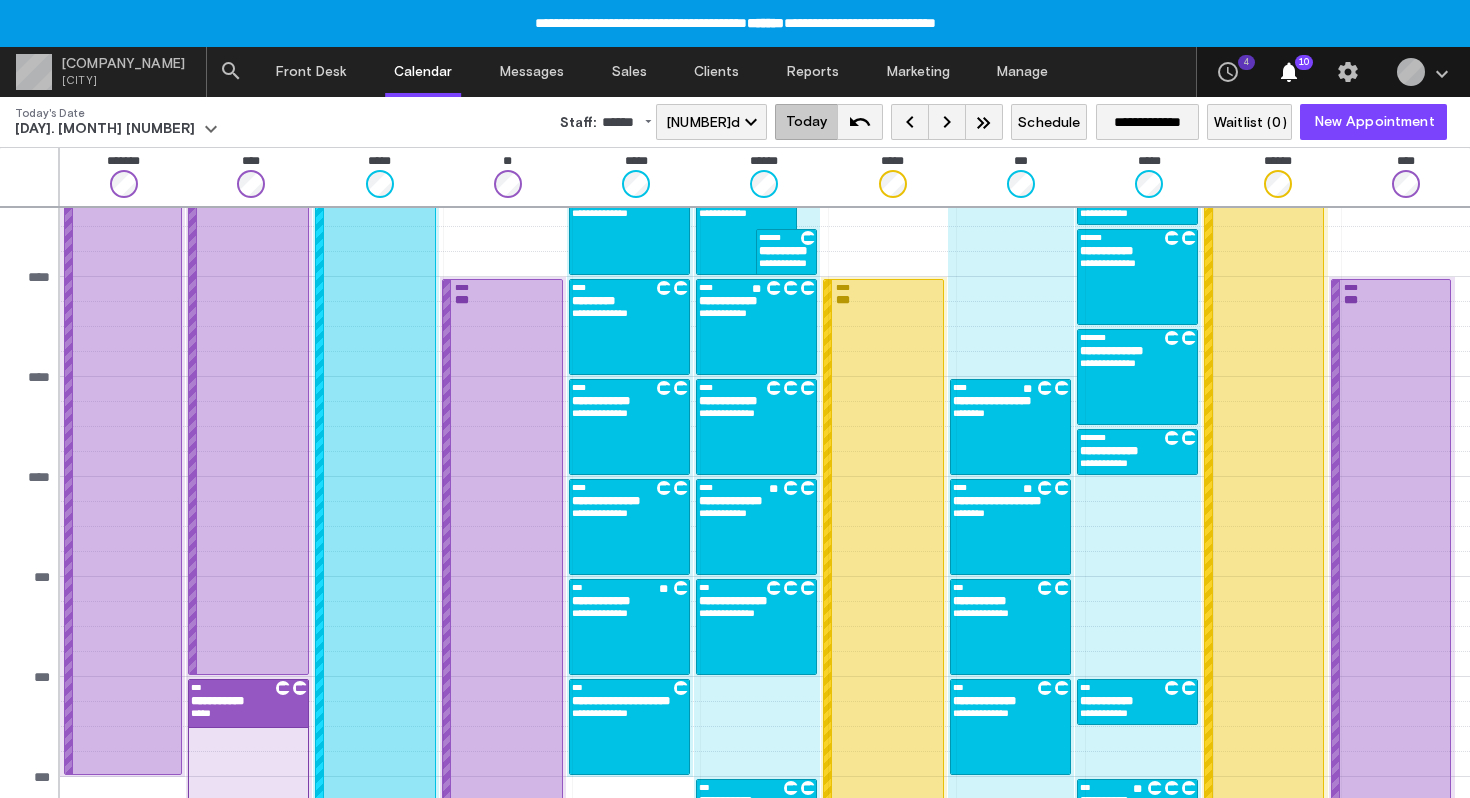 click on "**********" at bounding box center (629, 613) 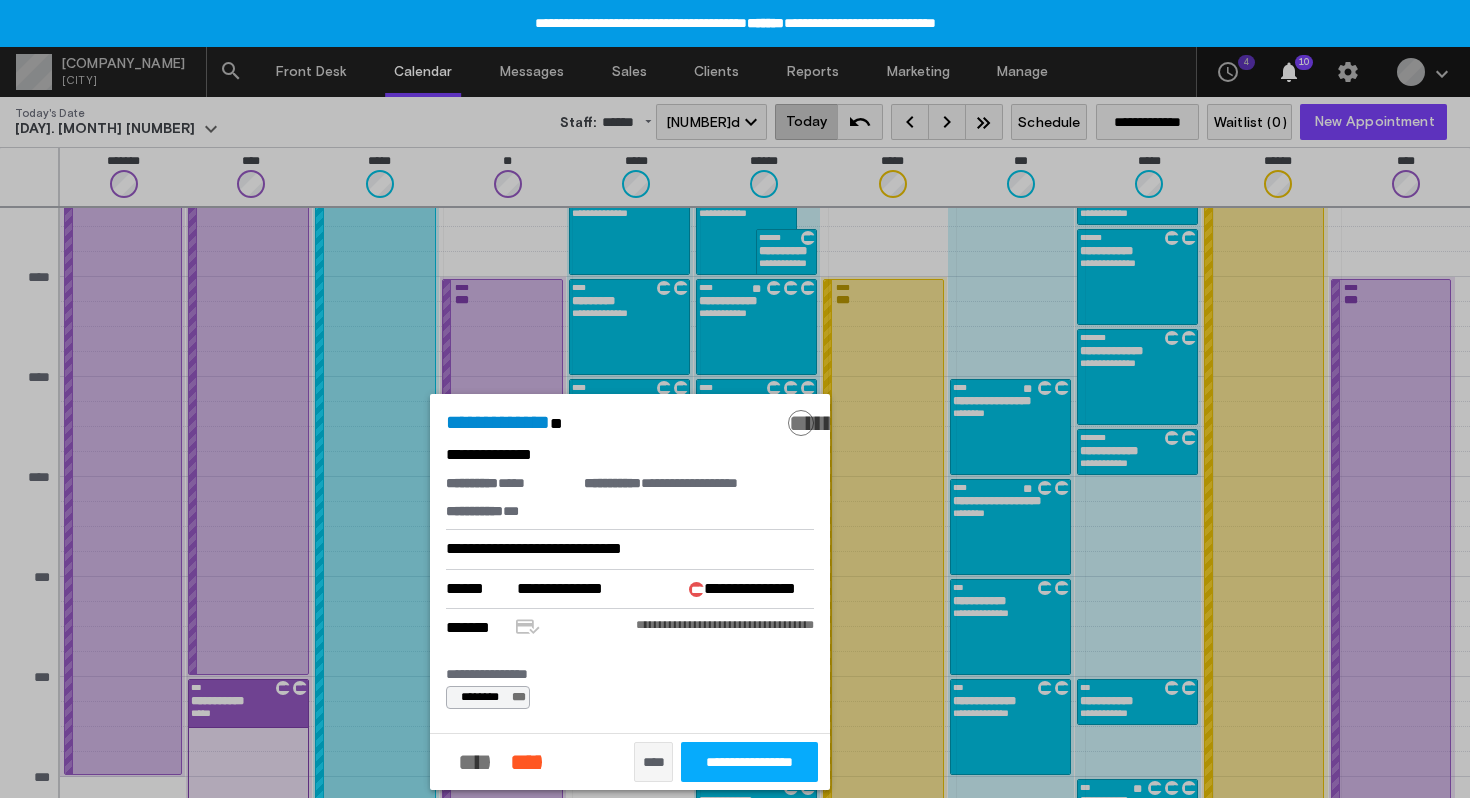 click on "**********" at bounding box center (749, 762) 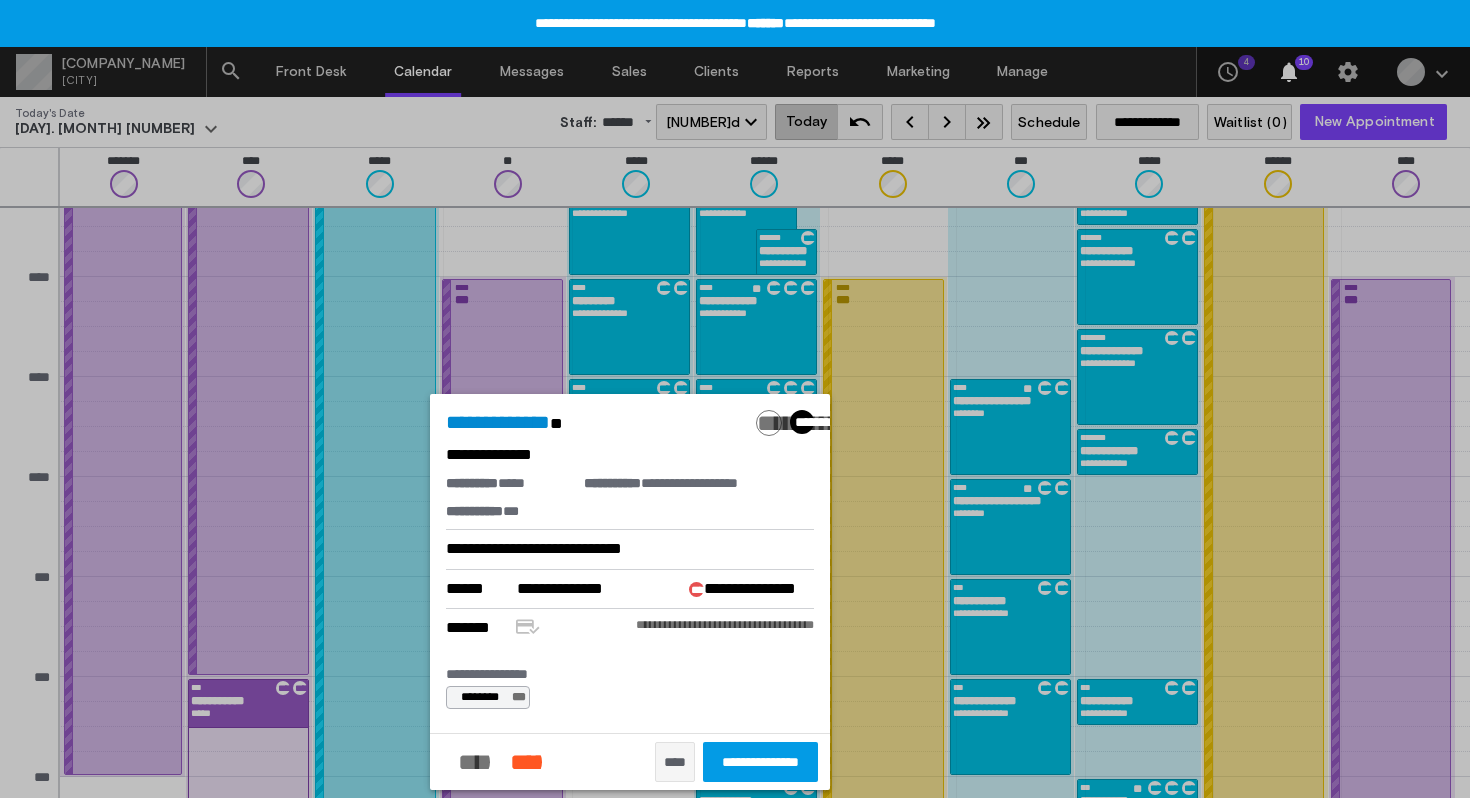 click at bounding box center [735, 399] 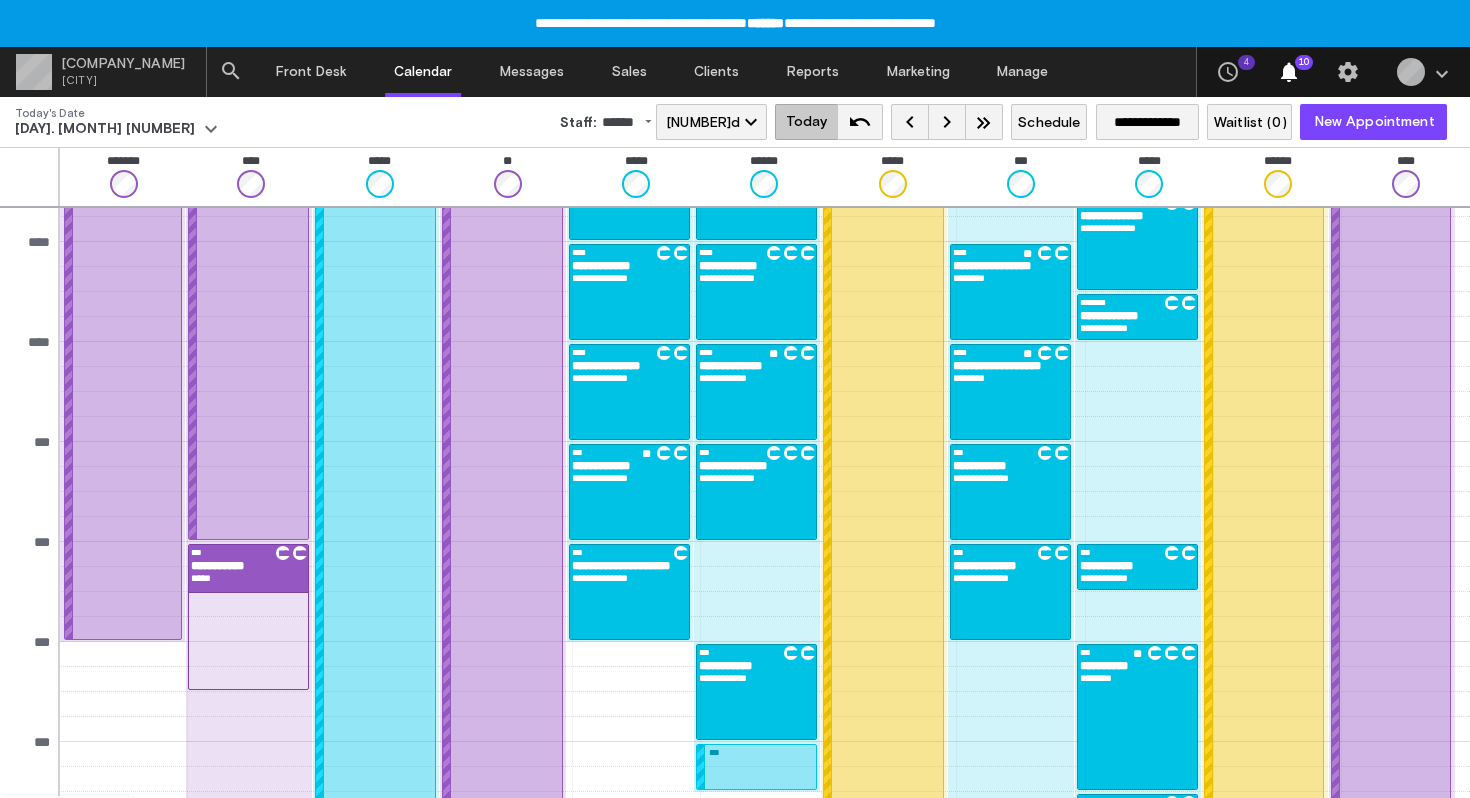 scroll, scrollTop: 420, scrollLeft: 0, axis: vertical 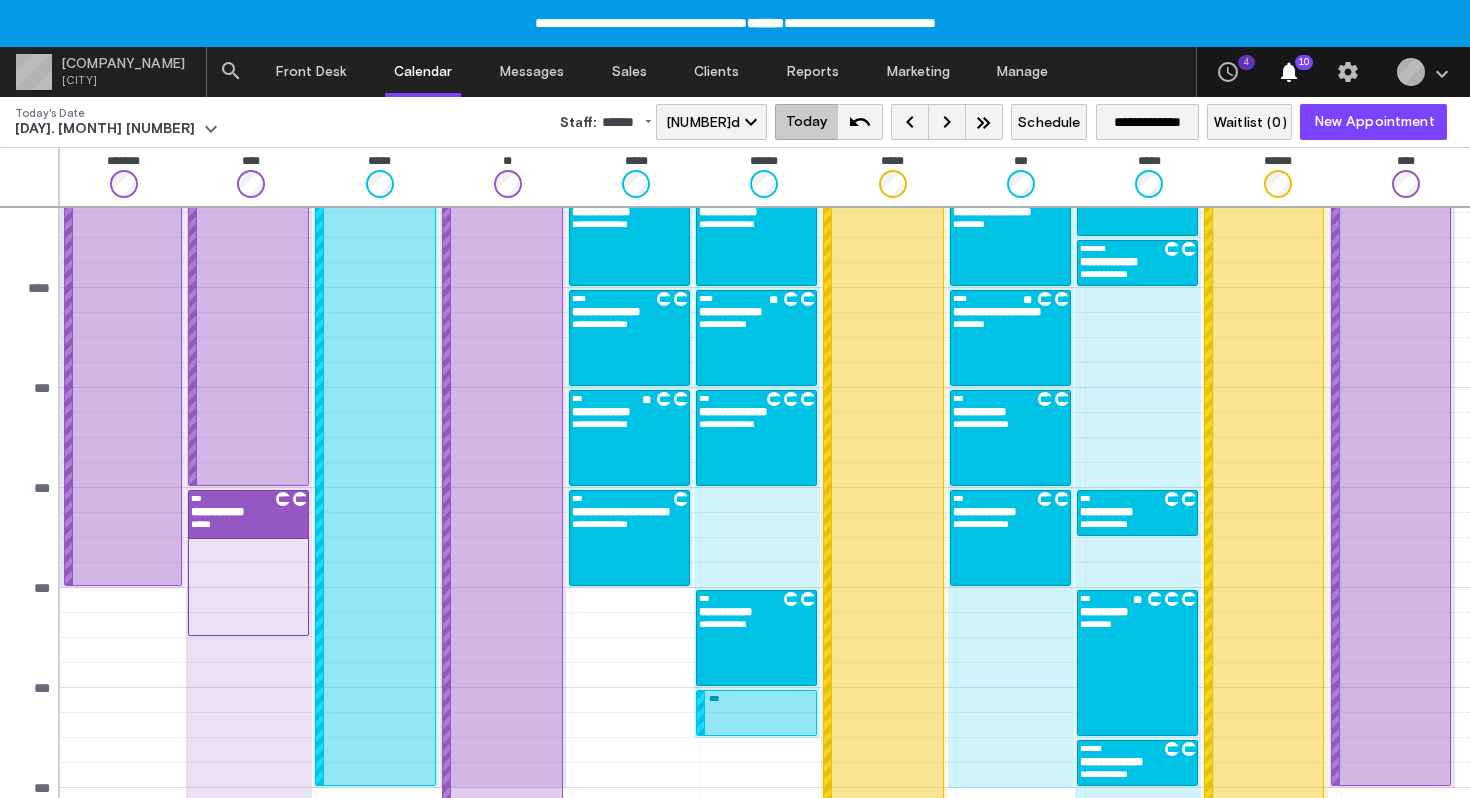 click on "**********" at bounding box center [629, 538] 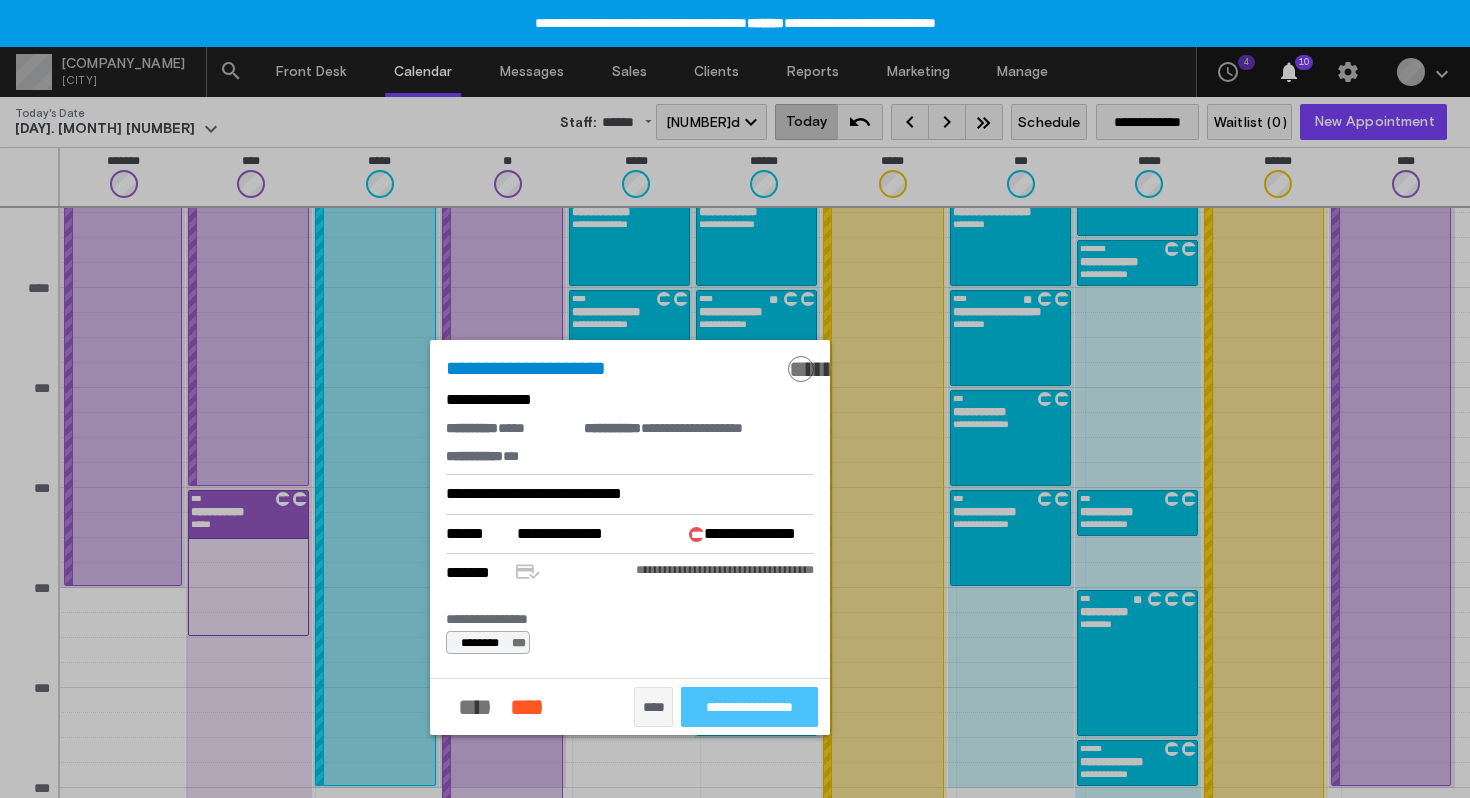 click on "**********" at bounding box center (749, 707) 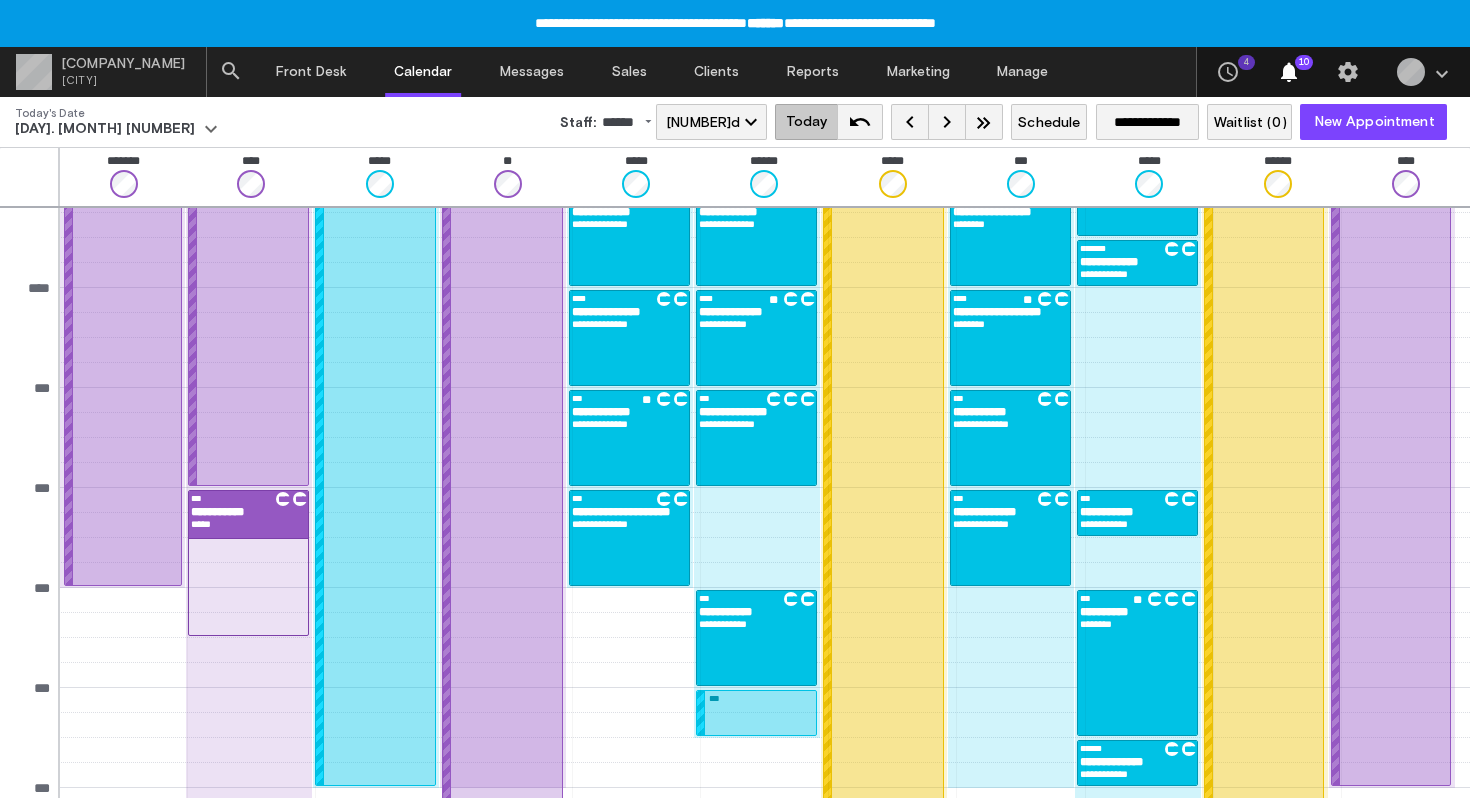 click on "keyboard_arrow_right" at bounding box center [947, 122] 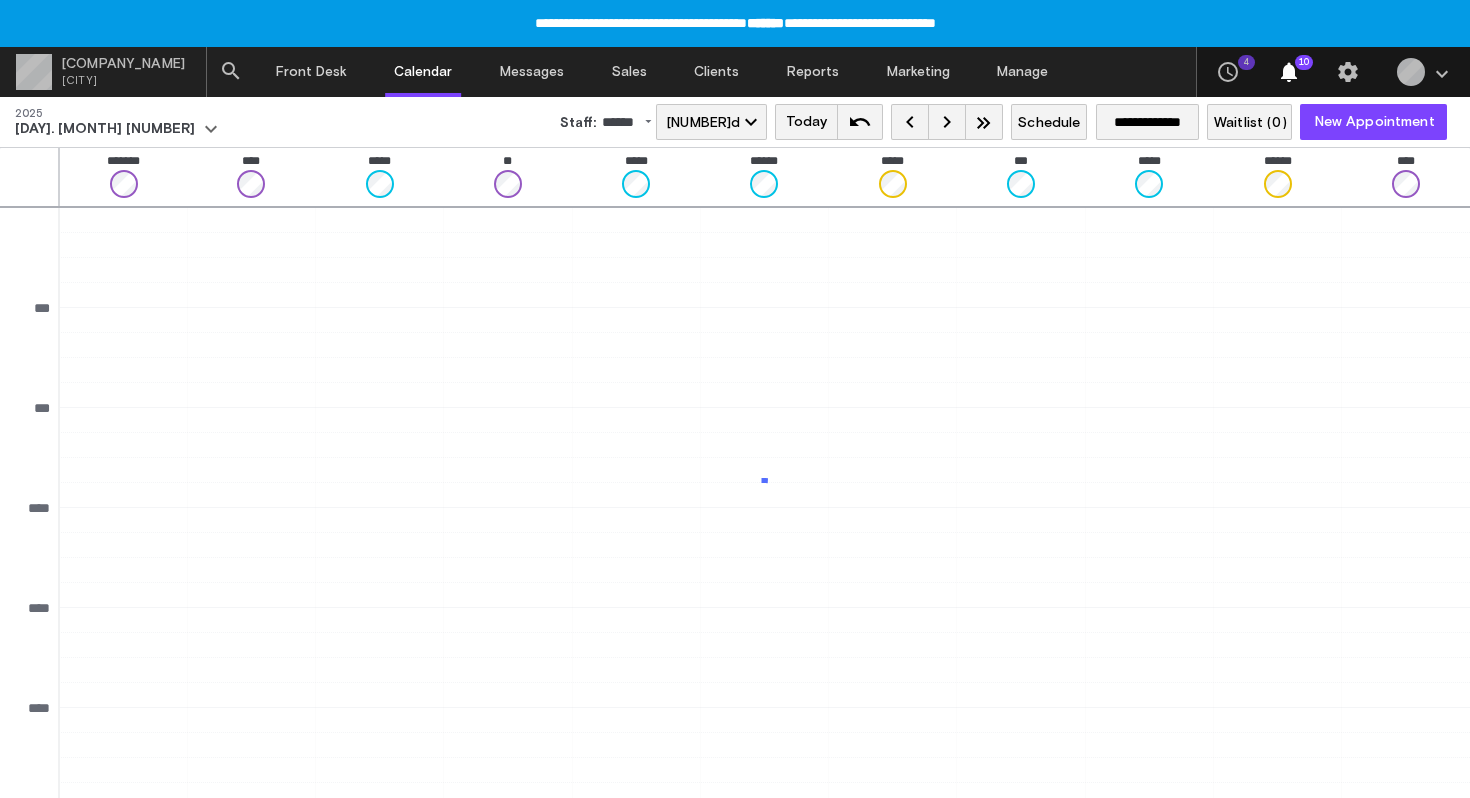 click on "keyboard_arrow_right" at bounding box center (947, 122) 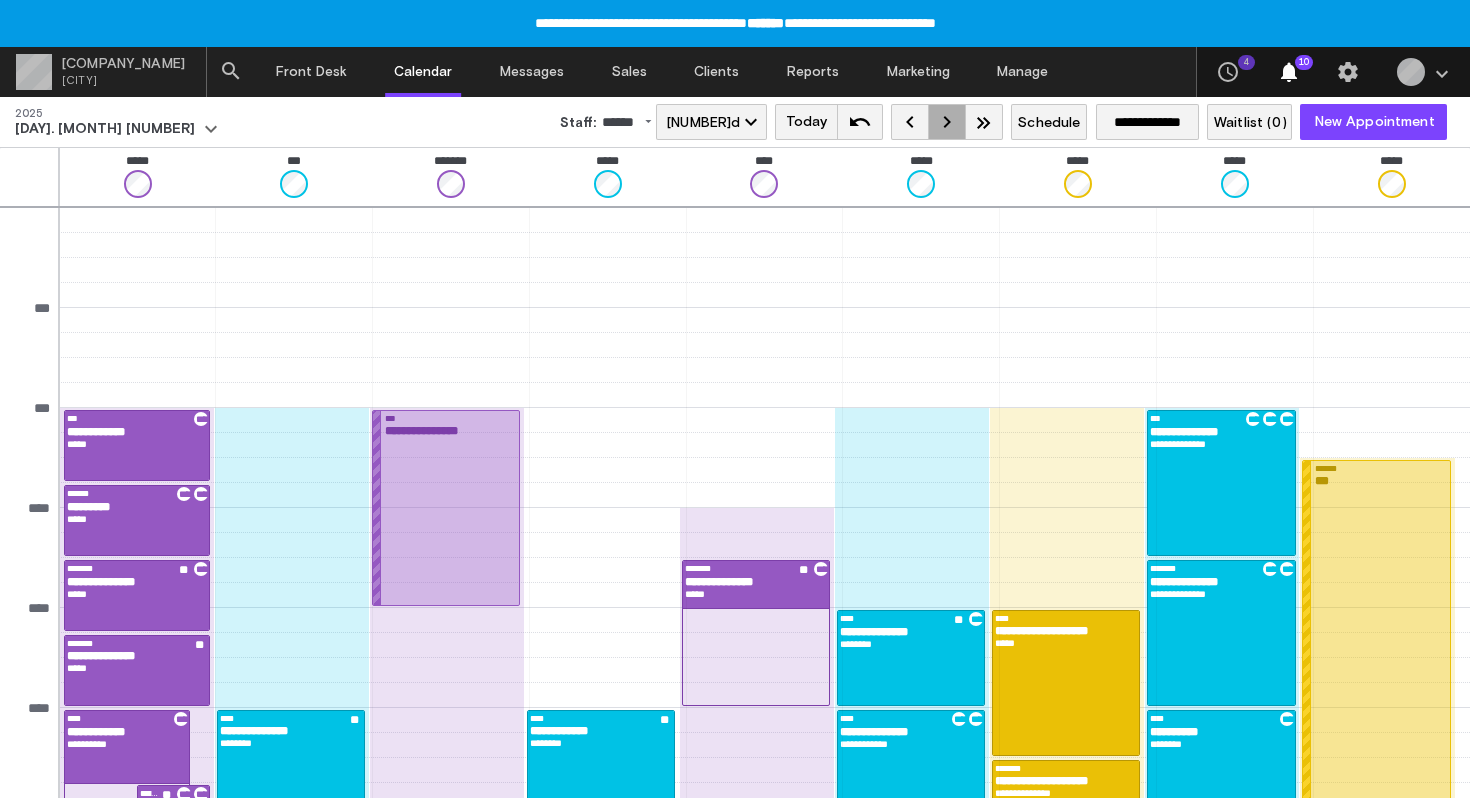 click on "keyboard_arrow_right" at bounding box center [947, 122] 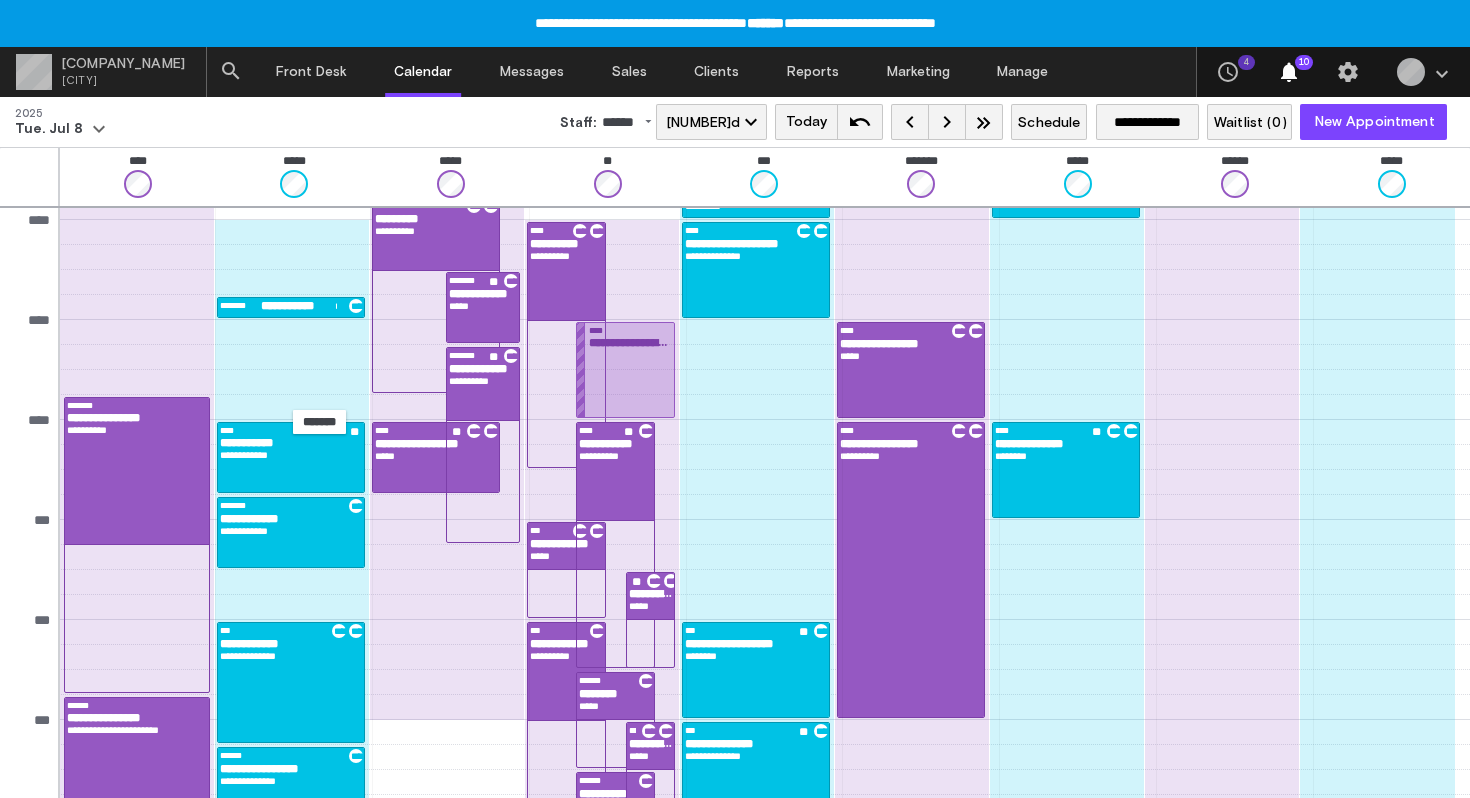 scroll, scrollTop: 81, scrollLeft: 0, axis: vertical 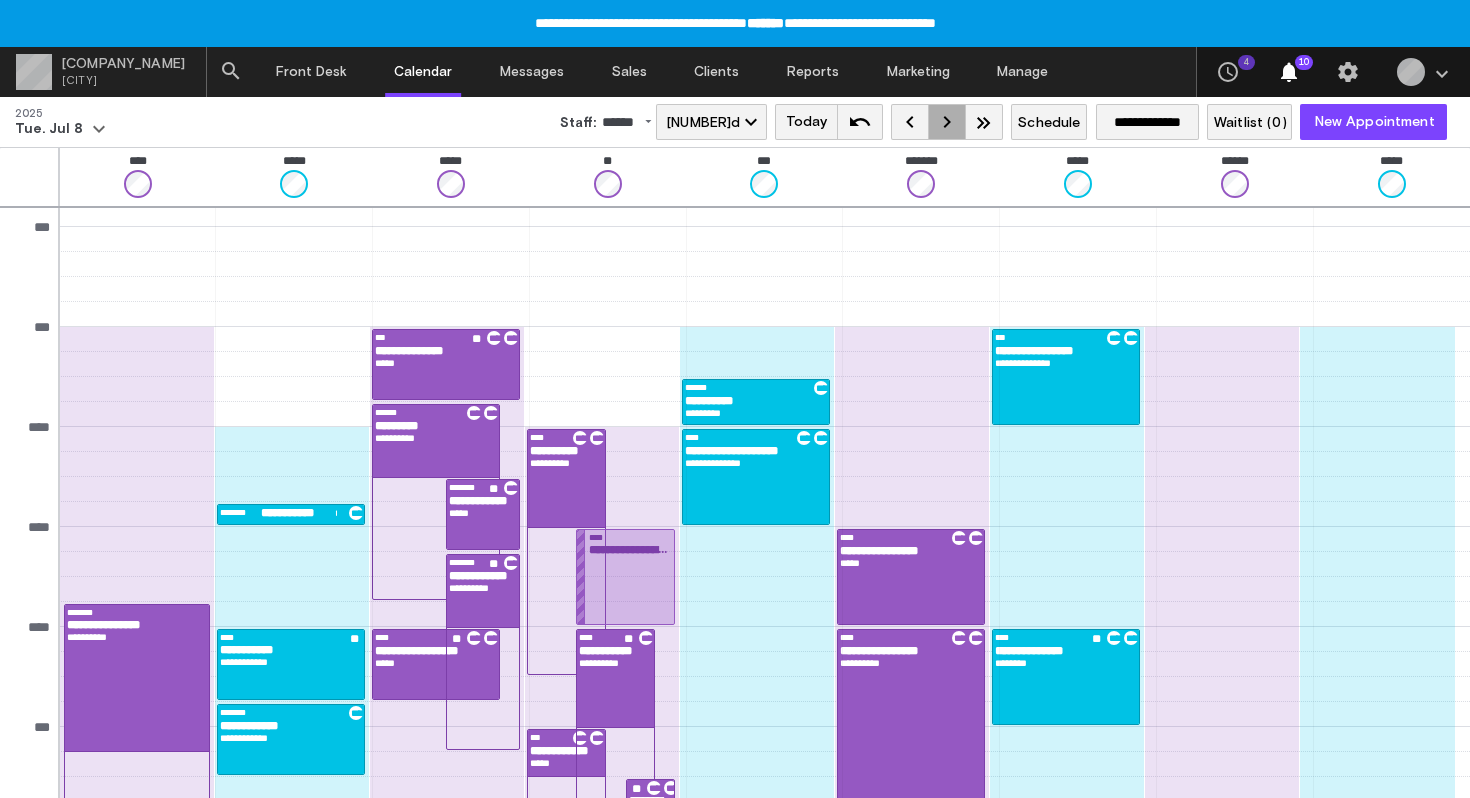click on "keyboard_arrow_right" at bounding box center [947, 122] 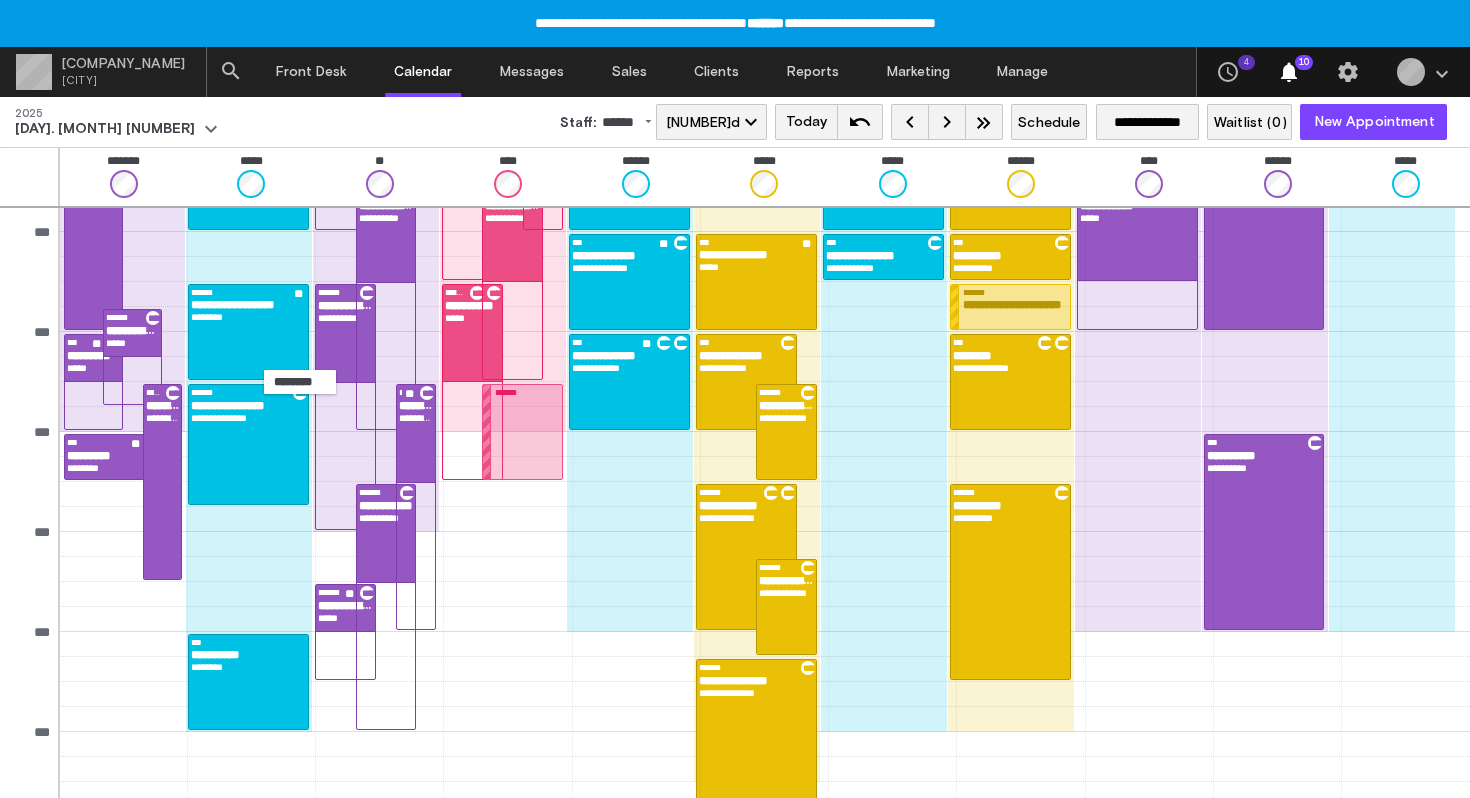 scroll, scrollTop: 668, scrollLeft: 0, axis: vertical 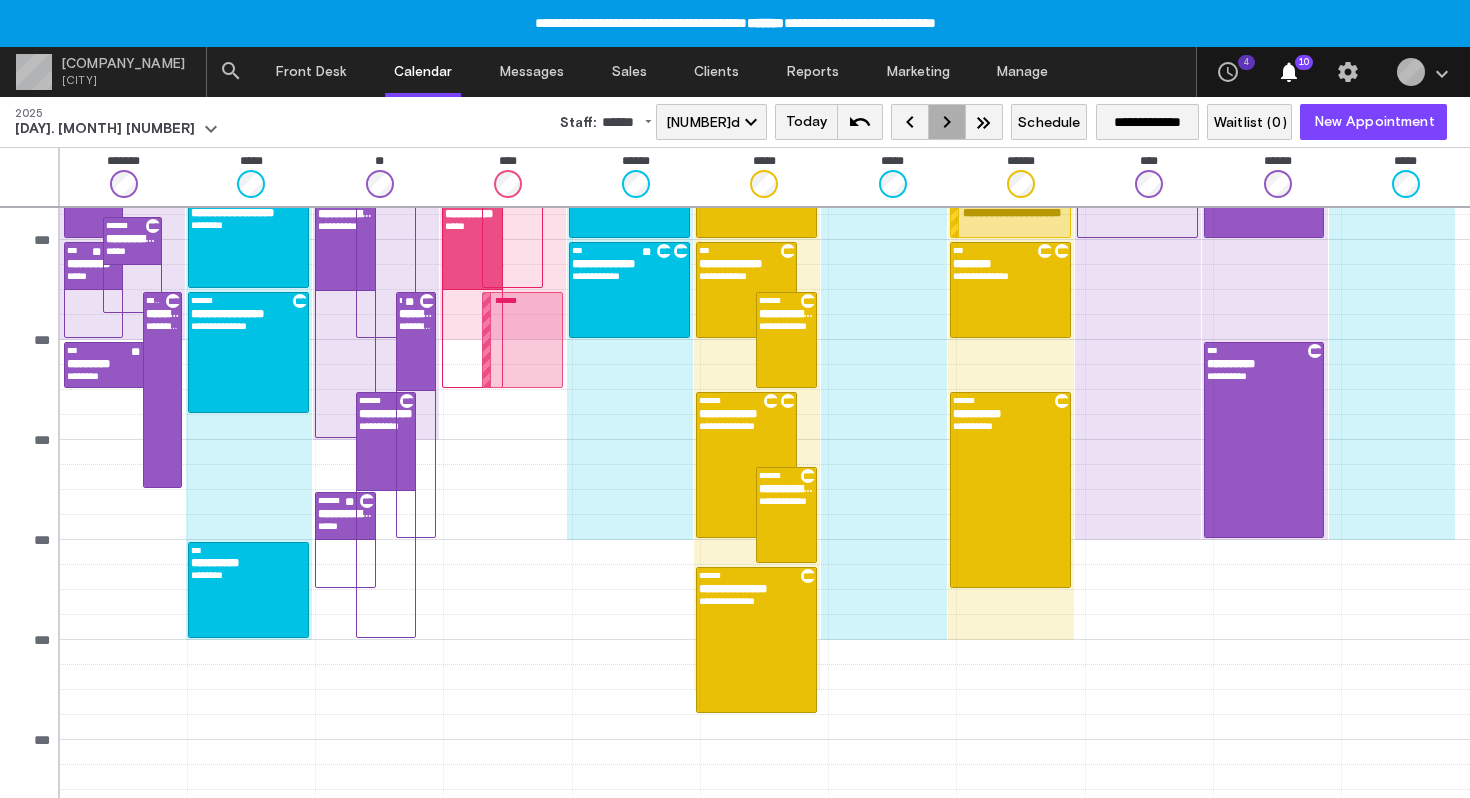 click on "keyboard_arrow_right" at bounding box center [947, 122] 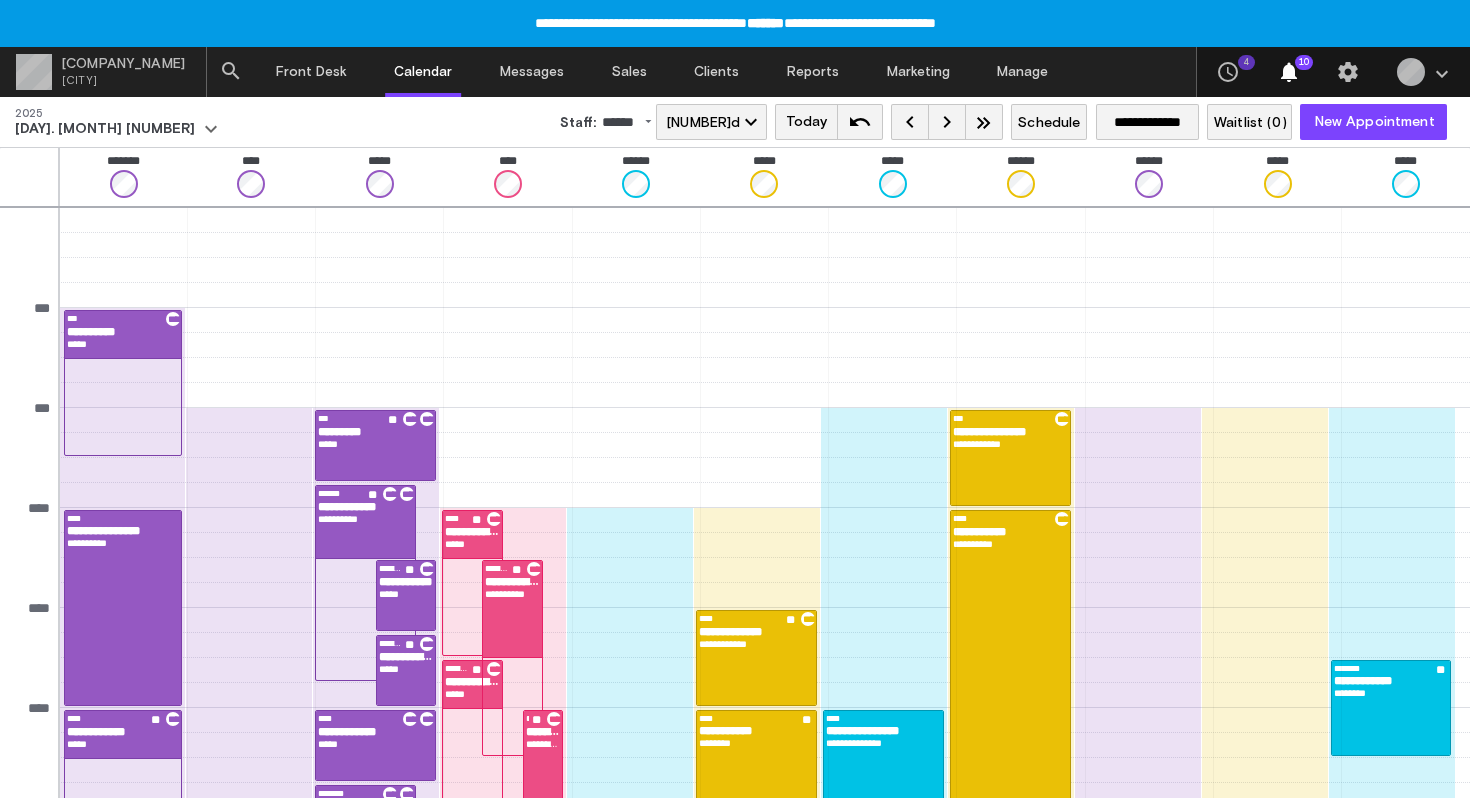 click on "keyboard_arrow_right" at bounding box center (947, 122) 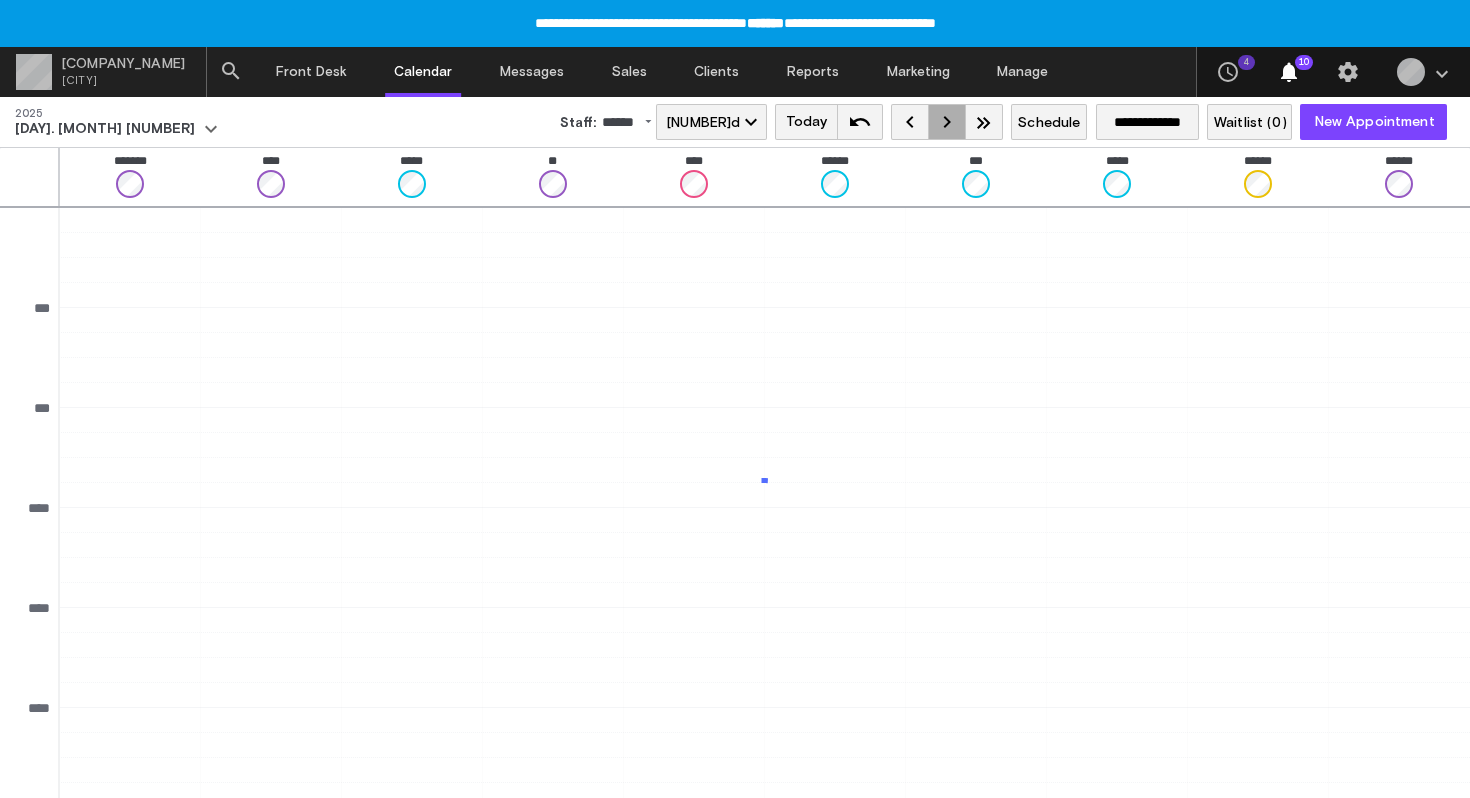 click on "keyboard_arrow_right" at bounding box center (947, 122) 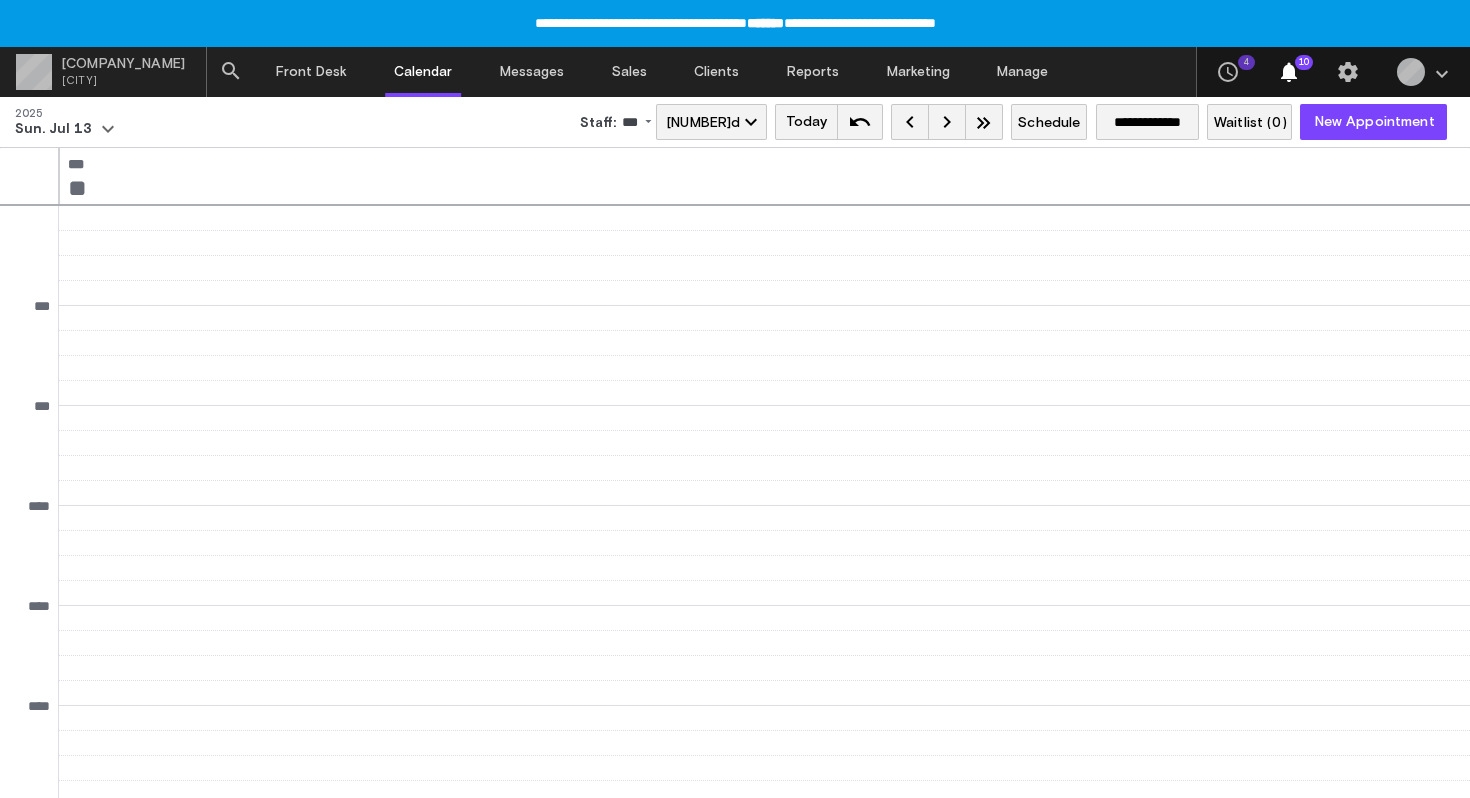 click on "keyboard_arrow_right" at bounding box center (947, 122) 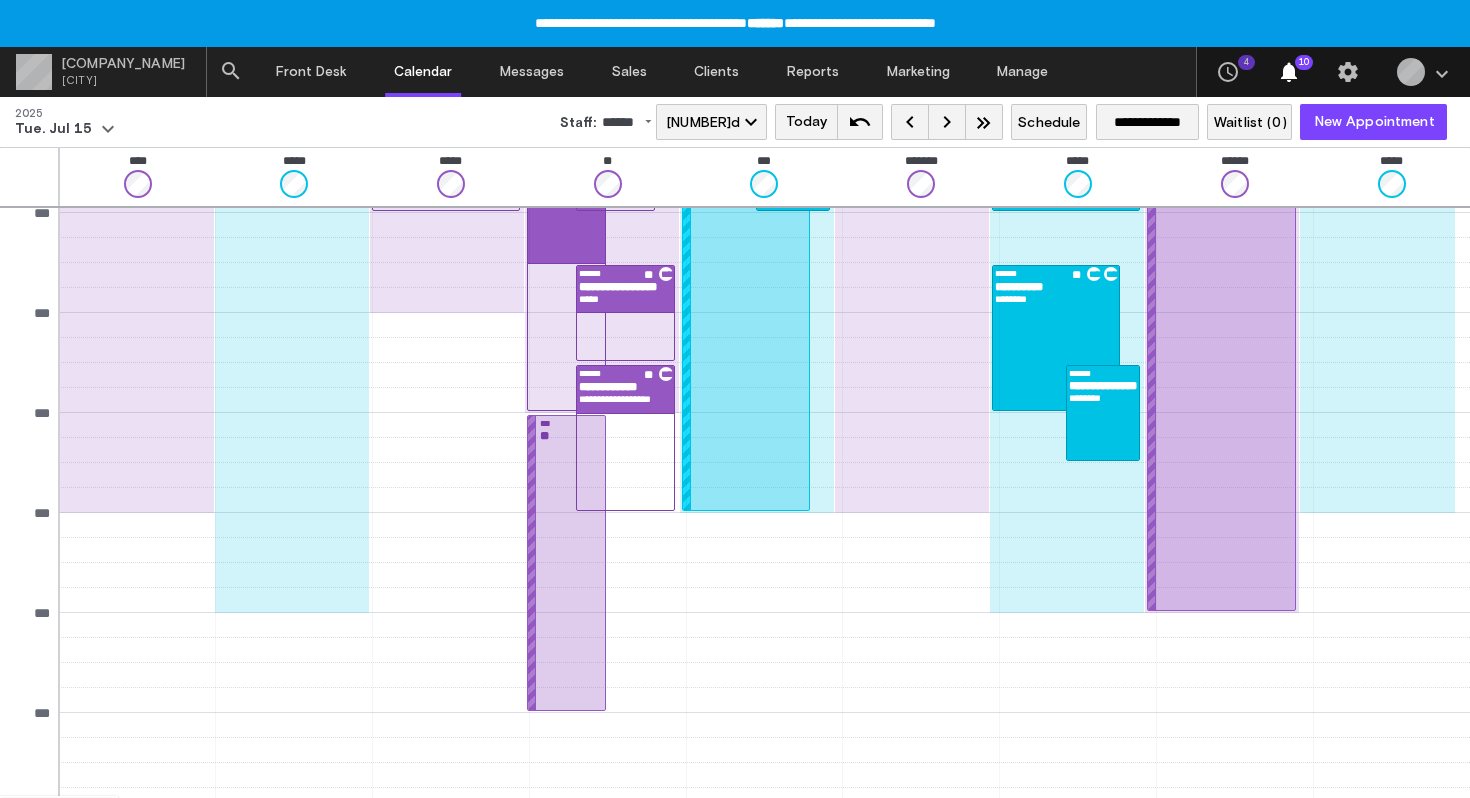 scroll, scrollTop: 699, scrollLeft: 0, axis: vertical 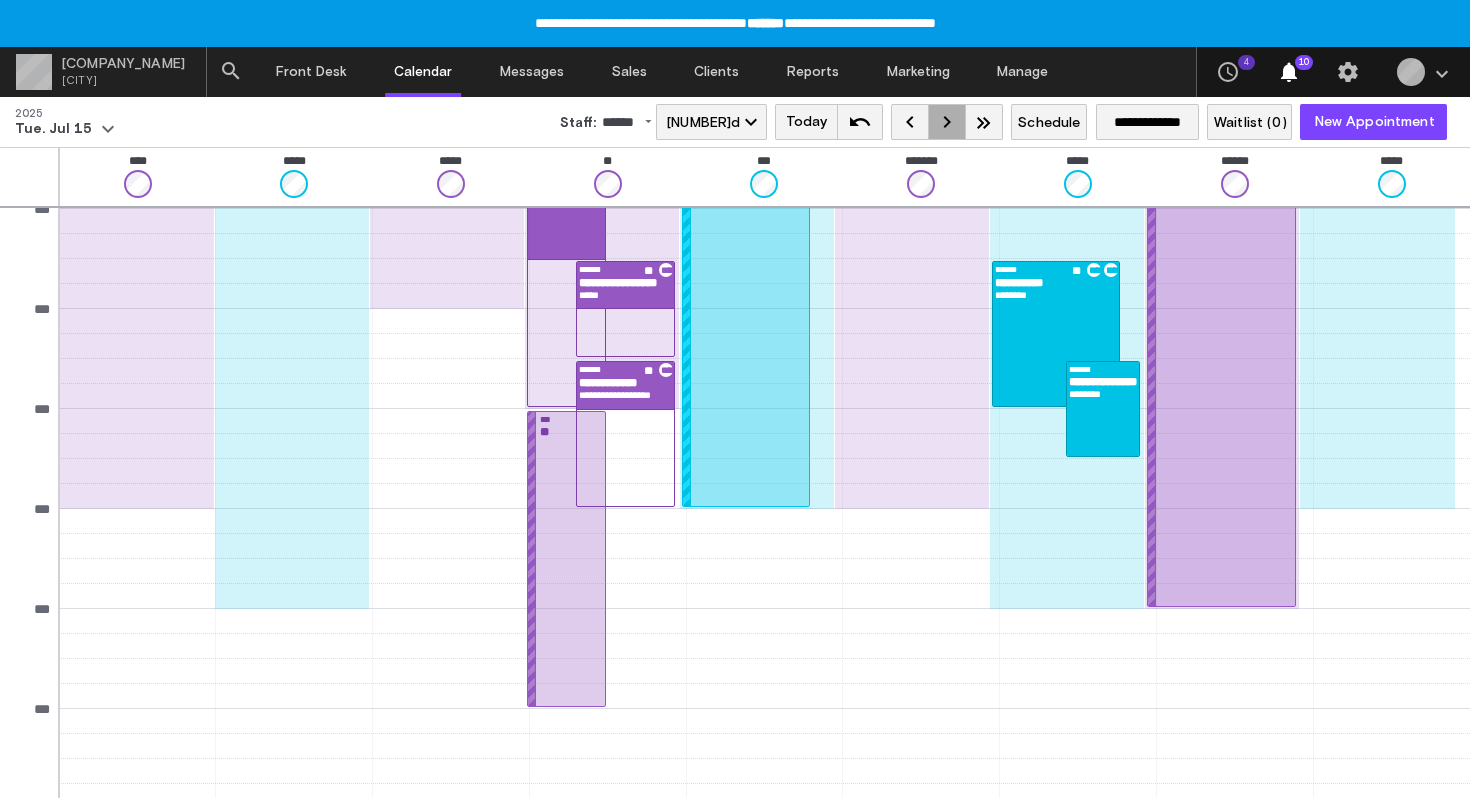 click on "keyboard_arrow_right" at bounding box center (947, 122) 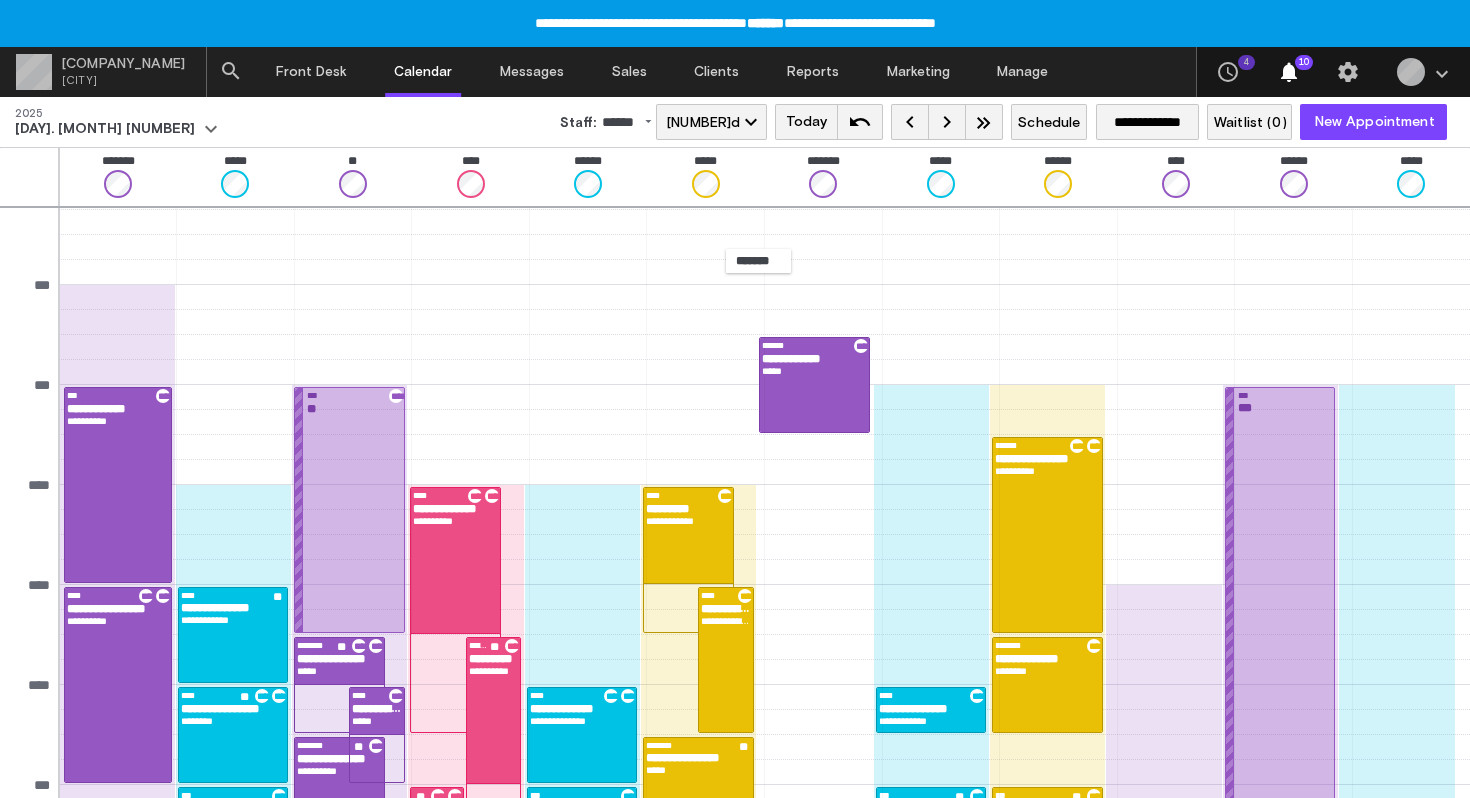 scroll, scrollTop: 24, scrollLeft: 0, axis: vertical 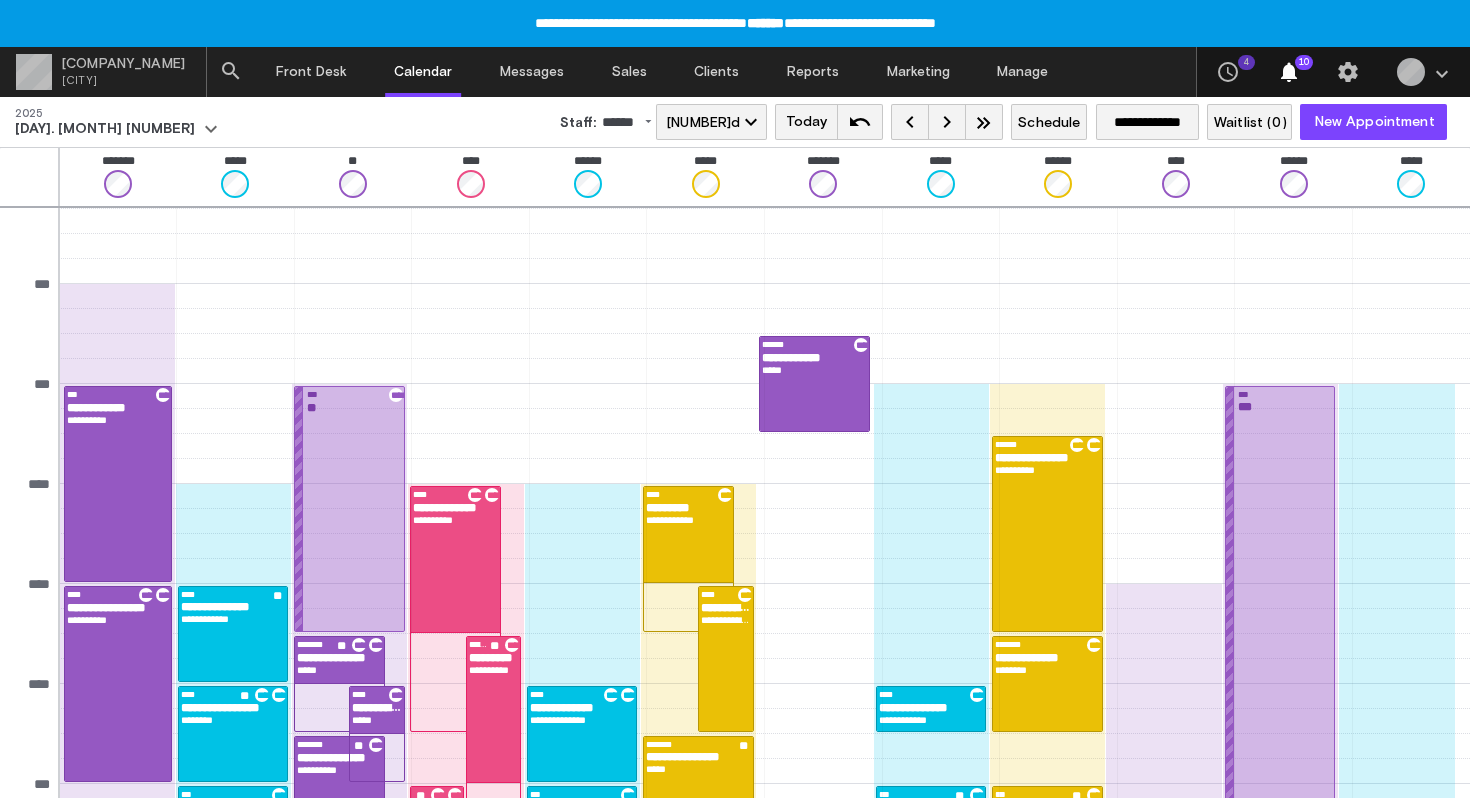 click on "keyboard_arrow_left" at bounding box center (910, 122) 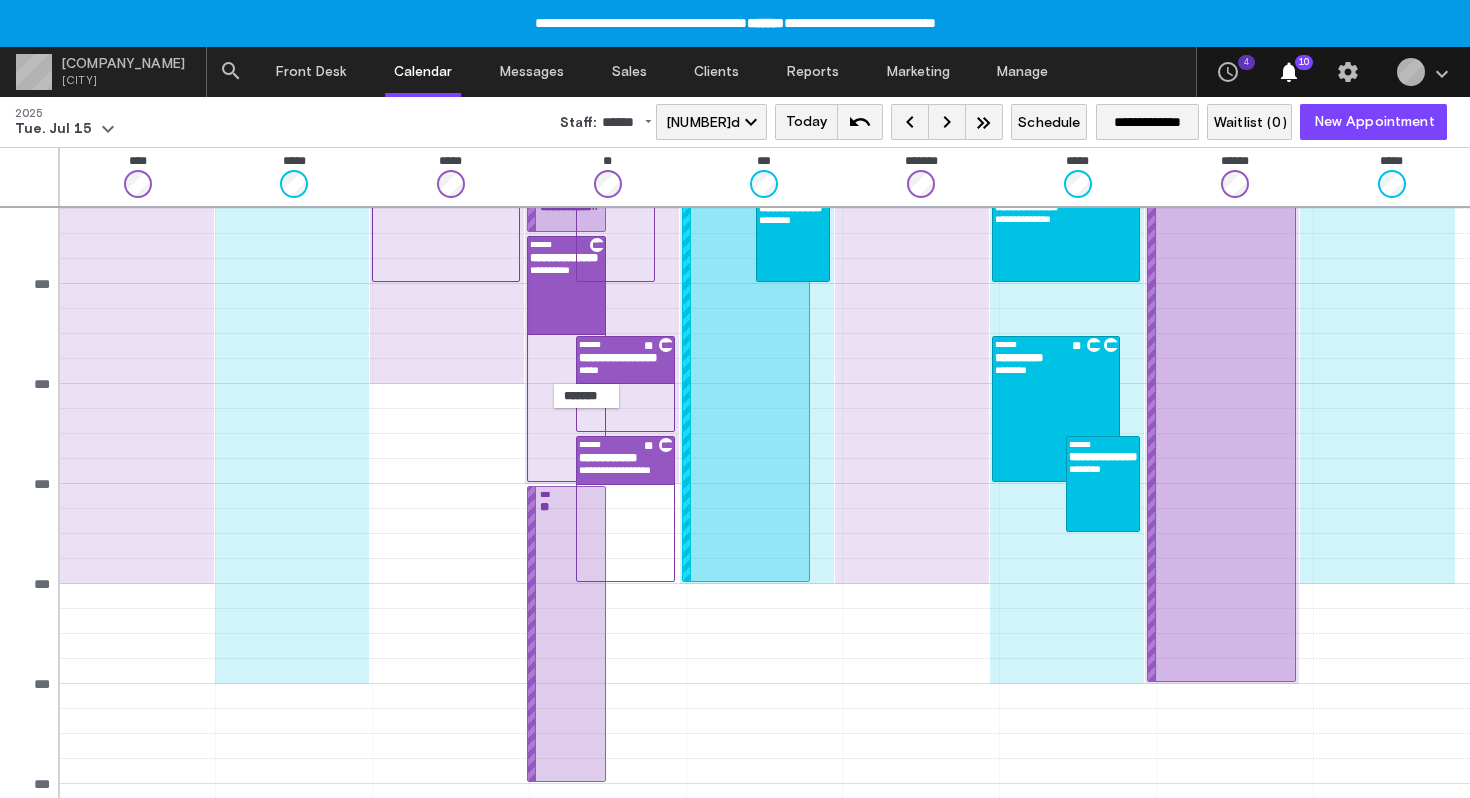scroll, scrollTop: 853, scrollLeft: 0, axis: vertical 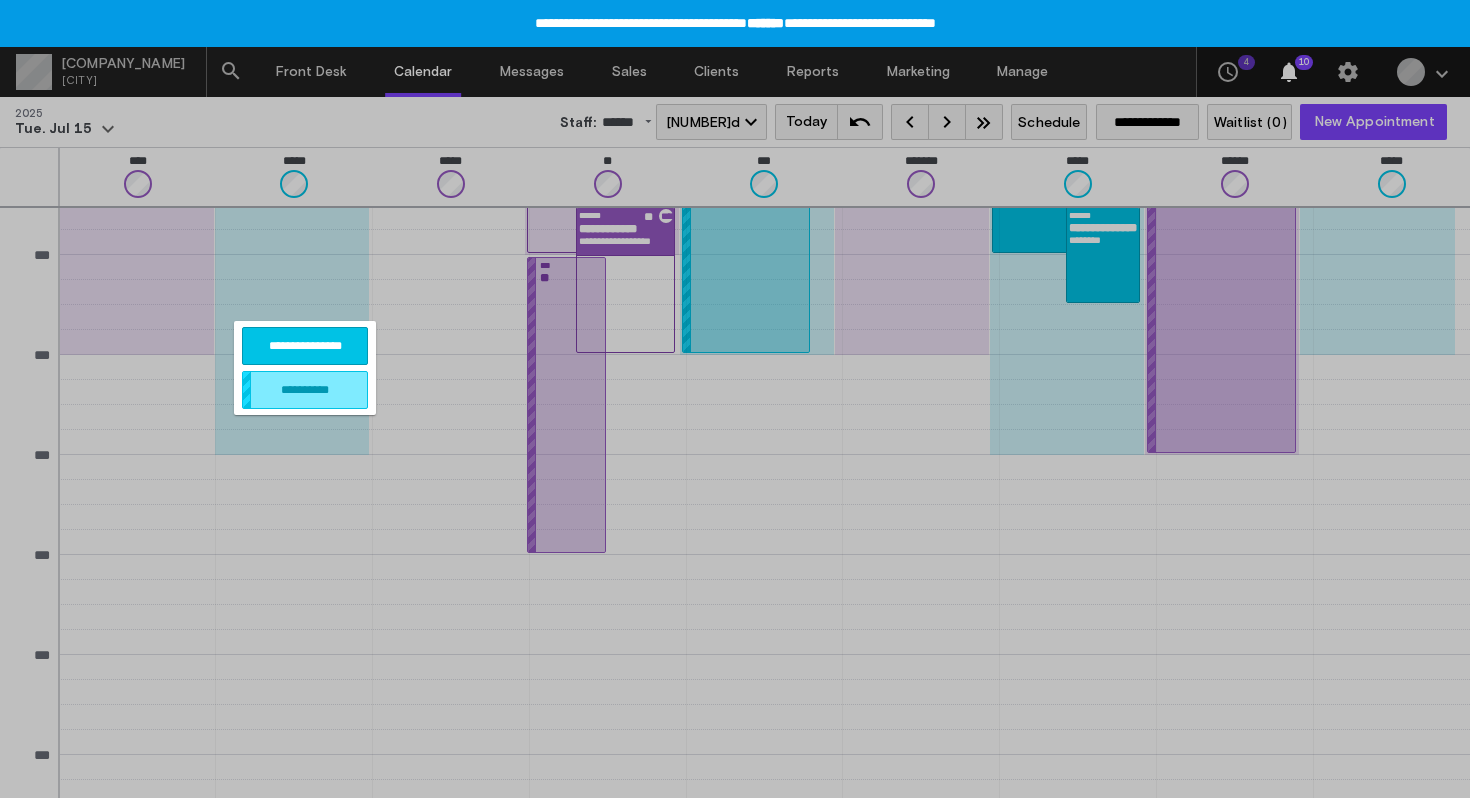 click on "**********" at bounding box center [305, 346] 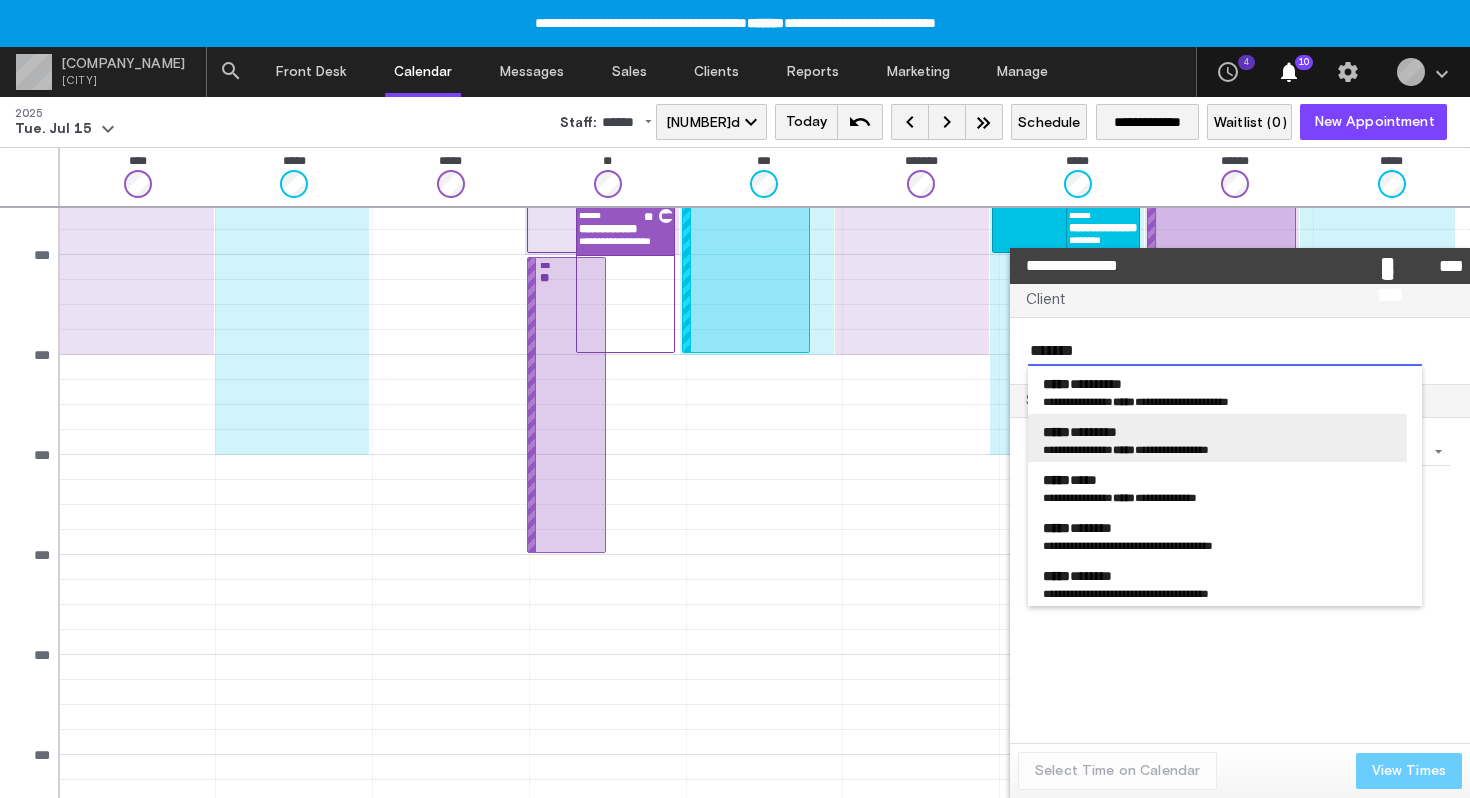 type on "******" 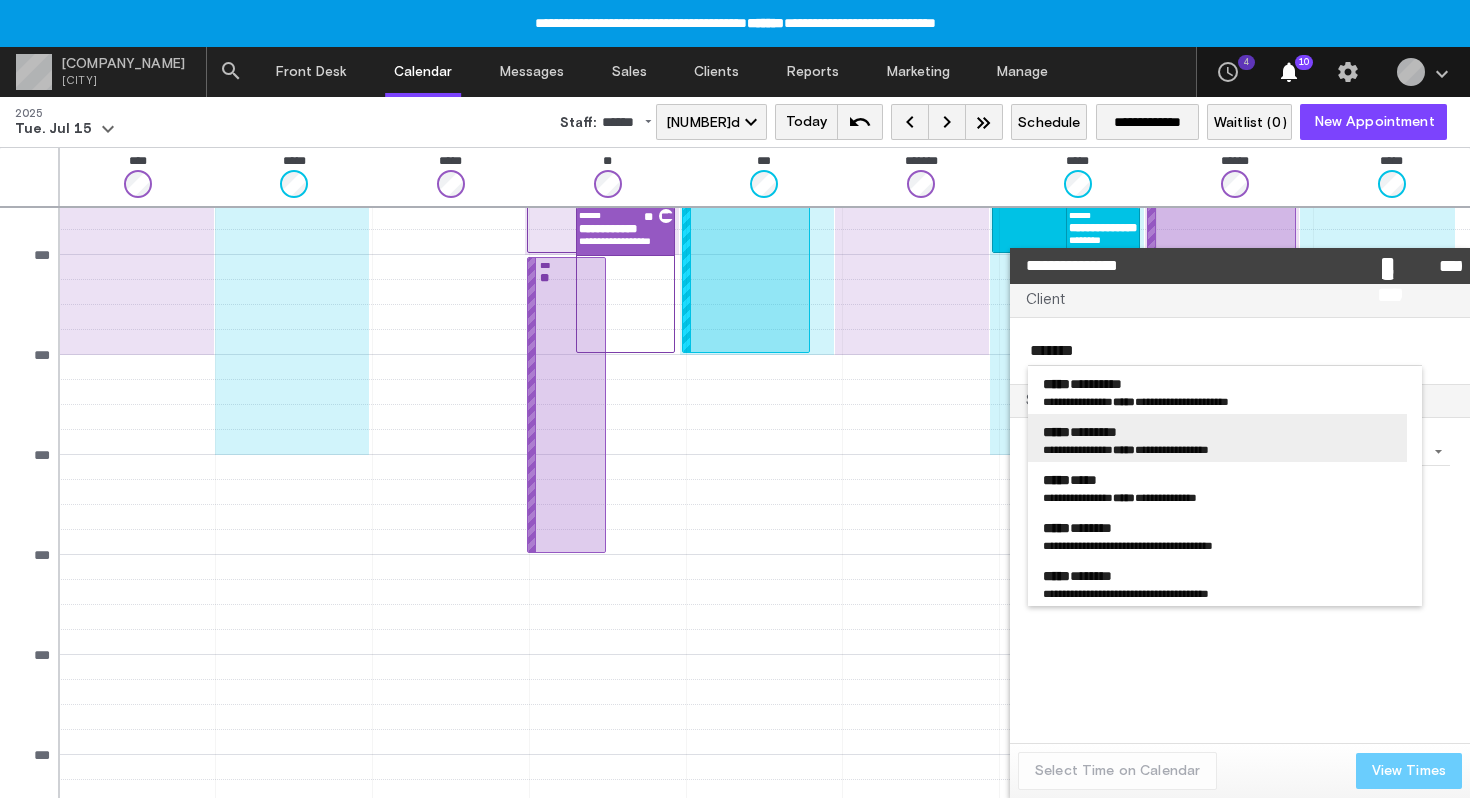 click on "**********" at bounding box center (1161, 449) 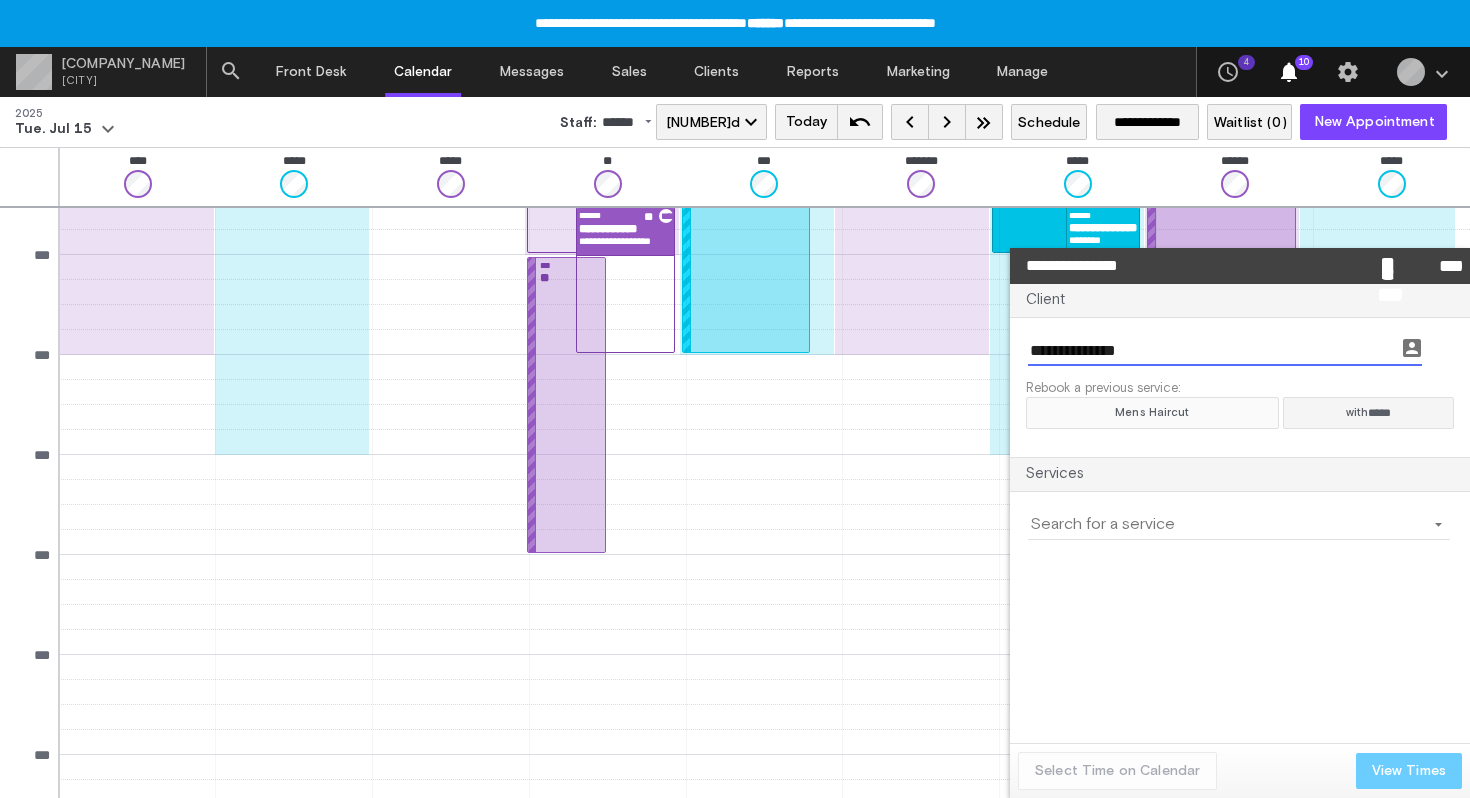 click on "Mens Haircut" at bounding box center [1152, 413] 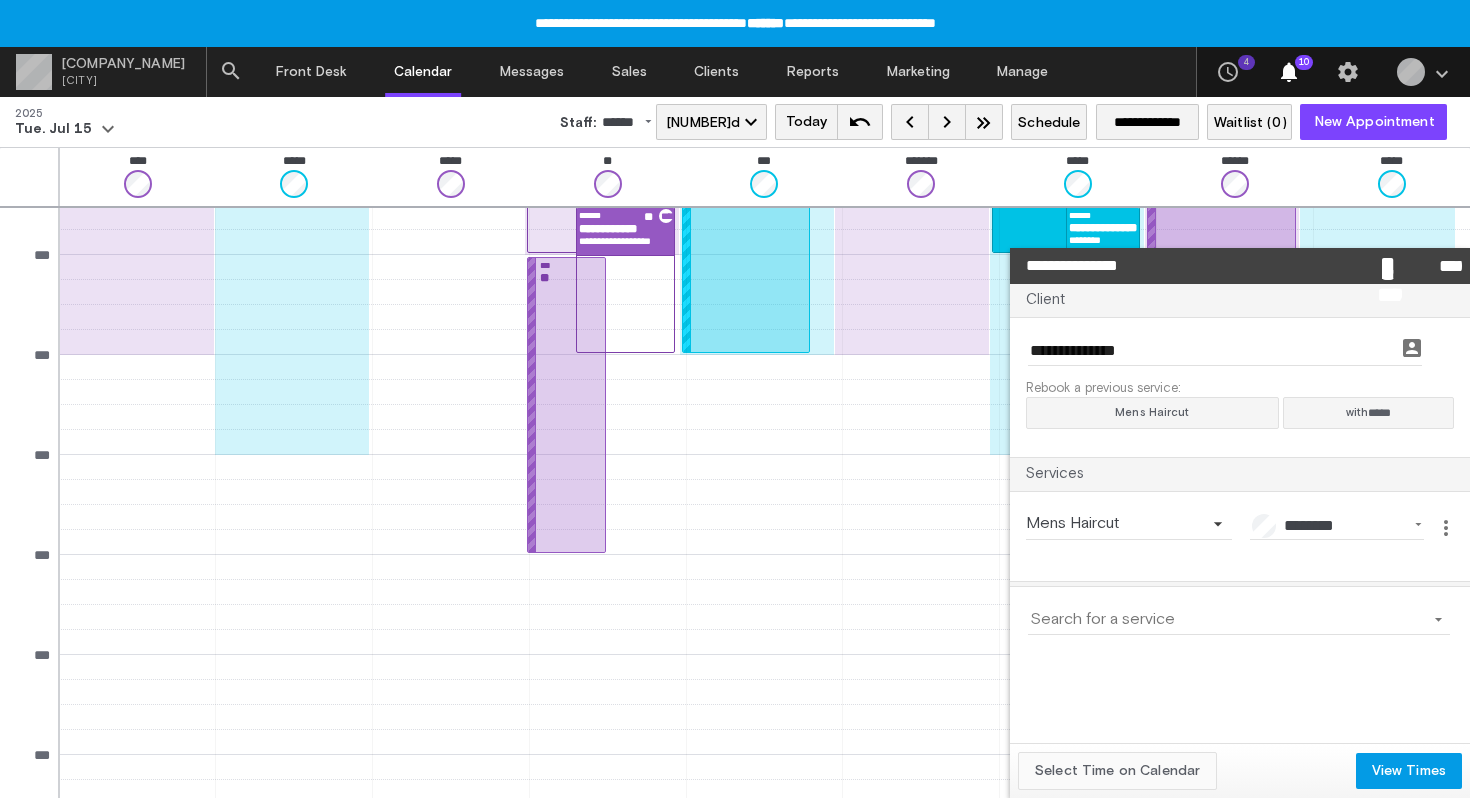 click on "Select Time on Calendar" at bounding box center [1117, 771] 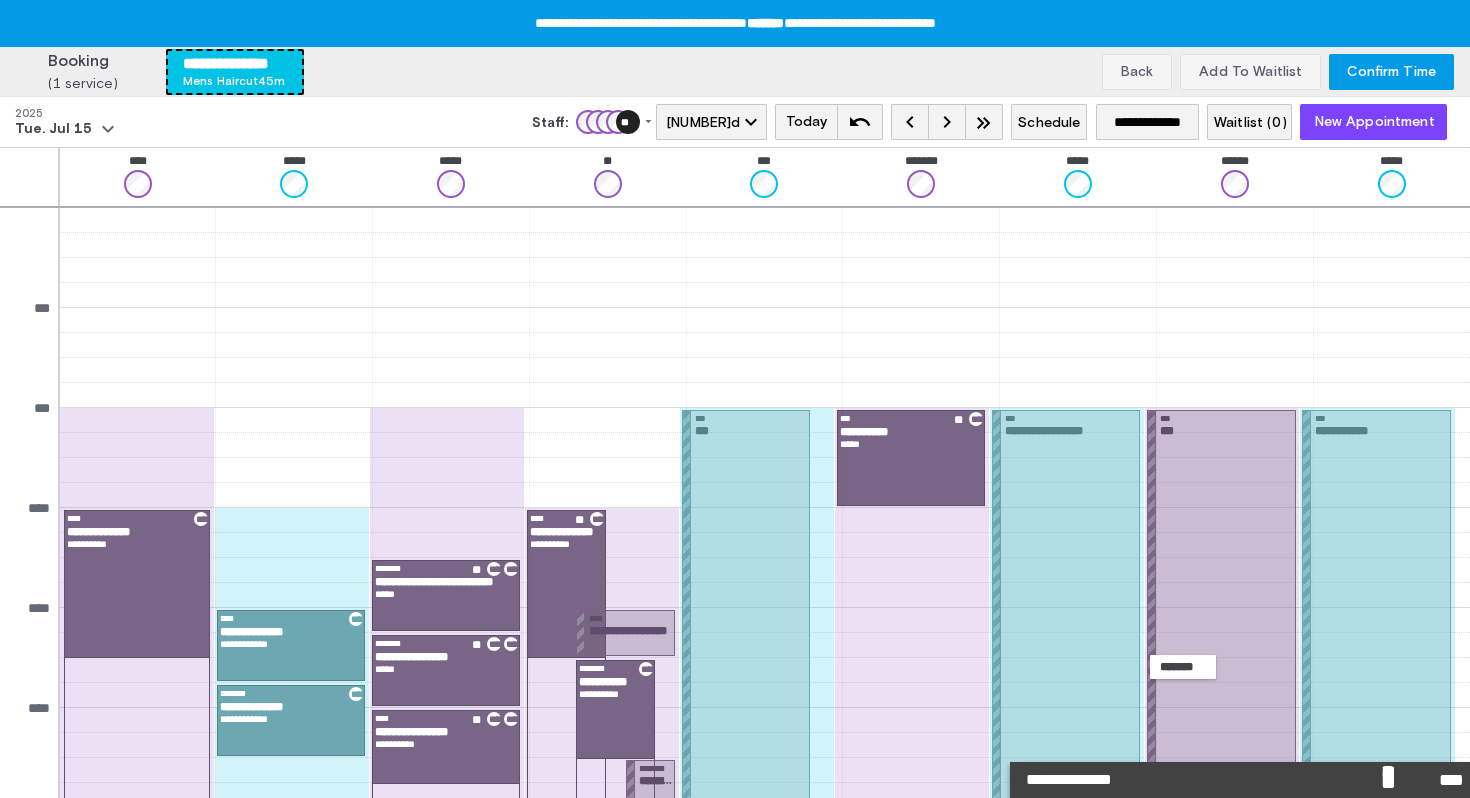 scroll, scrollTop: 853, scrollLeft: 0, axis: vertical 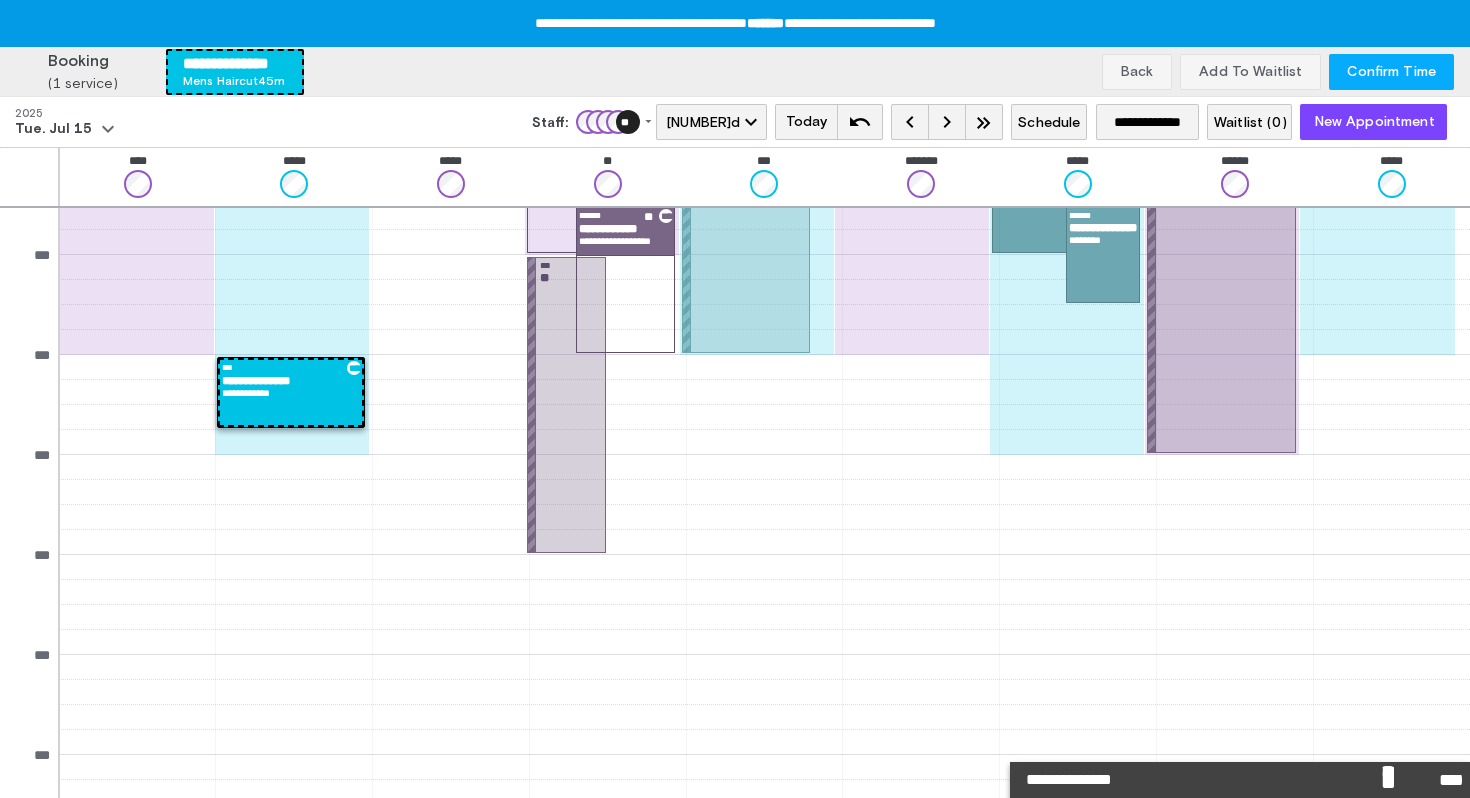 click on "Confirm Time" at bounding box center (1391, 72) 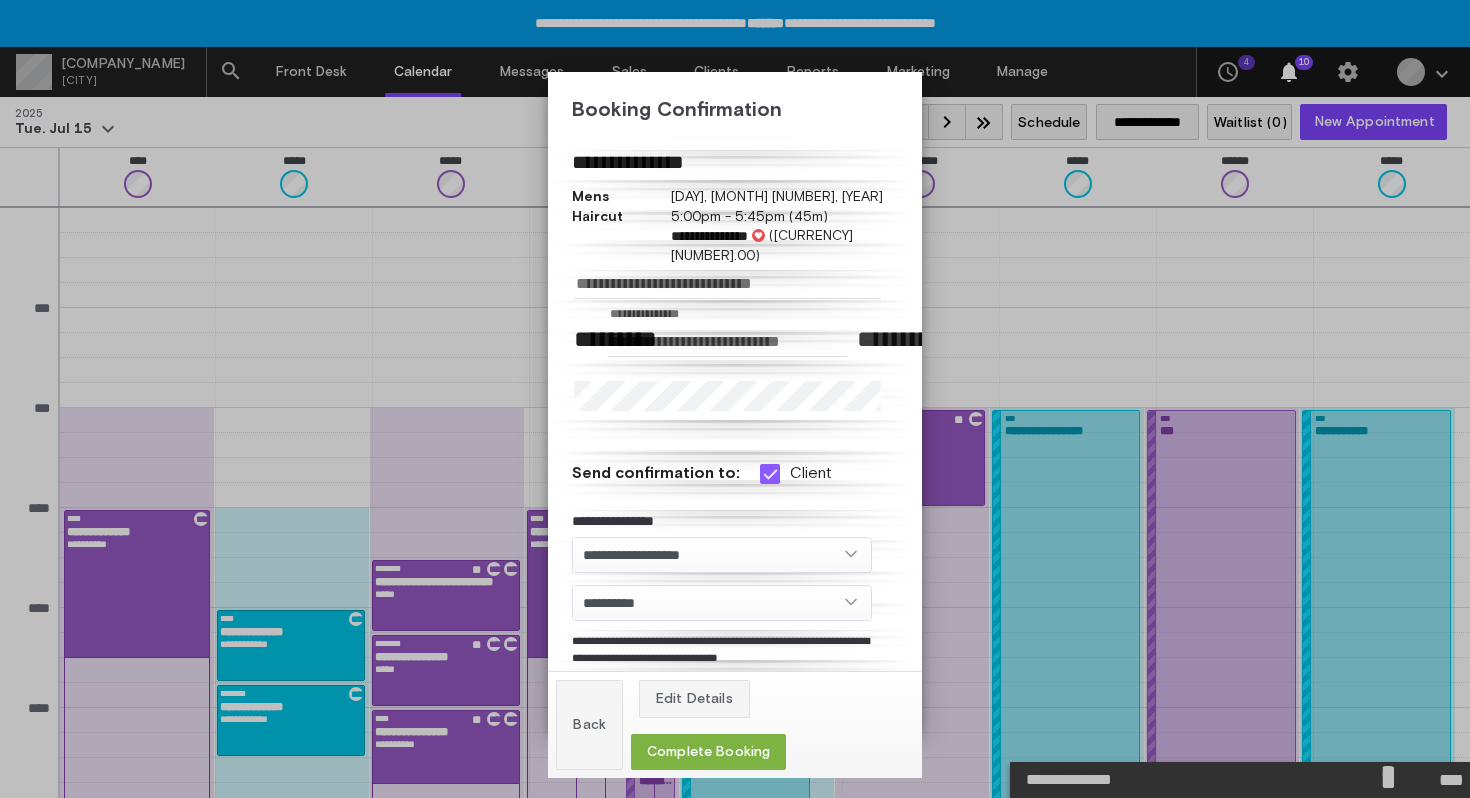 scroll, scrollTop: 853, scrollLeft: 0, axis: vertical 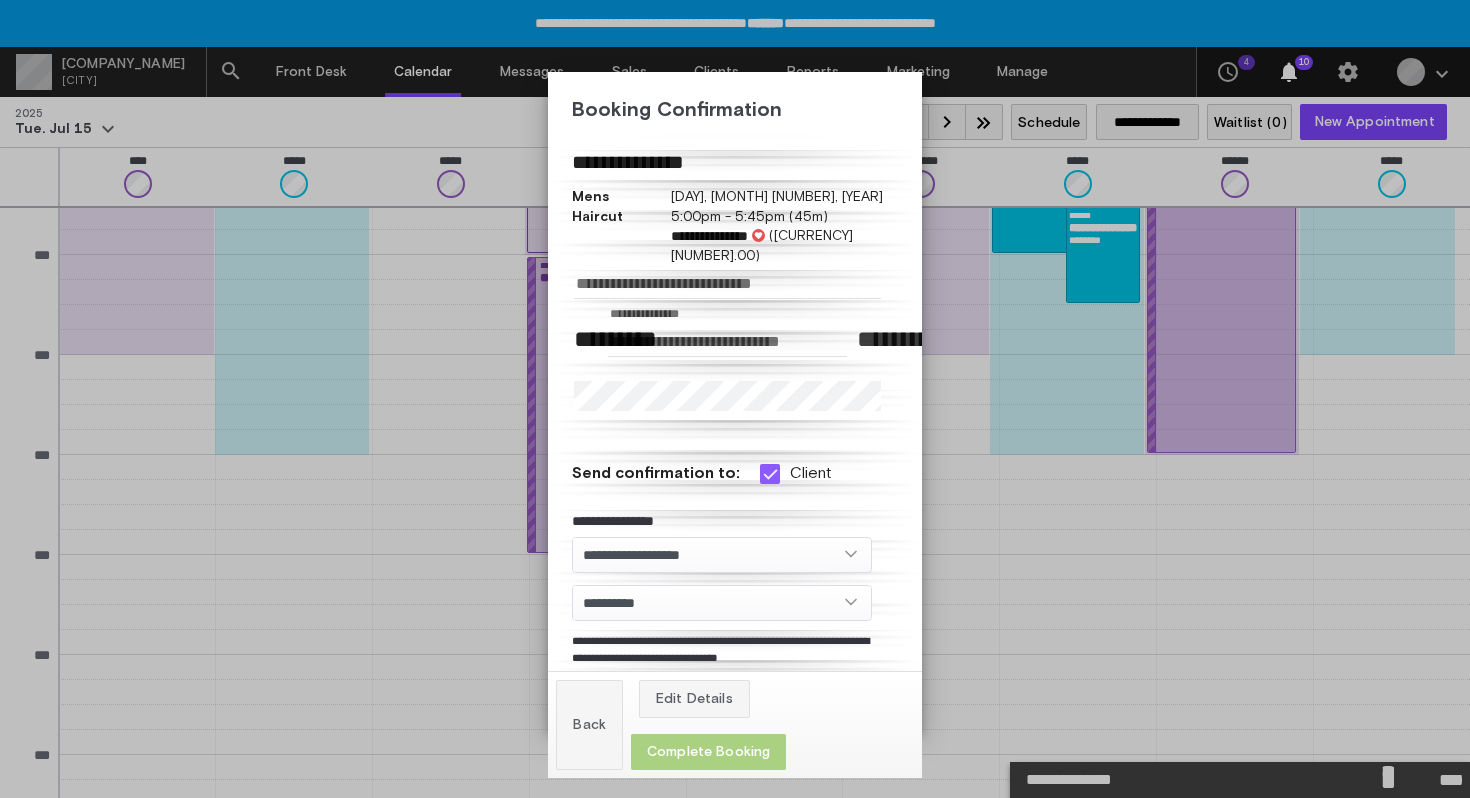 click on "Complete Booking" at bounding box center [708, 752] 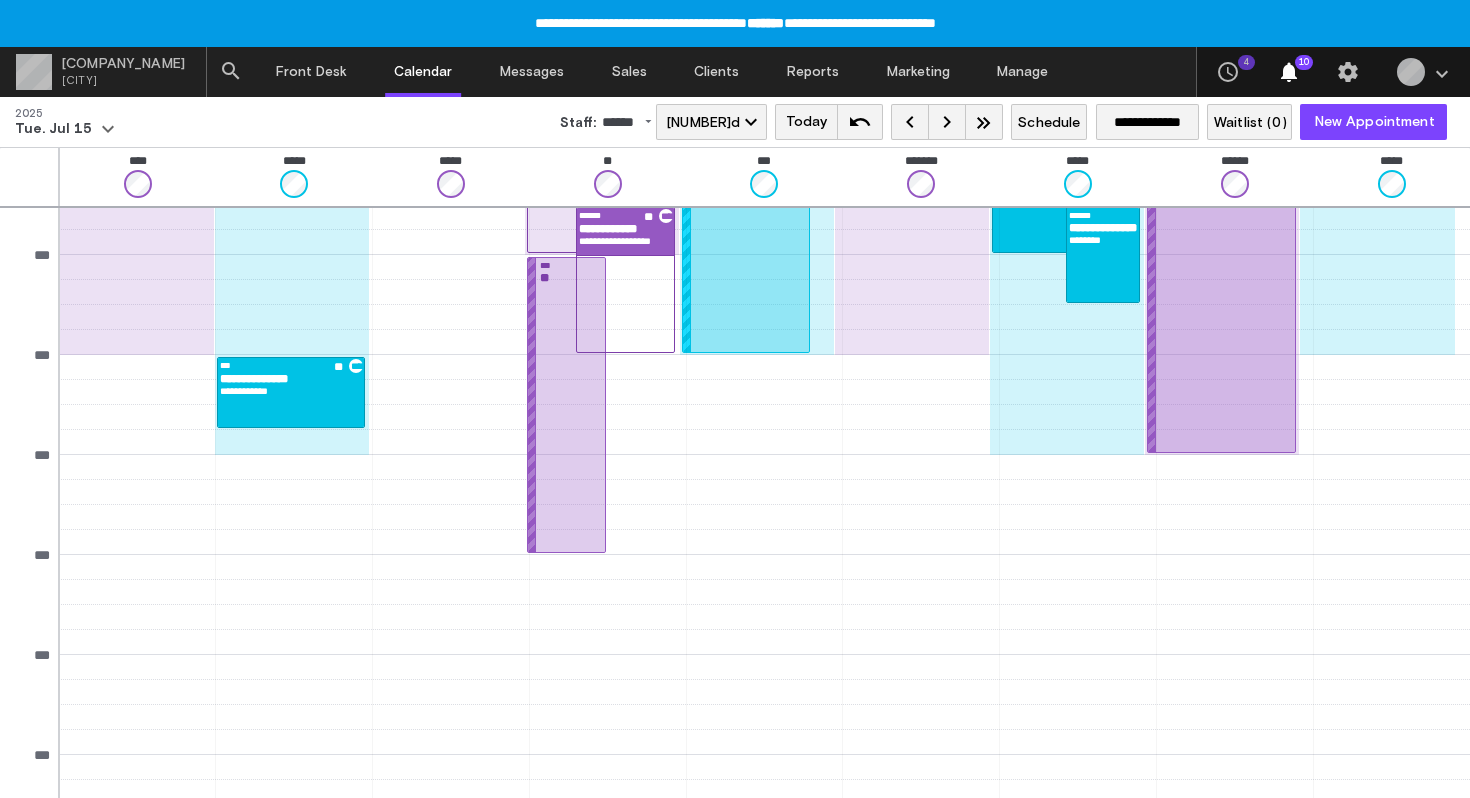 click on "*******" at bounding box center [765, 23] 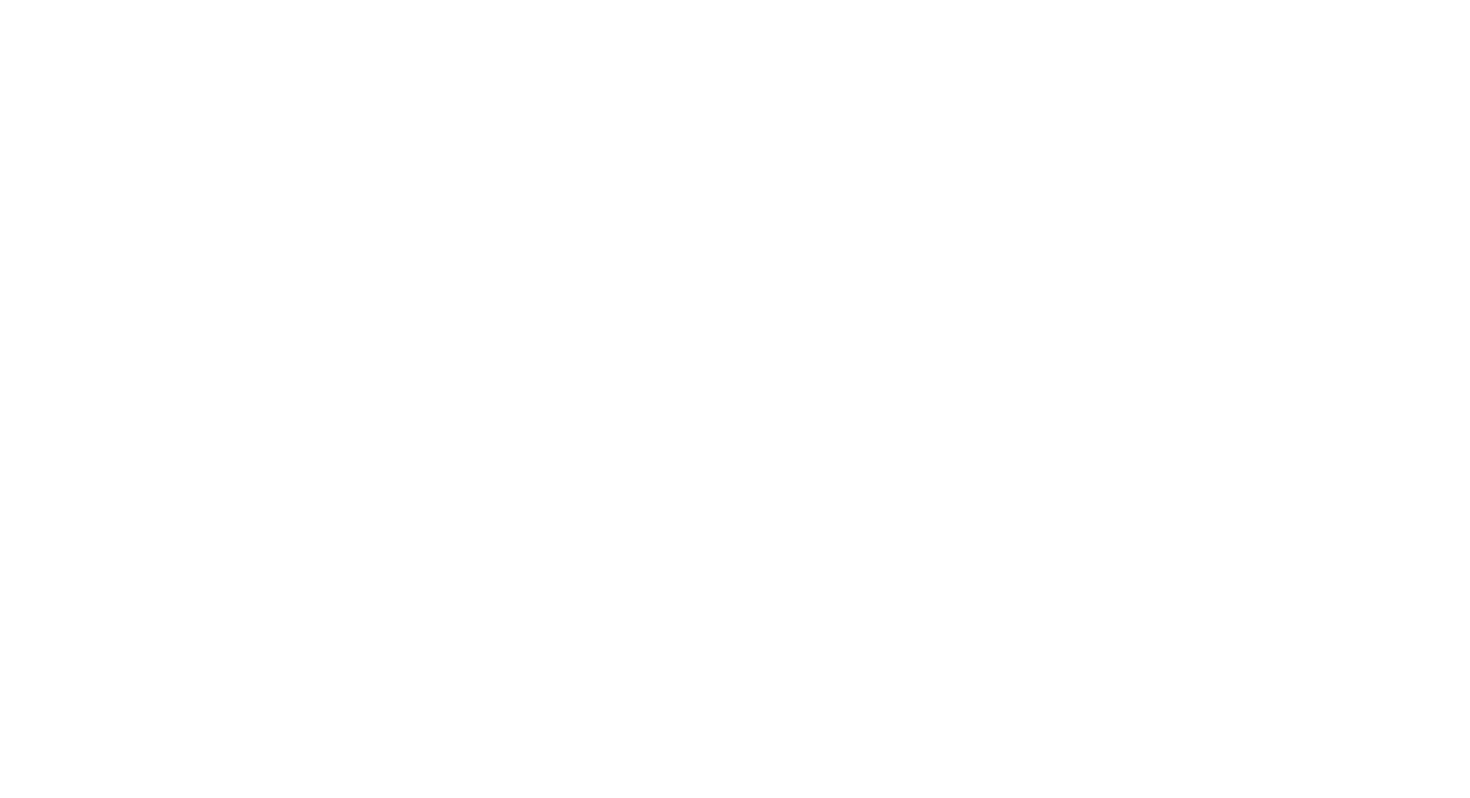 scroll, scrollTop: 0, scrollLeft: 0, axis: both 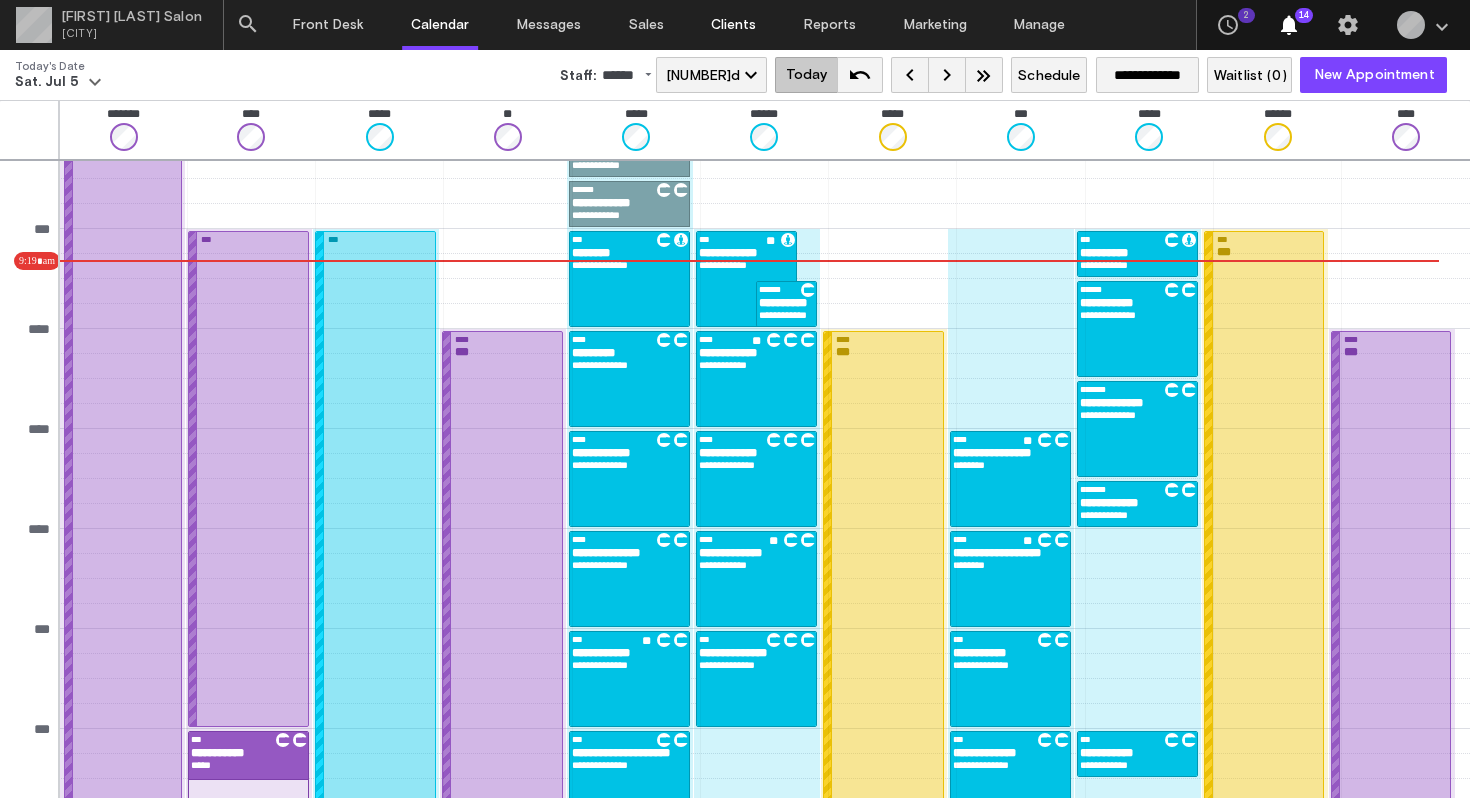 click on "Clients" at bounding box center (733, 25) 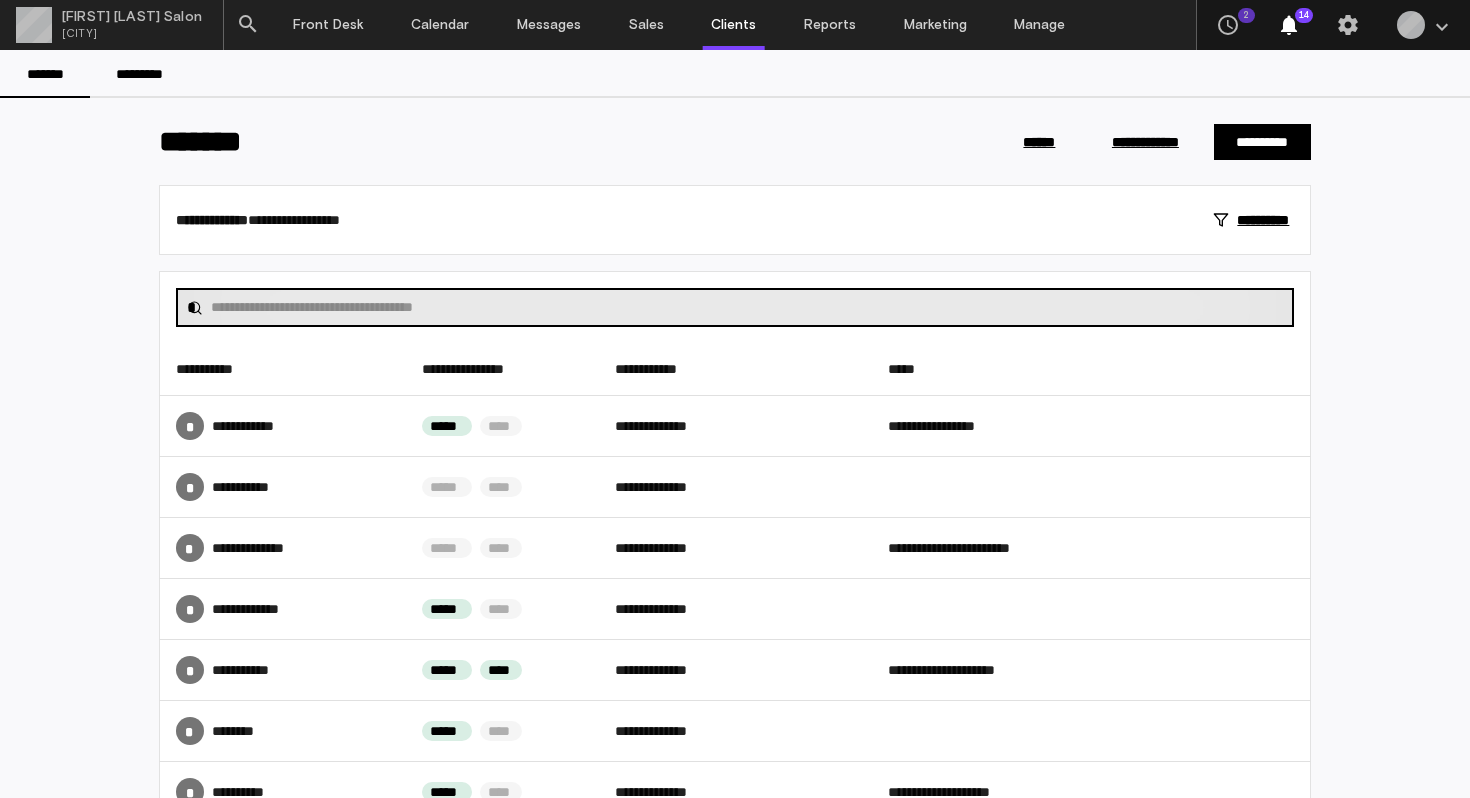 click at bounding box center (747, 307) 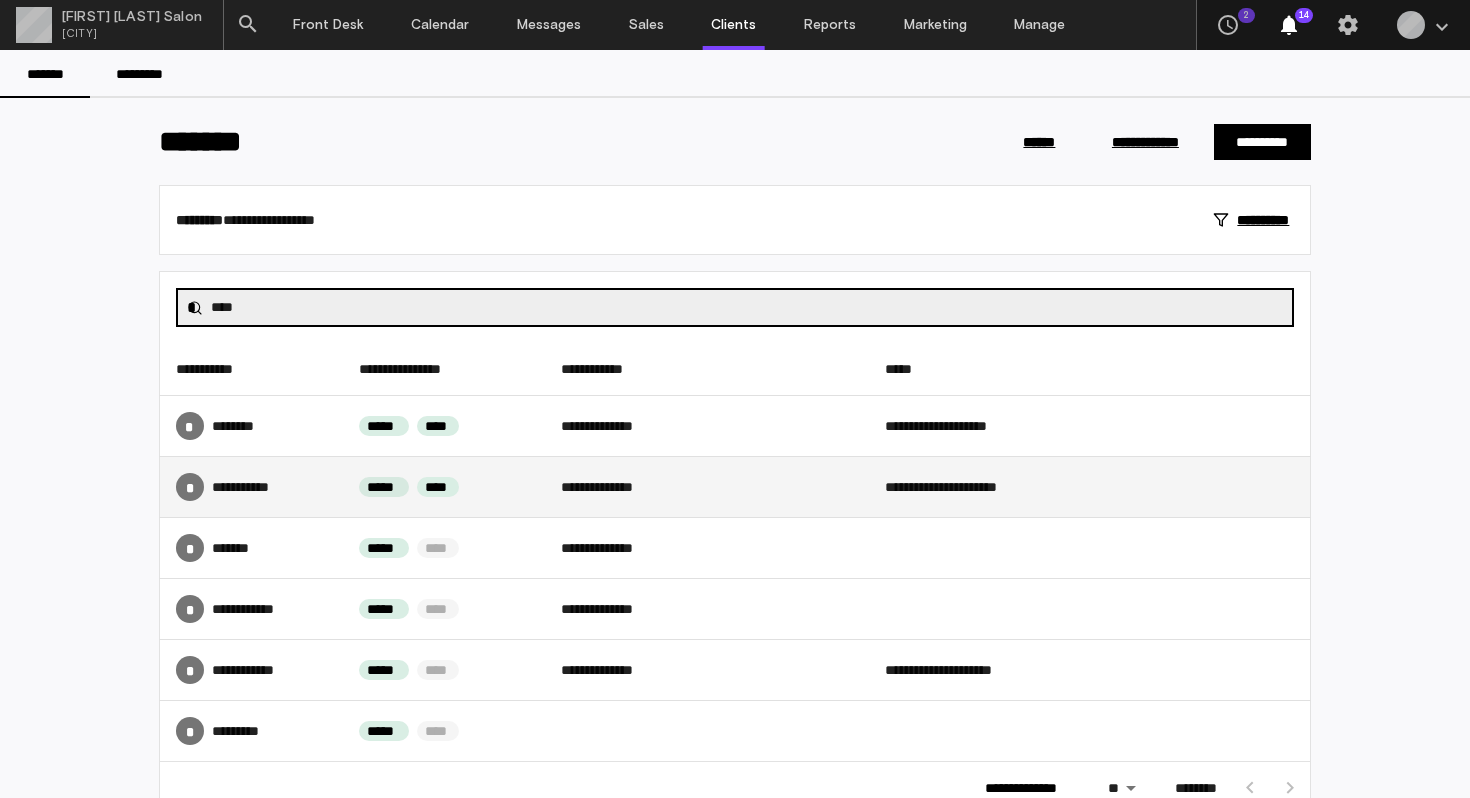type on "***" 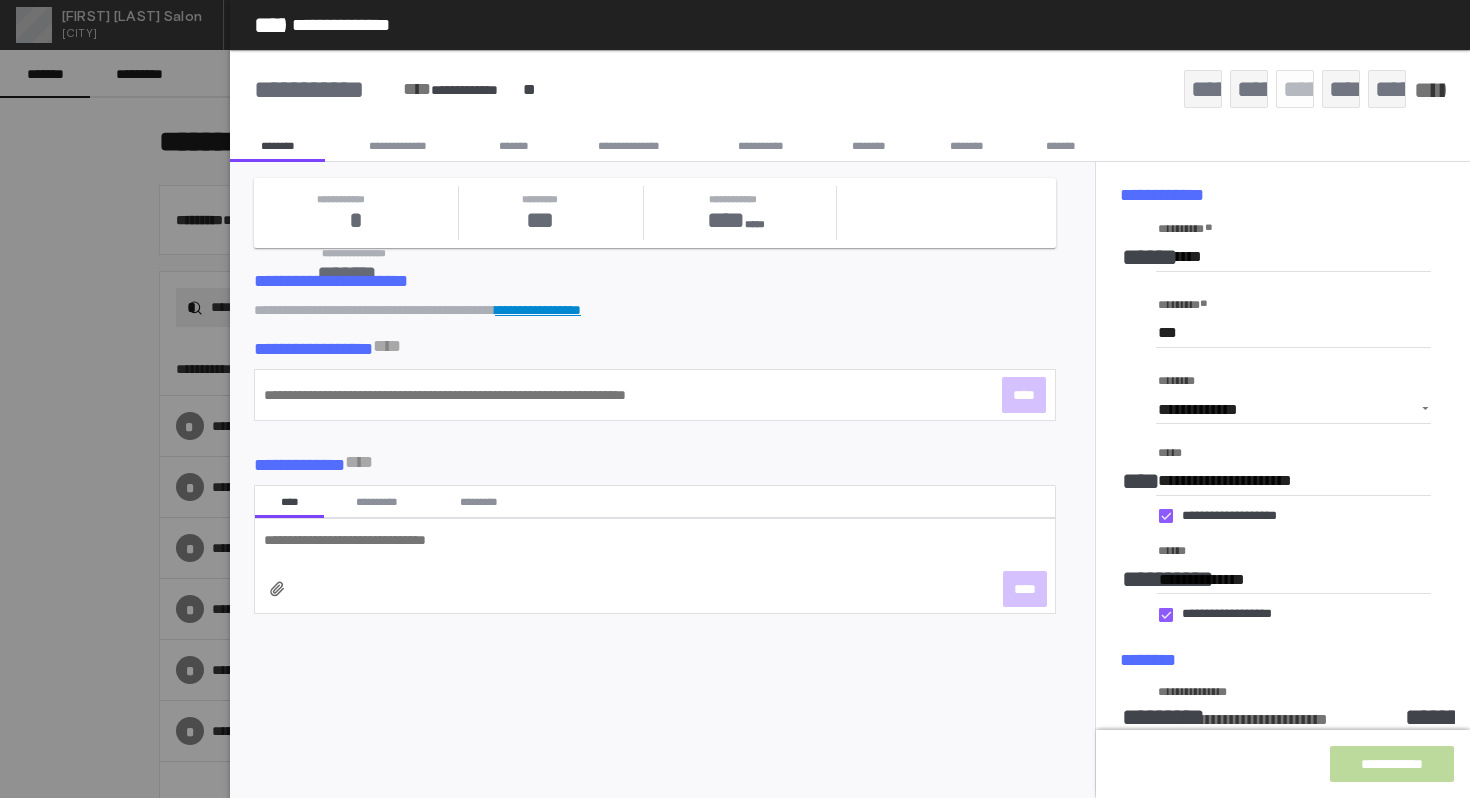click on "*******" at bounding box center [513, 146] 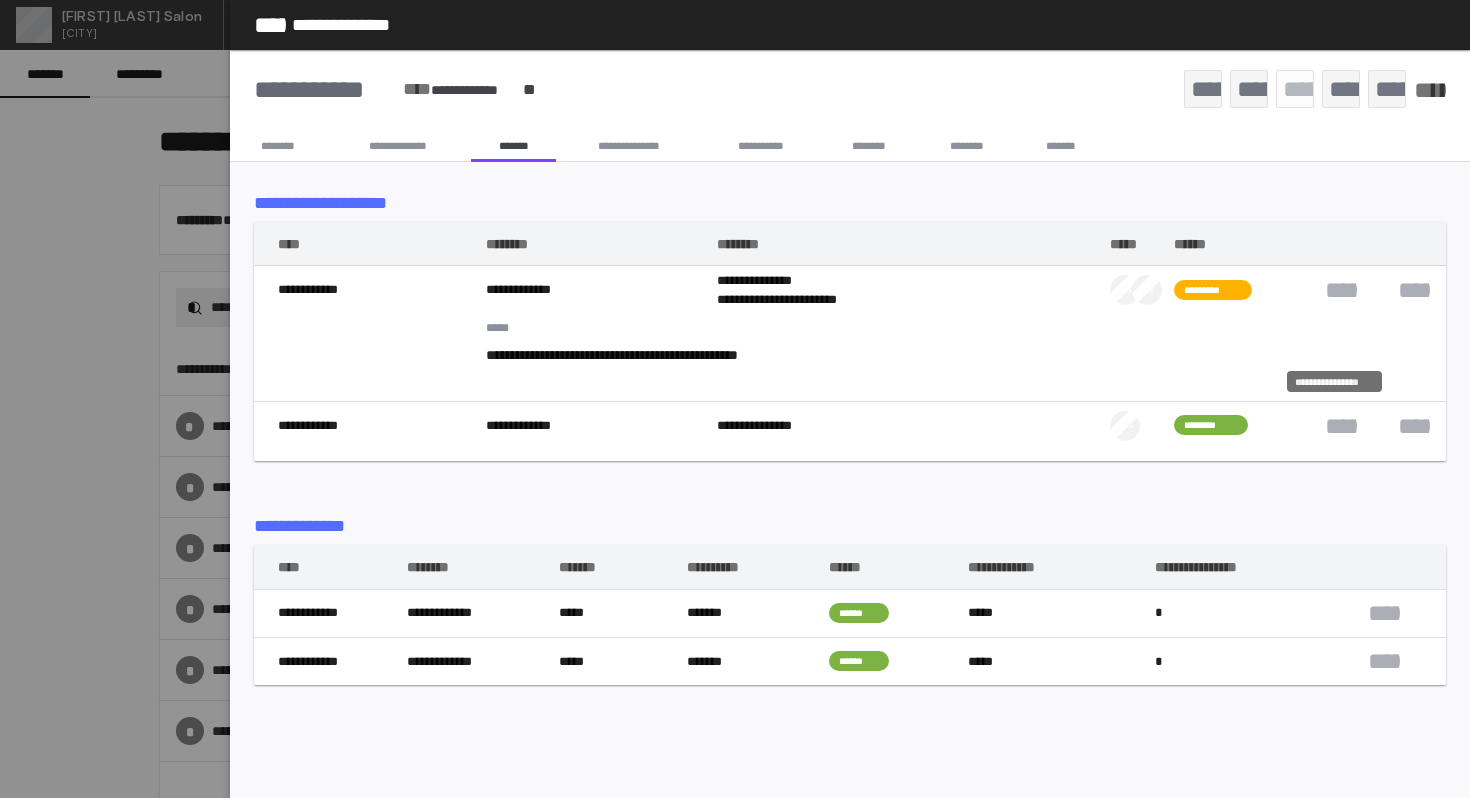click on "**********" at bounding box center (1337, 290) 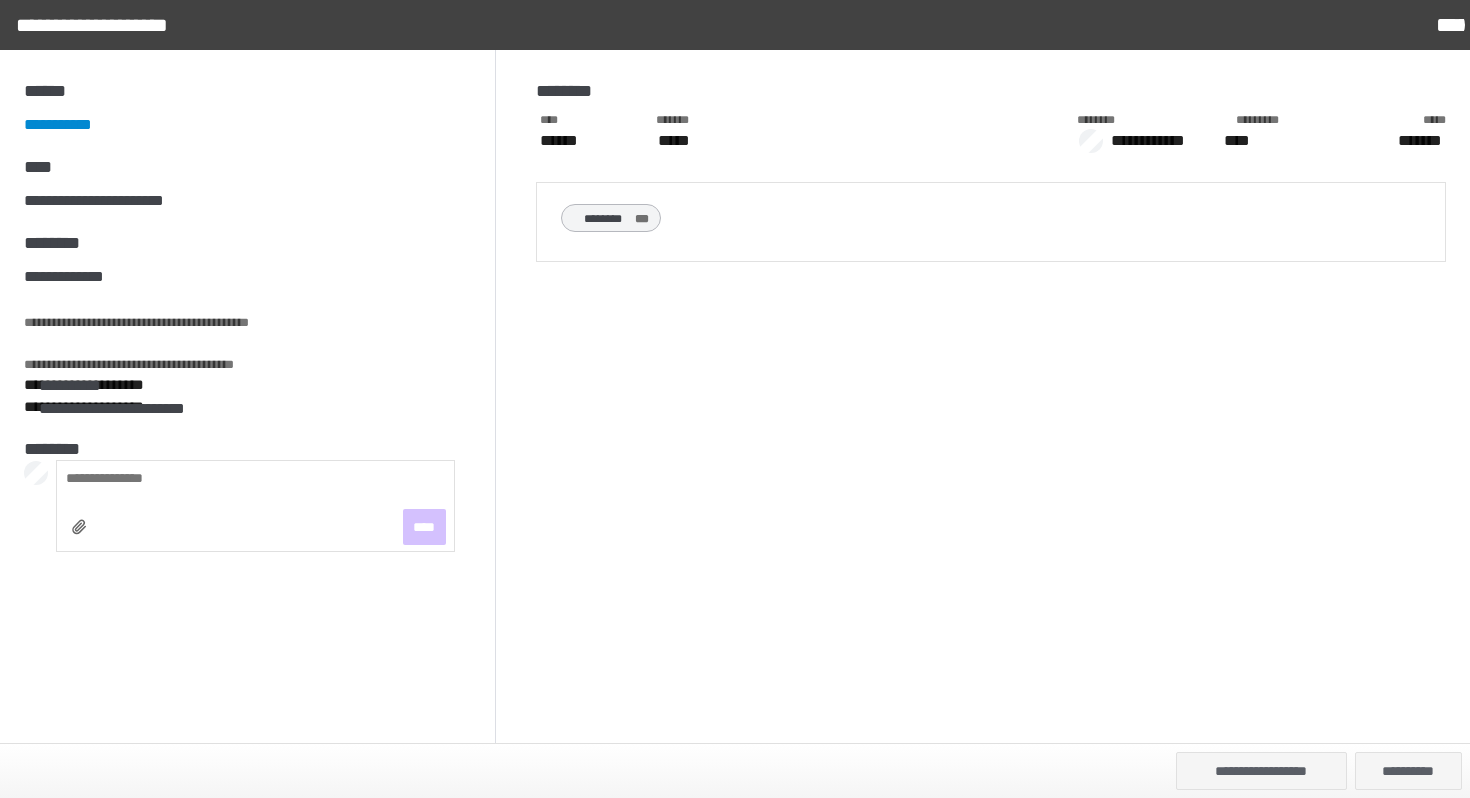 scroll, scrollTop: 134, scrollLeft: 0, axis: vertical 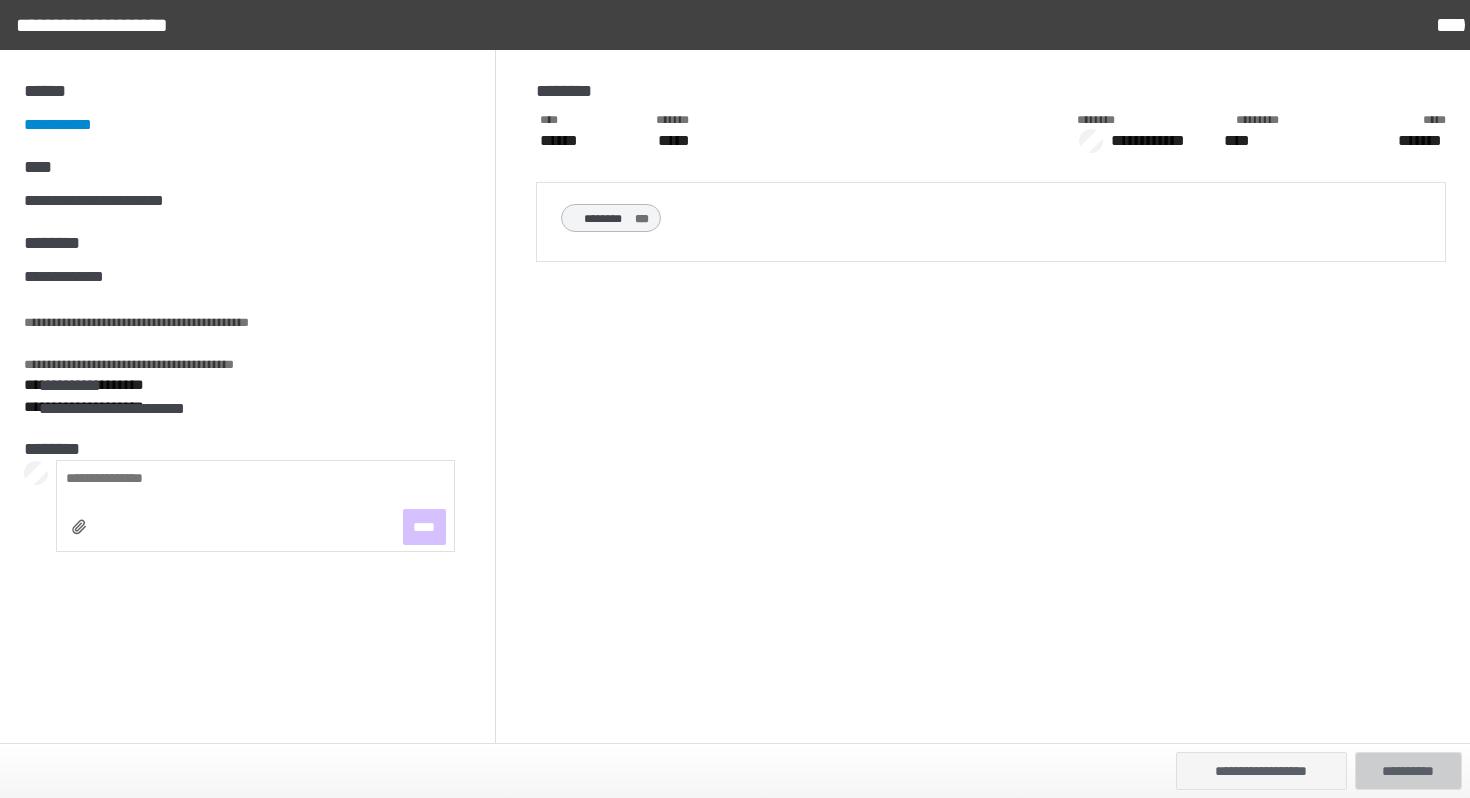 click on "**********" at bounding box center [1408, 771] 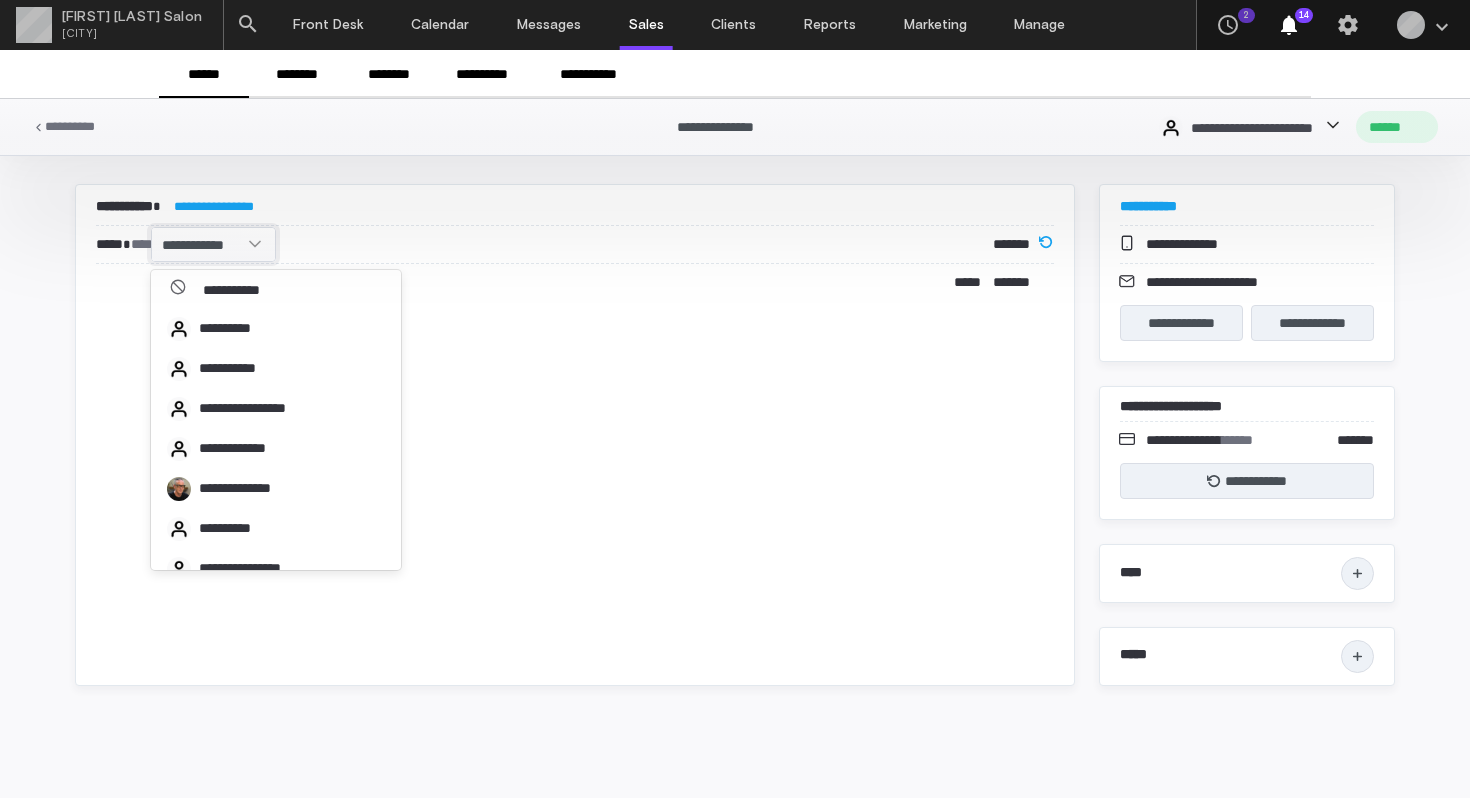 click at bounding box center [255, 244] 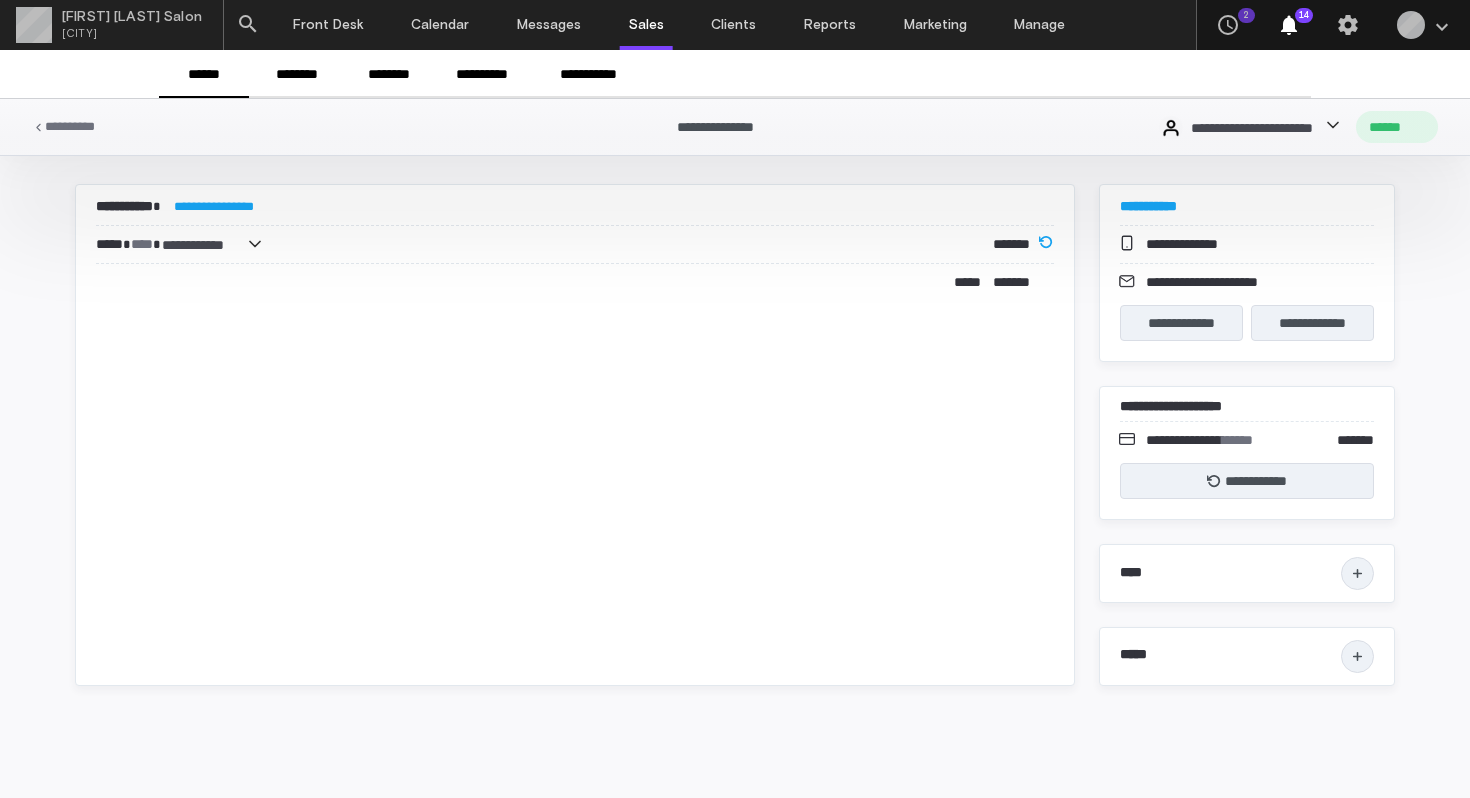 click on "**********" at bounding box center [575, 435] 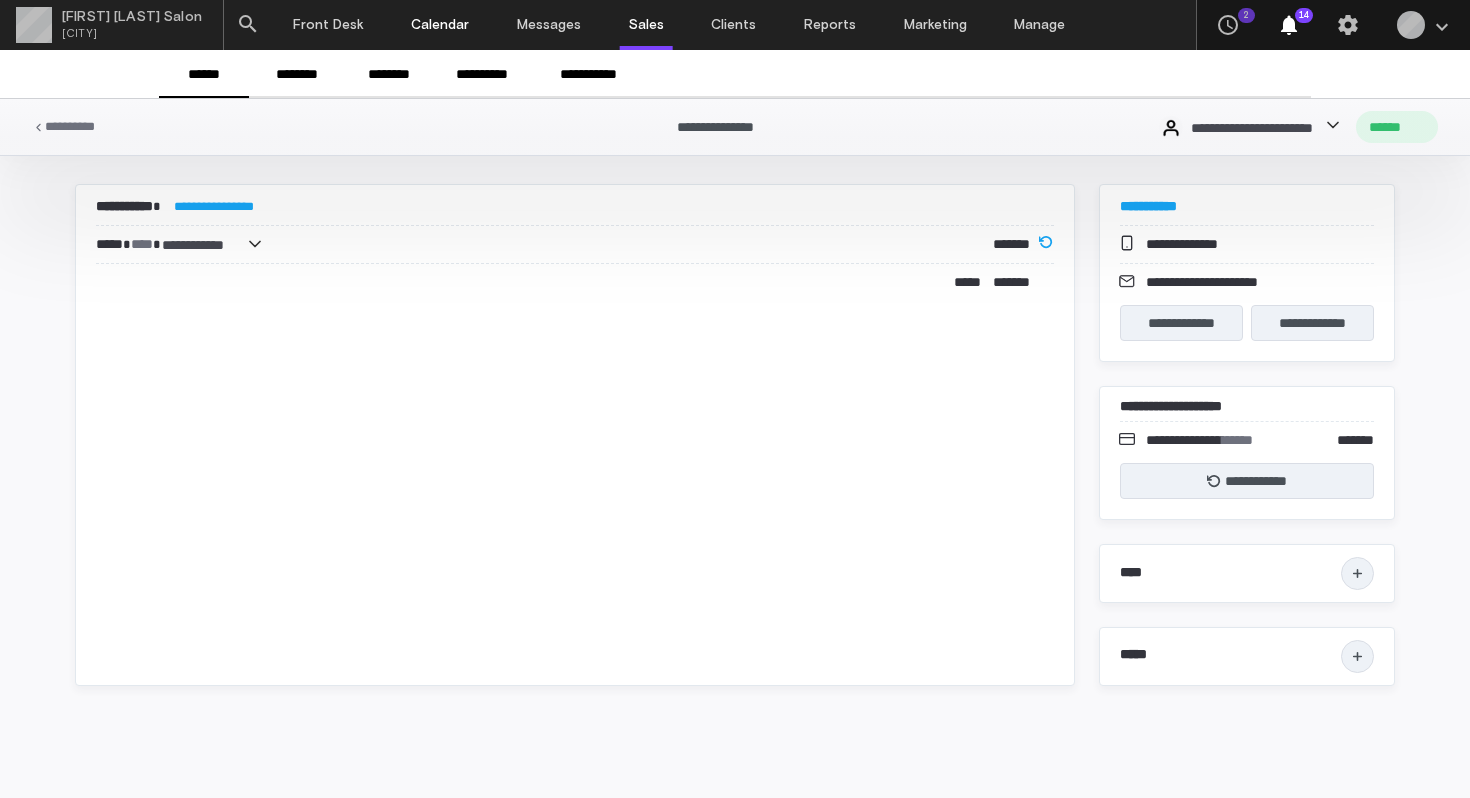 click on "Calendar" at bounding box center [440, 25] 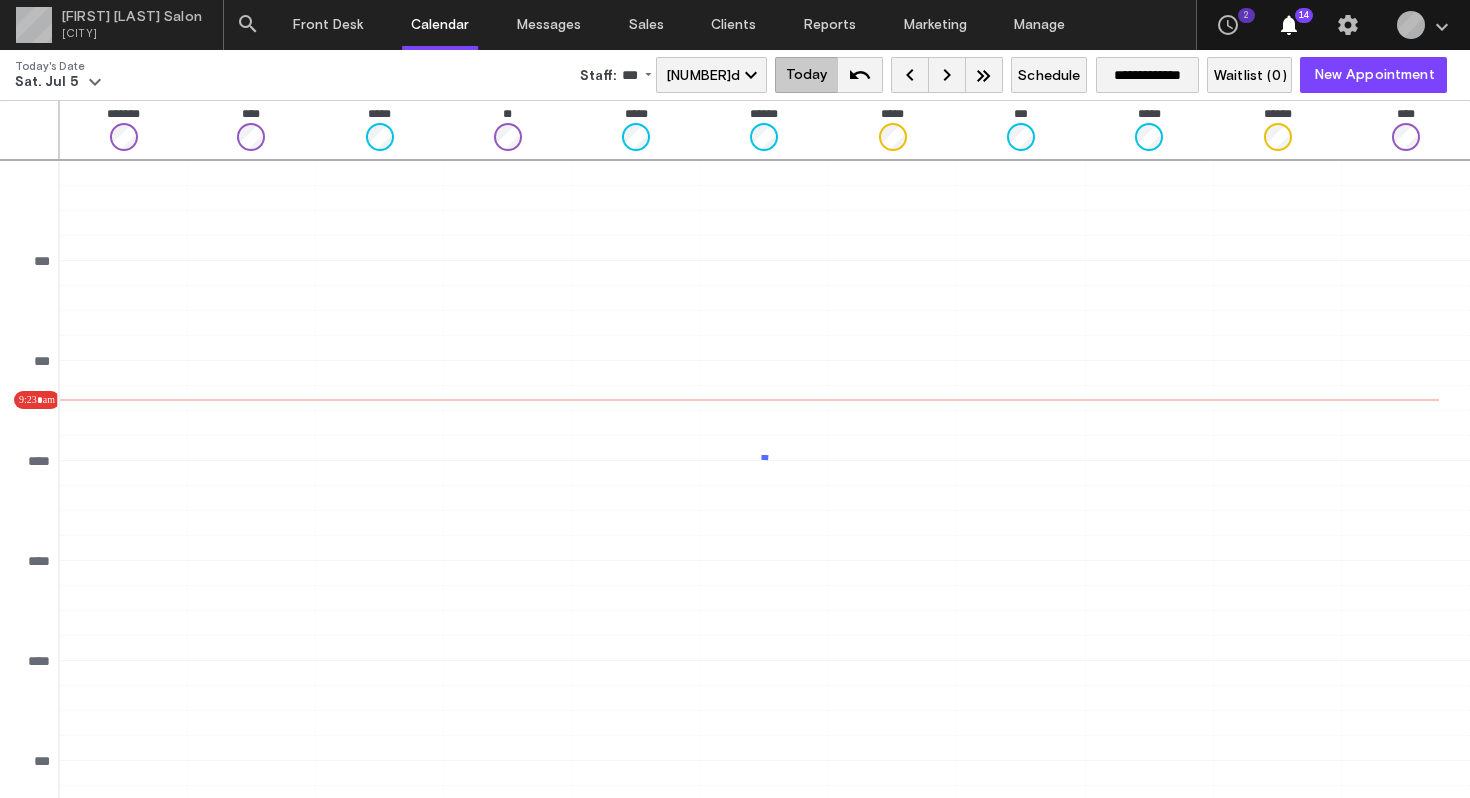 scroll, scrollTop: 0, scrollLeft: 0, axis: both 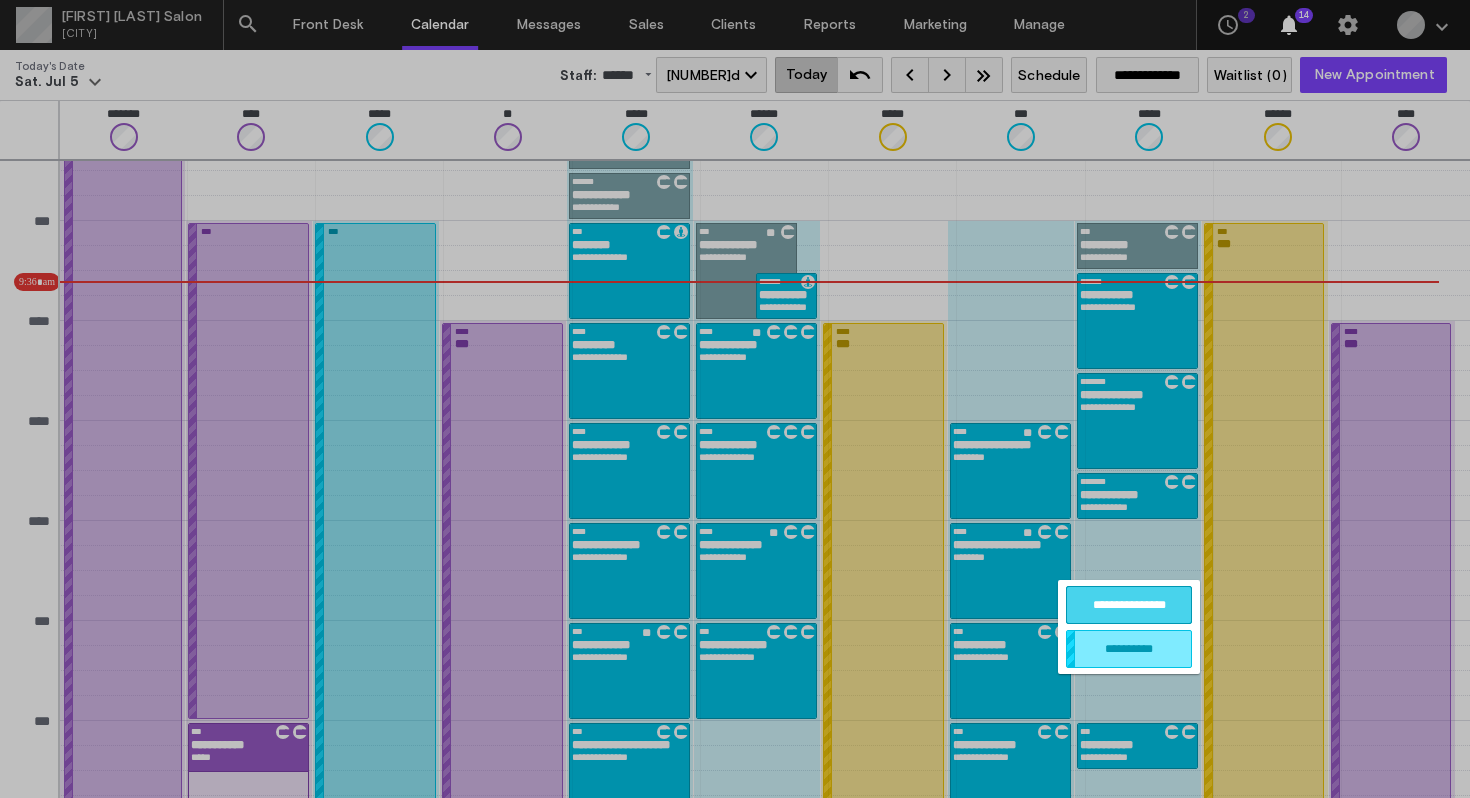 click on "**********" at bounding box center (1129, 605) 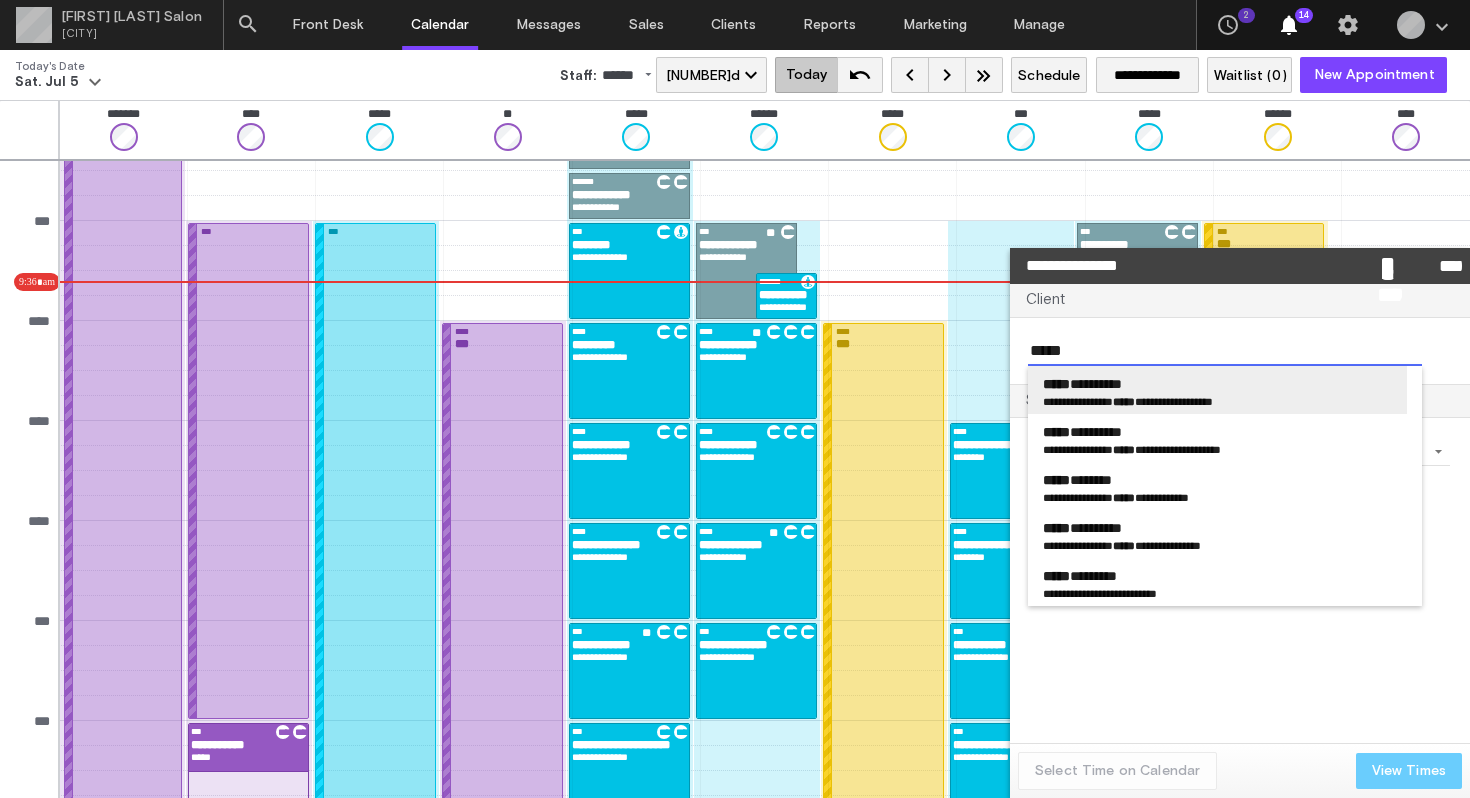 type on "*****" 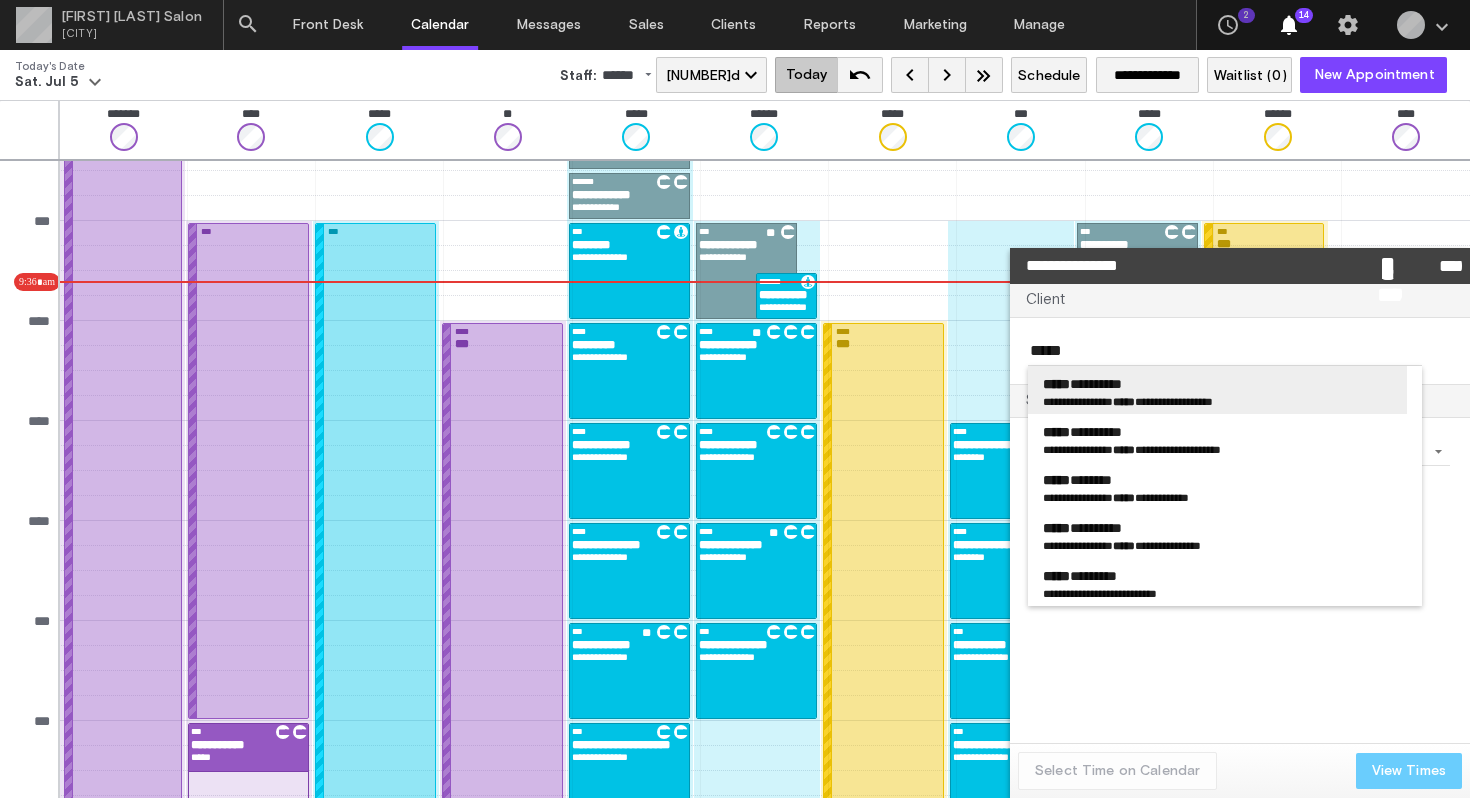 click on "**********" at bounding box center (1163, 401) 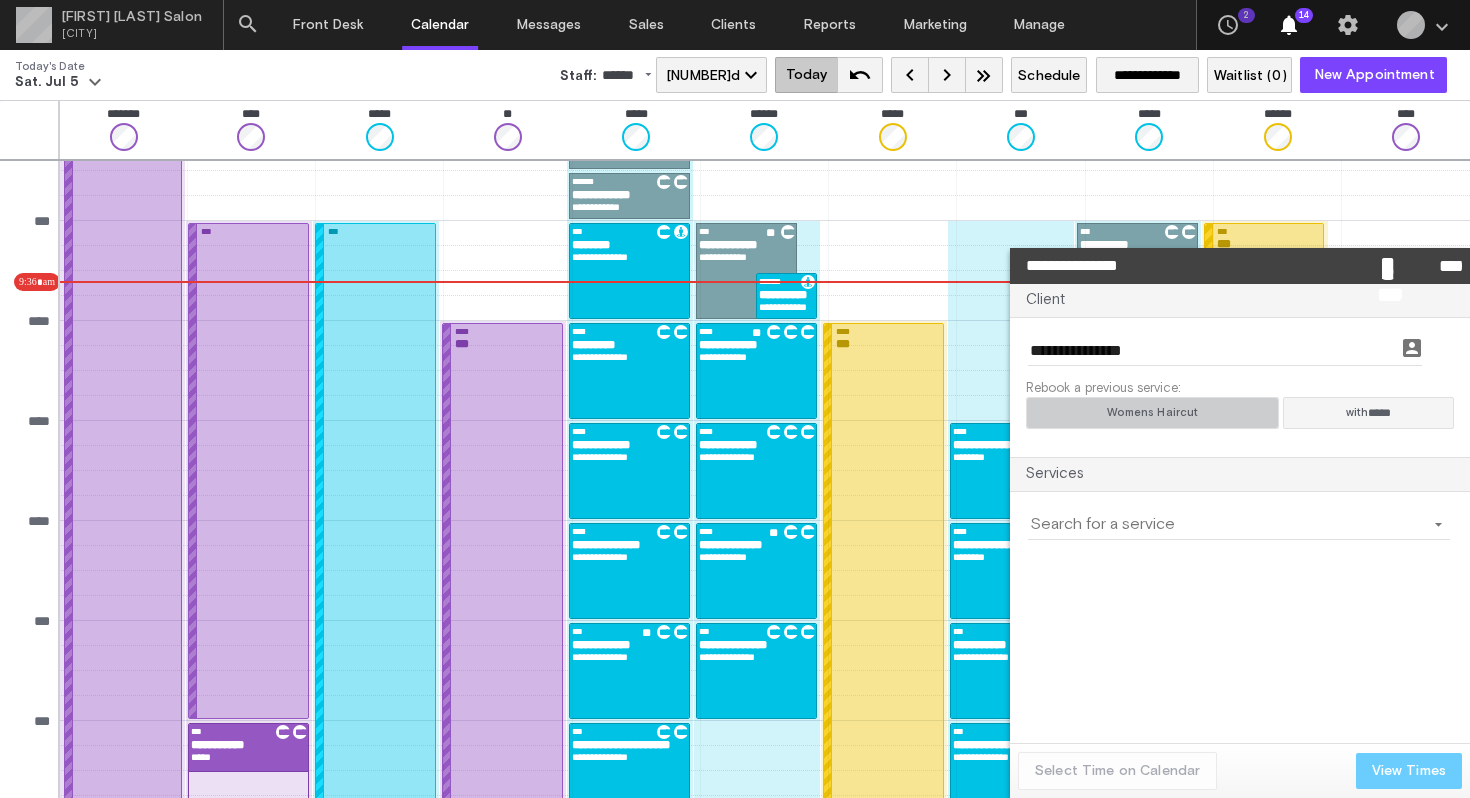 click on "Womens Haircut" at bounding box center (1152, 413) 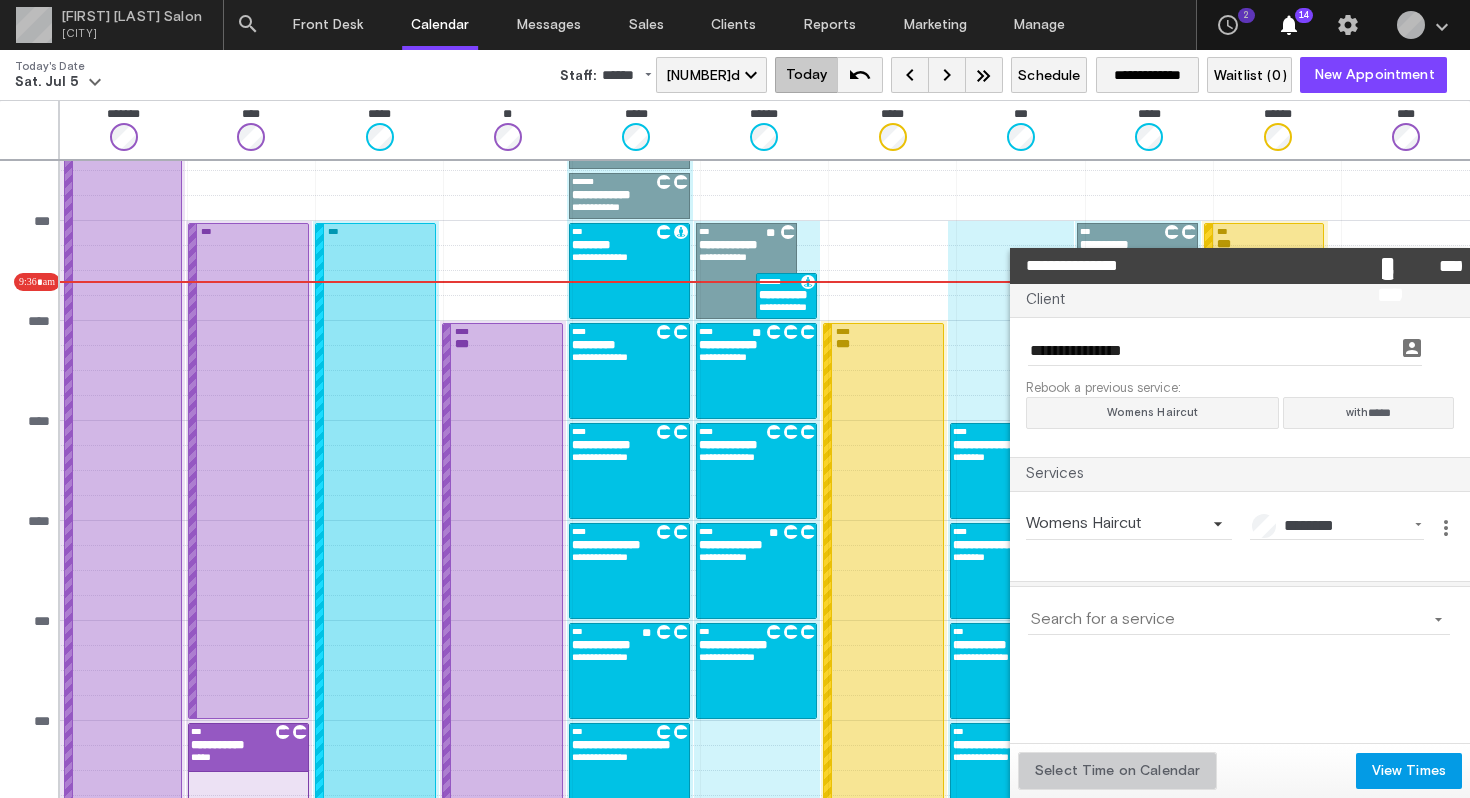 click on "Select Time on Calendar" at bounding box center [1117, 771] 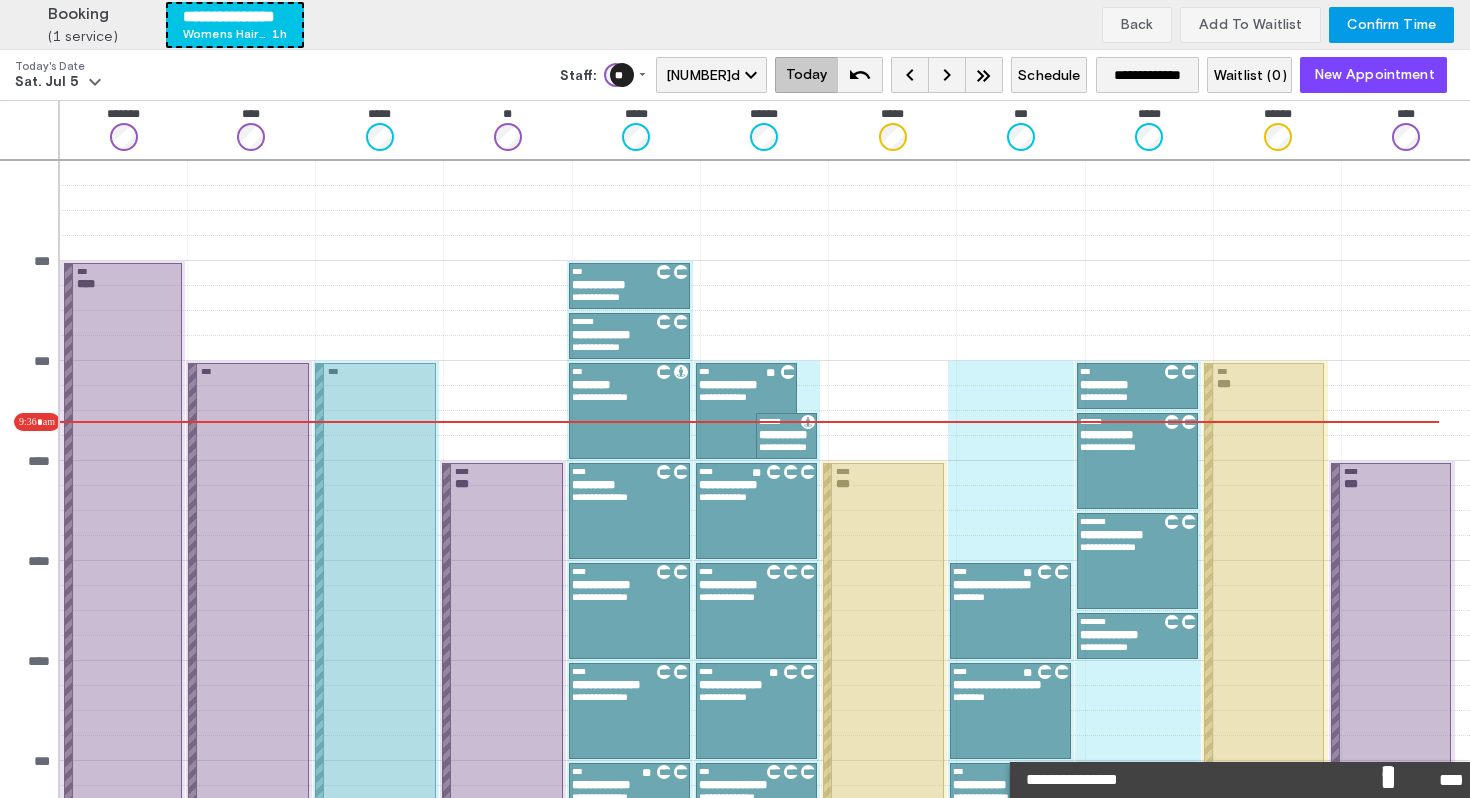 scroll, scrollTop: 140, scrollLeft: 0, axis: vertical 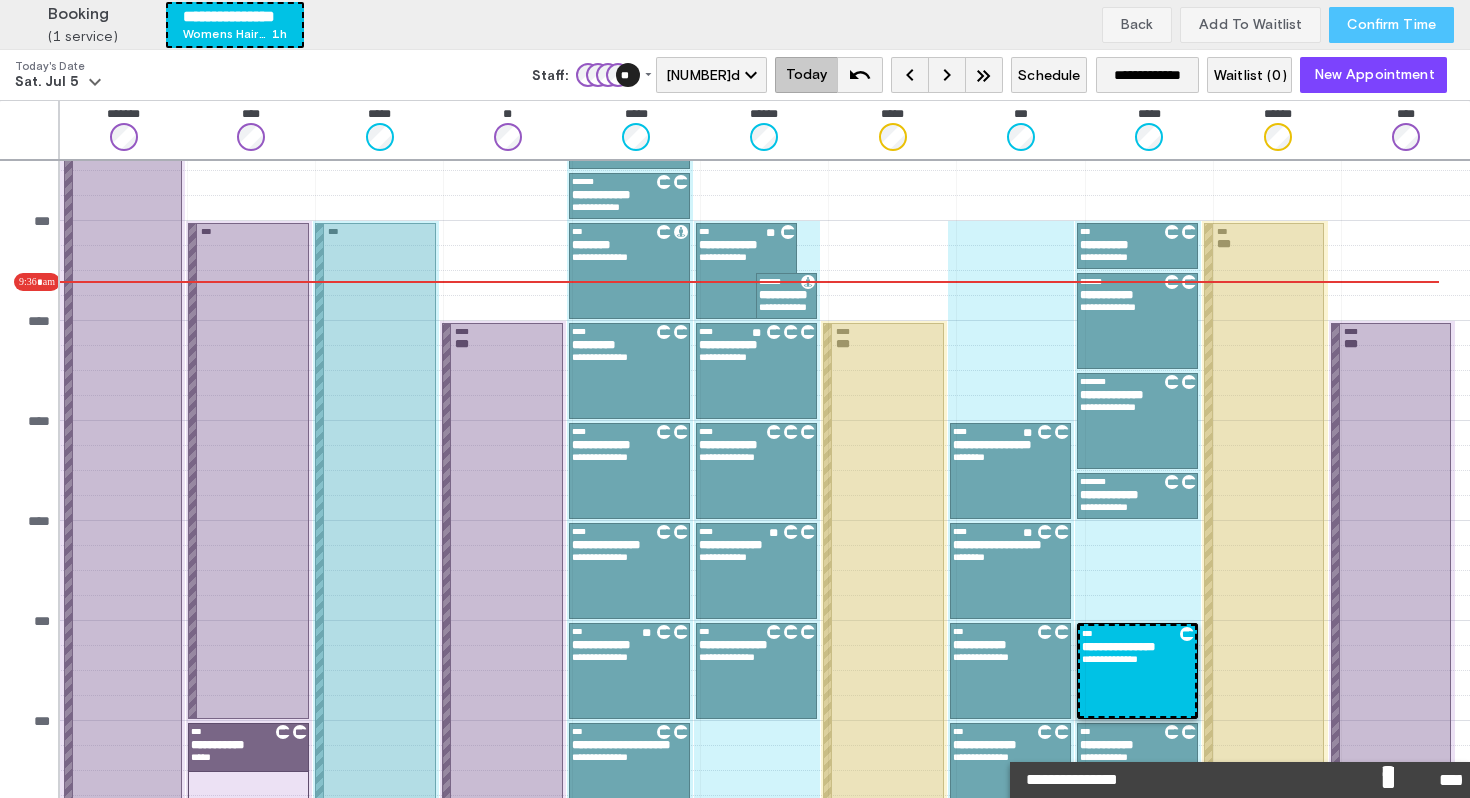 click on "Confirm Time" at bounding box center [1391, 25] 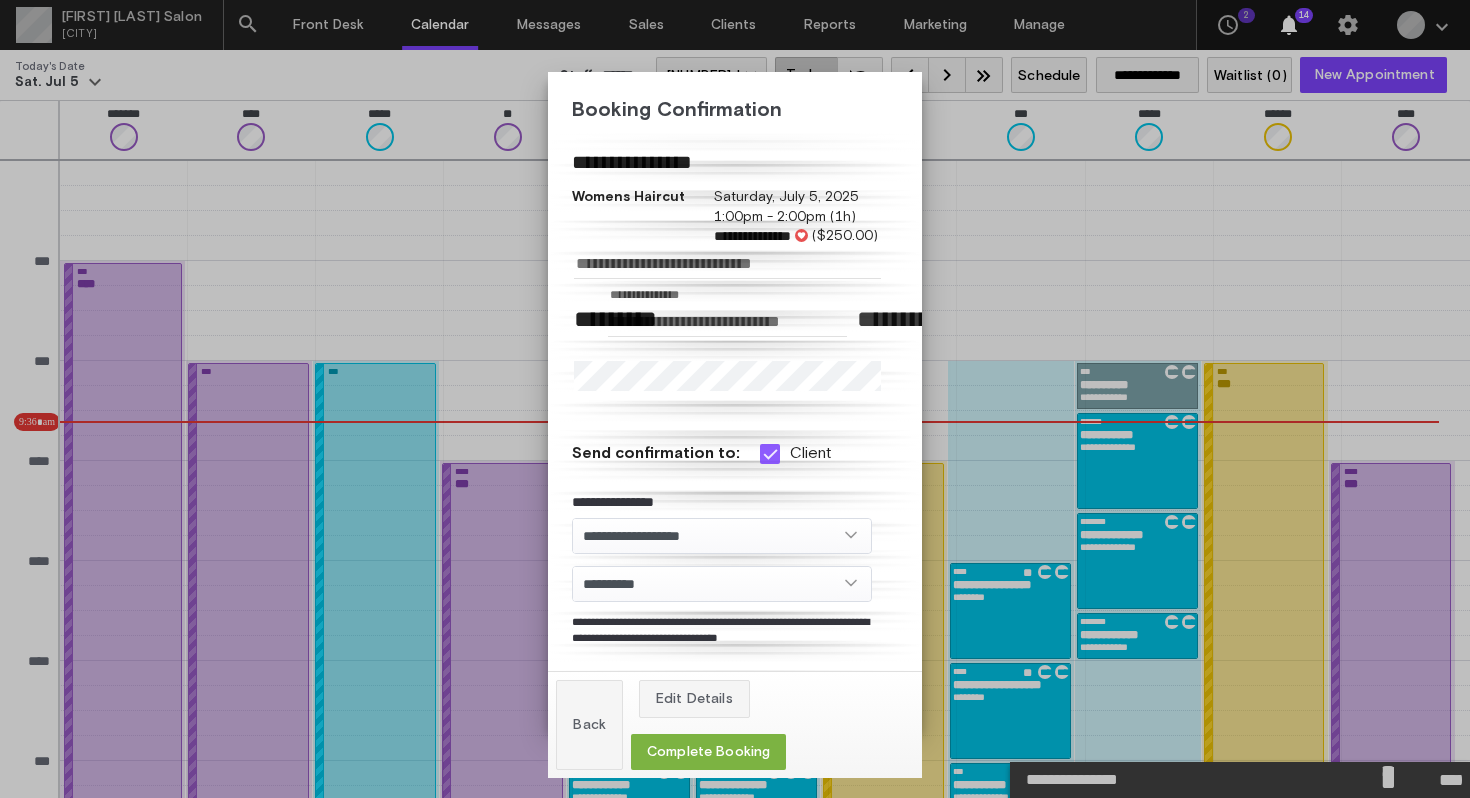 scroll, scrollTop: 140, scrollLeft: 0, axis: vertical 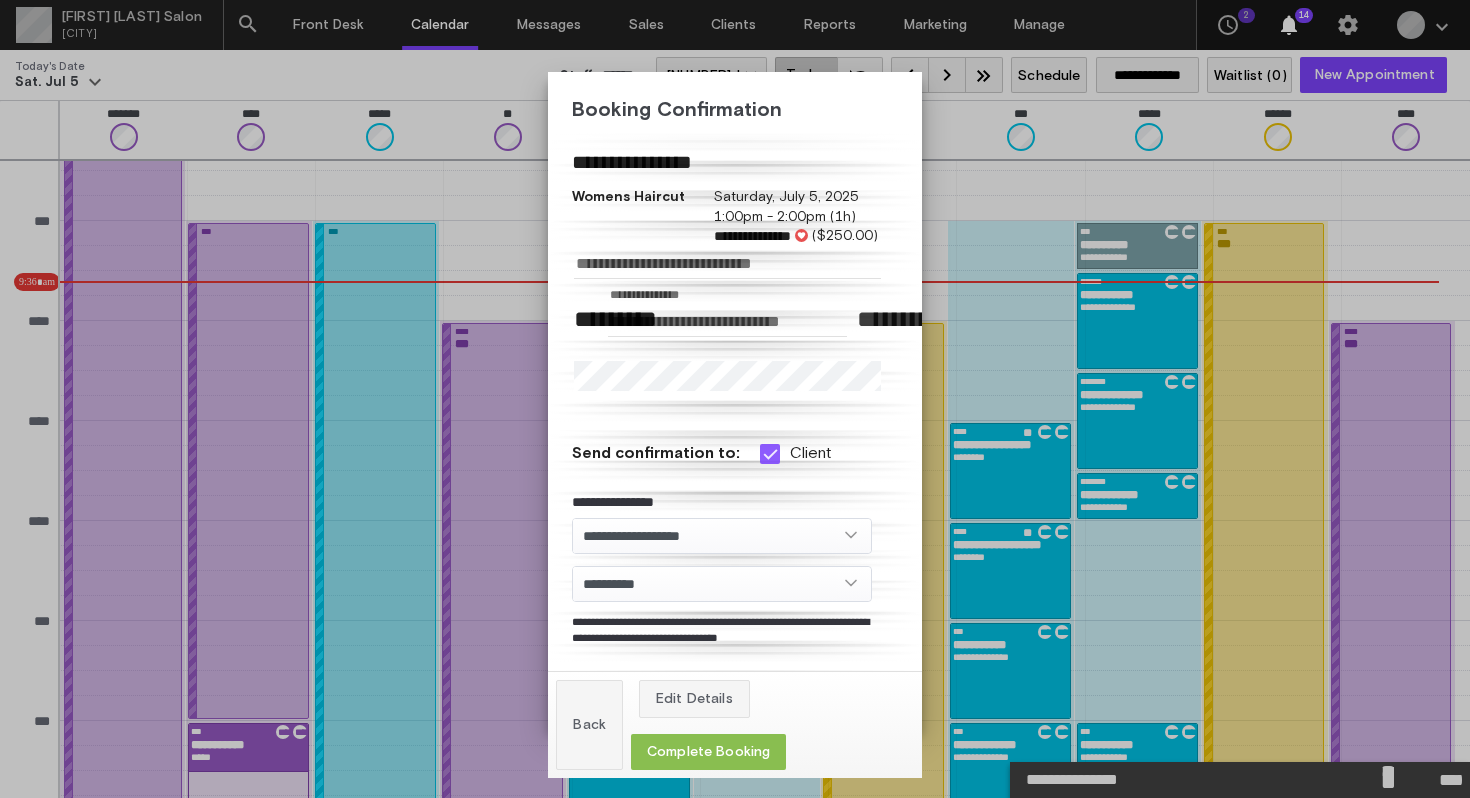 click on "Complete Booking" at bounding box center [708, 752] 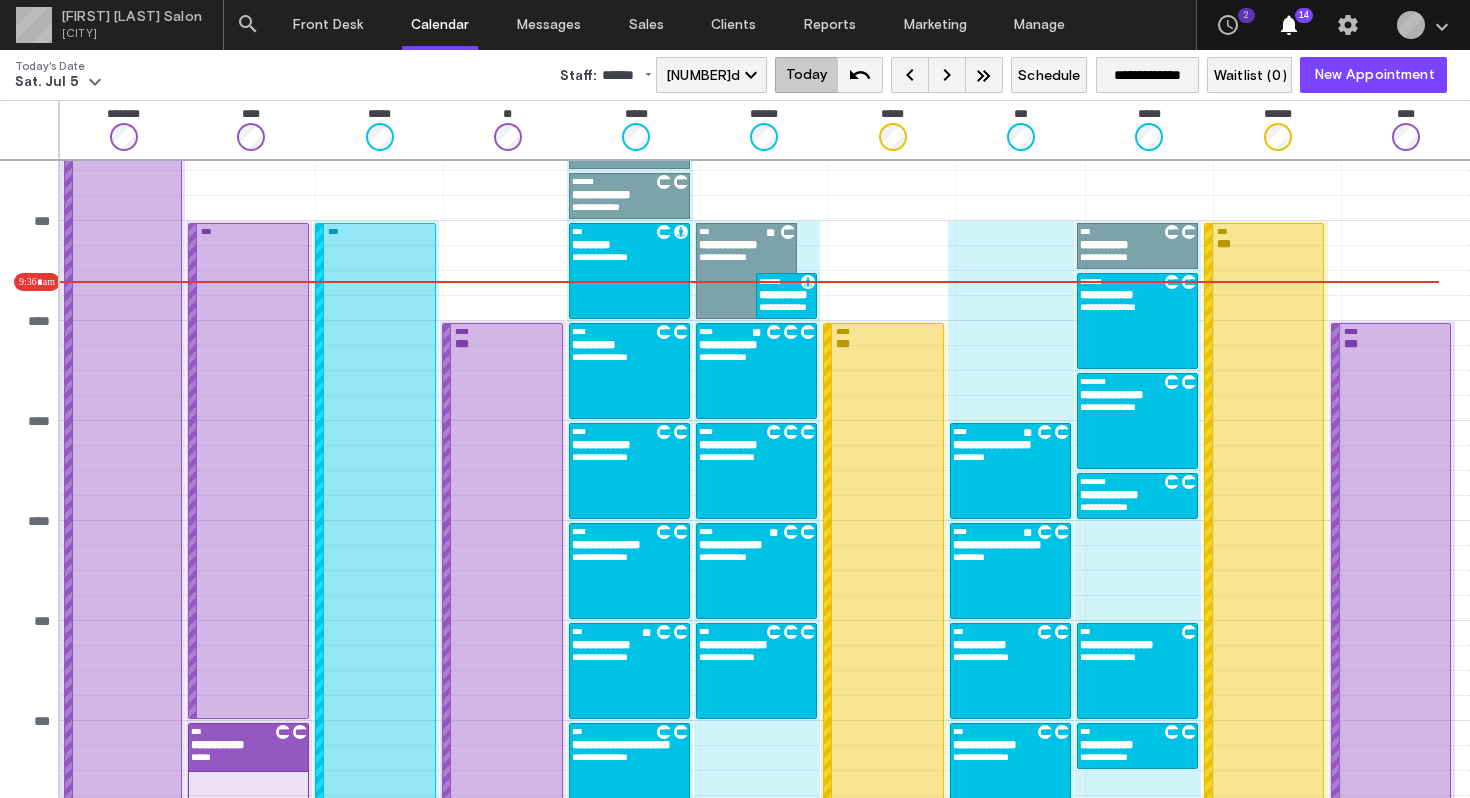 click on "**********" at bounding box center (1137, 671) 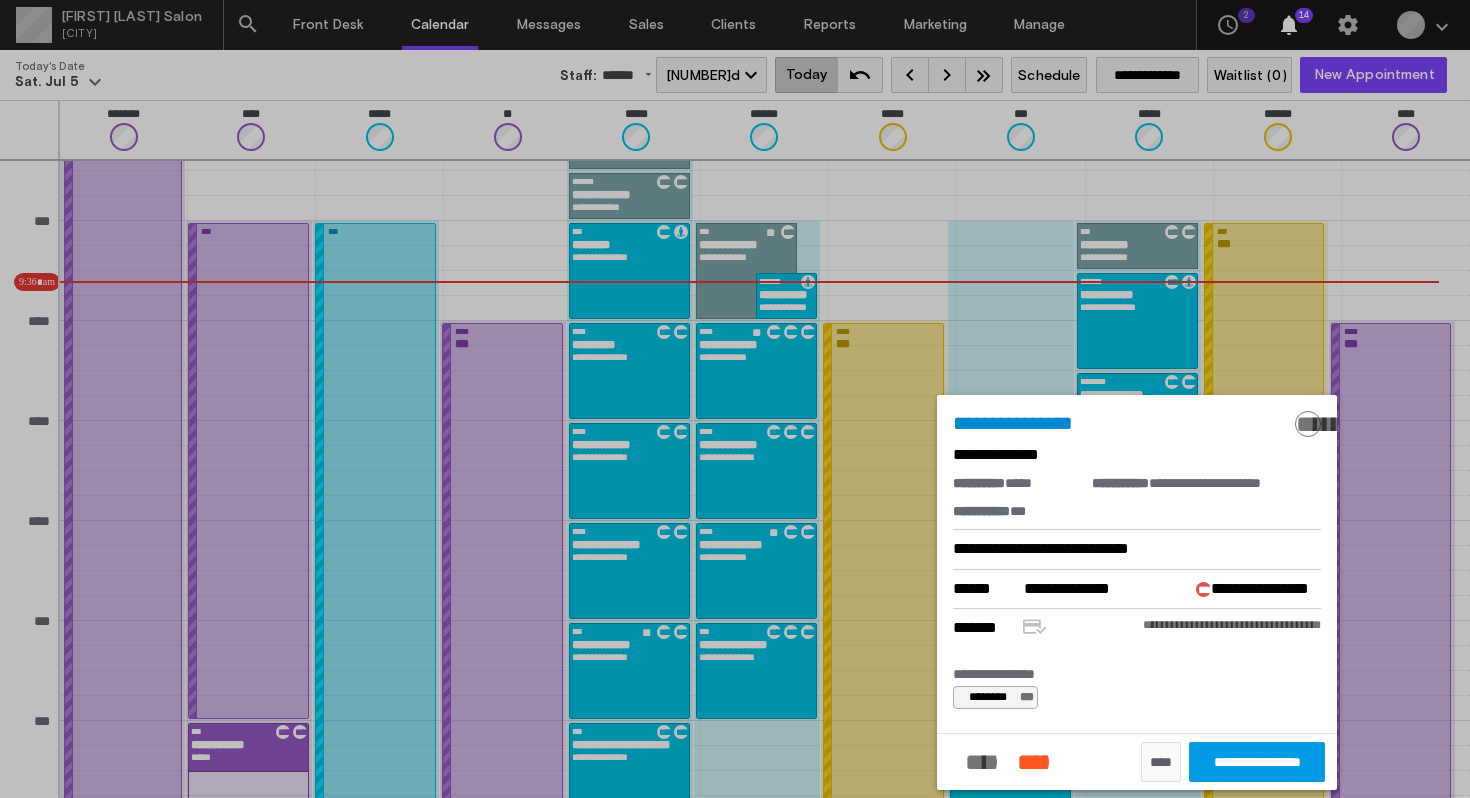 click on "****" at bounding box center (1161, 762) 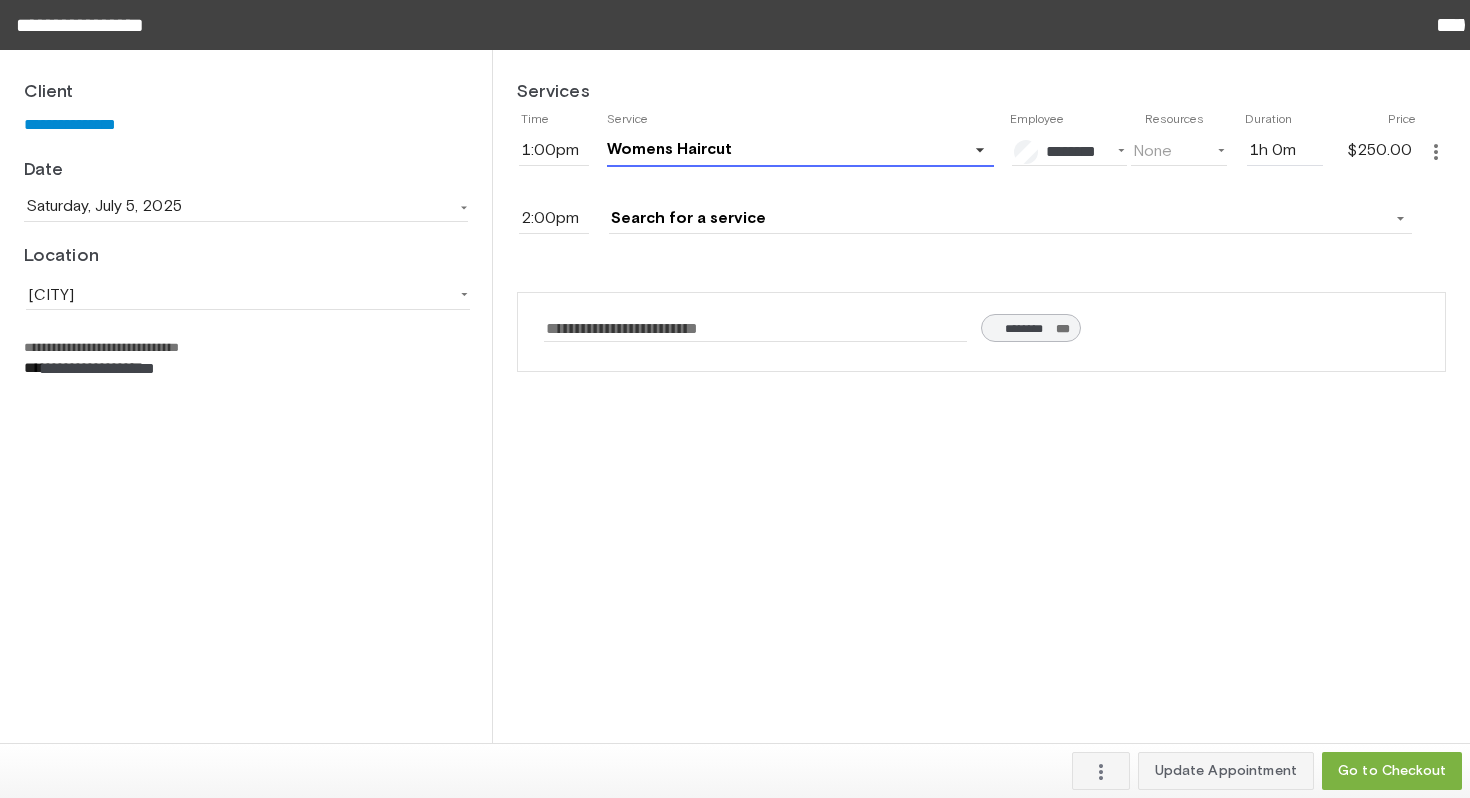 click on "Womens Haircut" at bounding box center [788, 149] 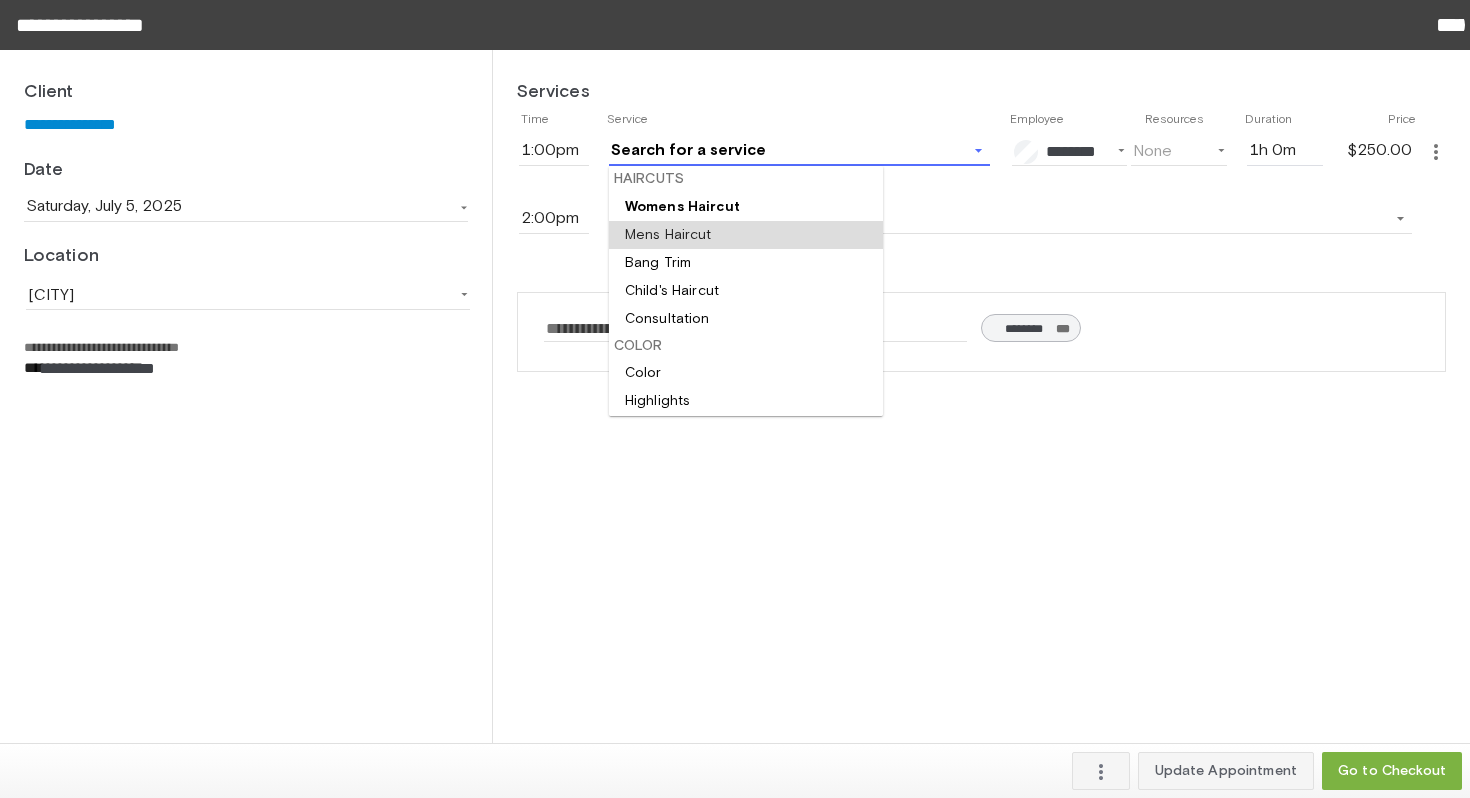 click at bounding box center (746, 235) 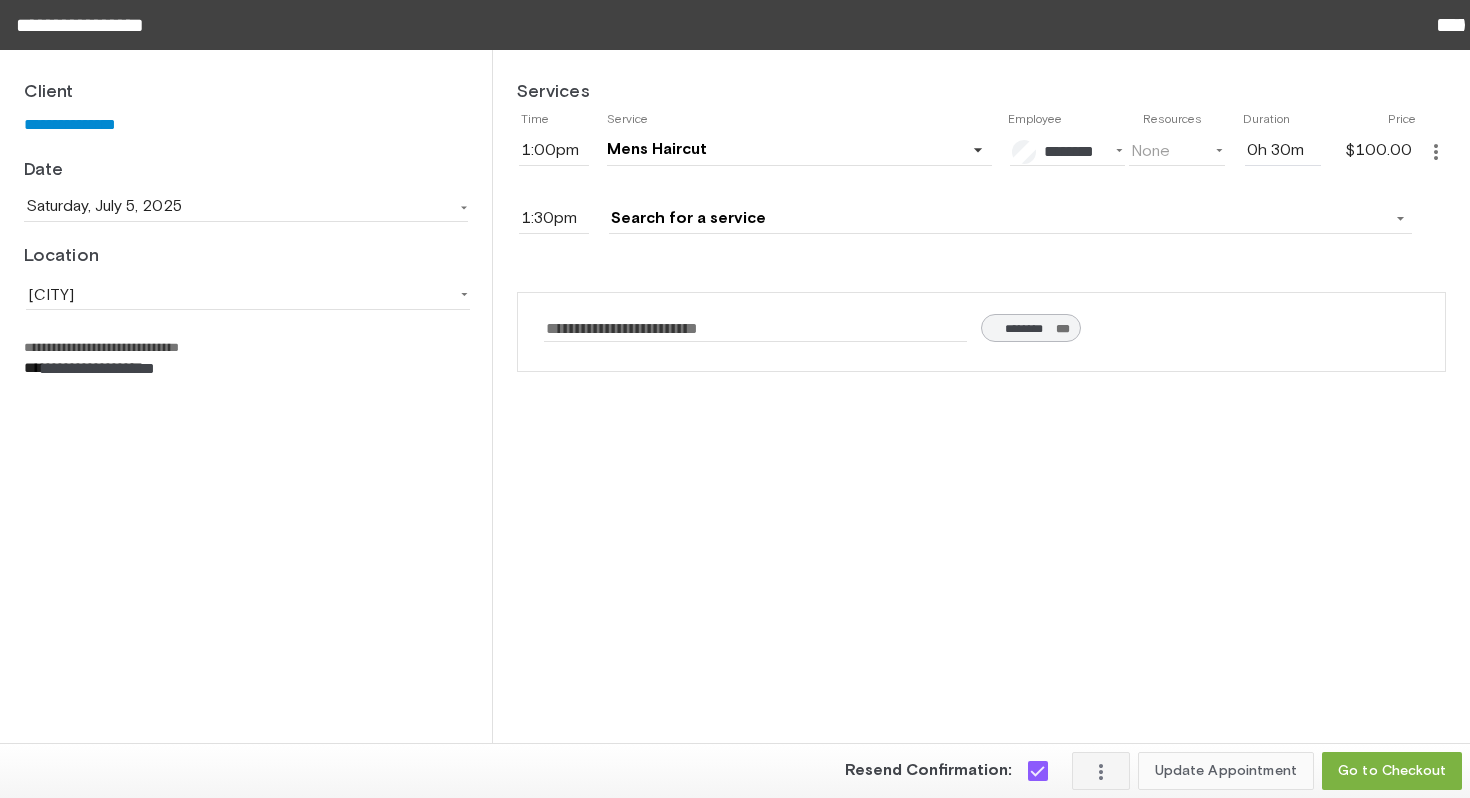 click on "Update Appointment" at bounding box center [1226, 771] 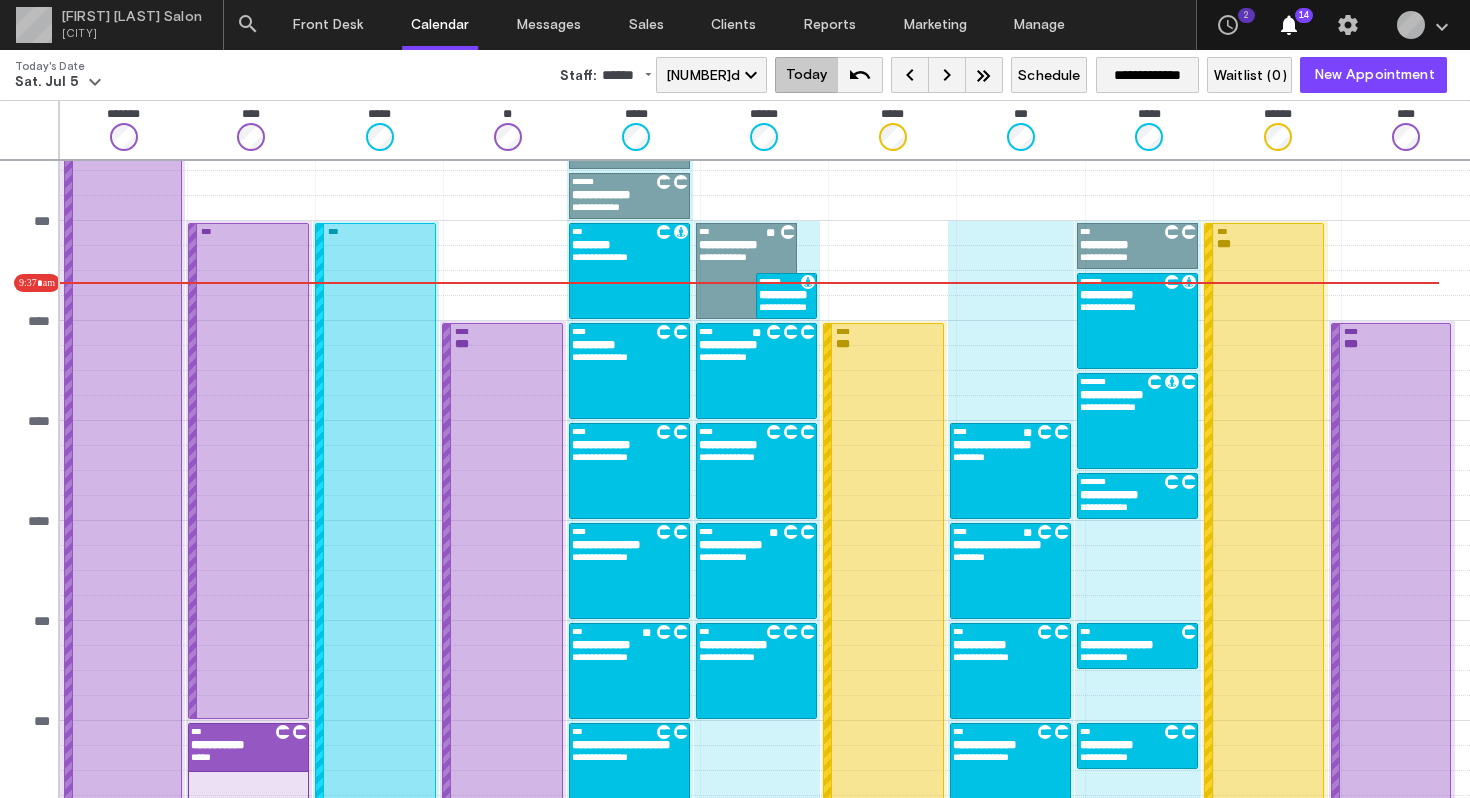 click on "**********" at bounding box center (1137, 657) 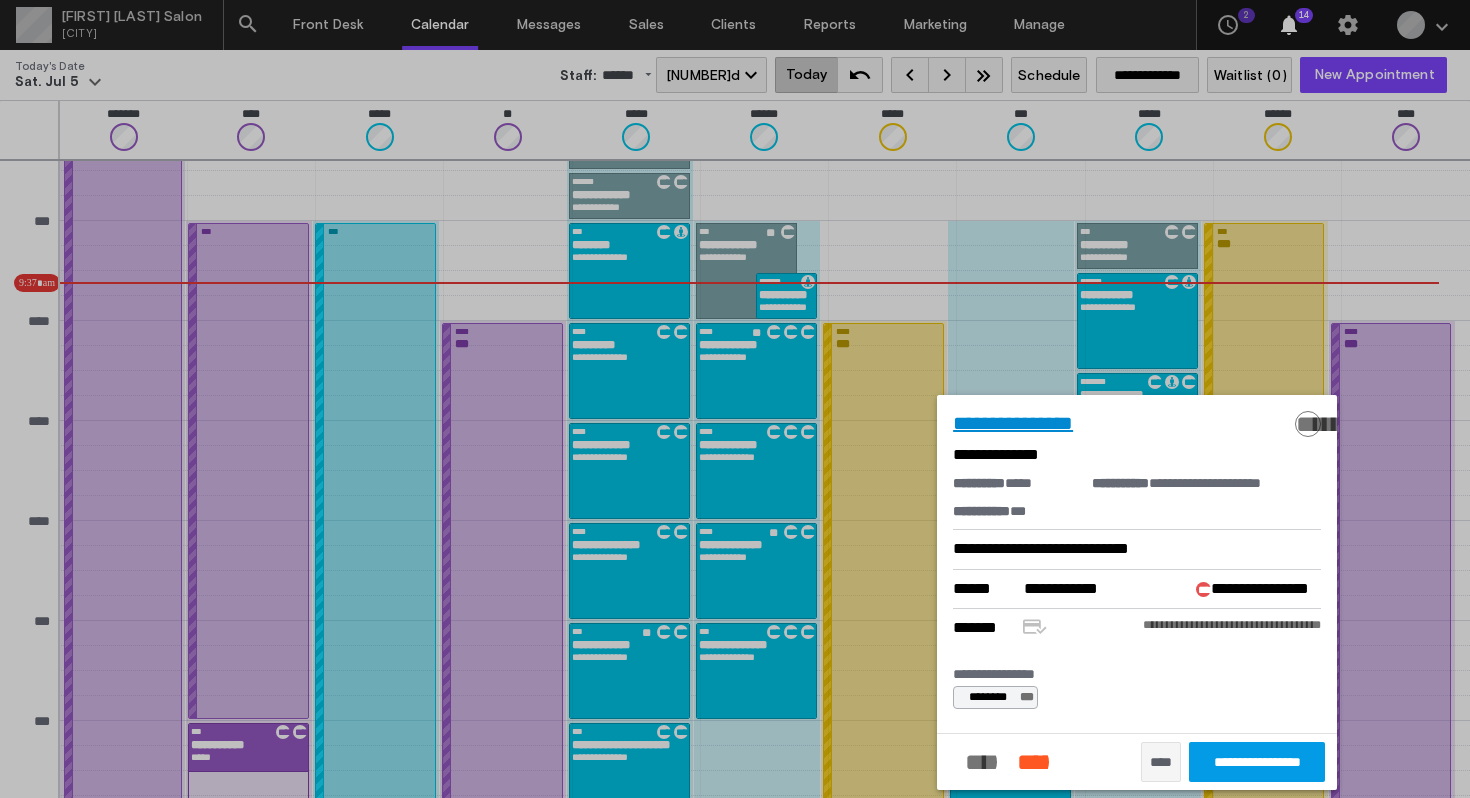 click on "**********" at bounding box center [1013, 423] 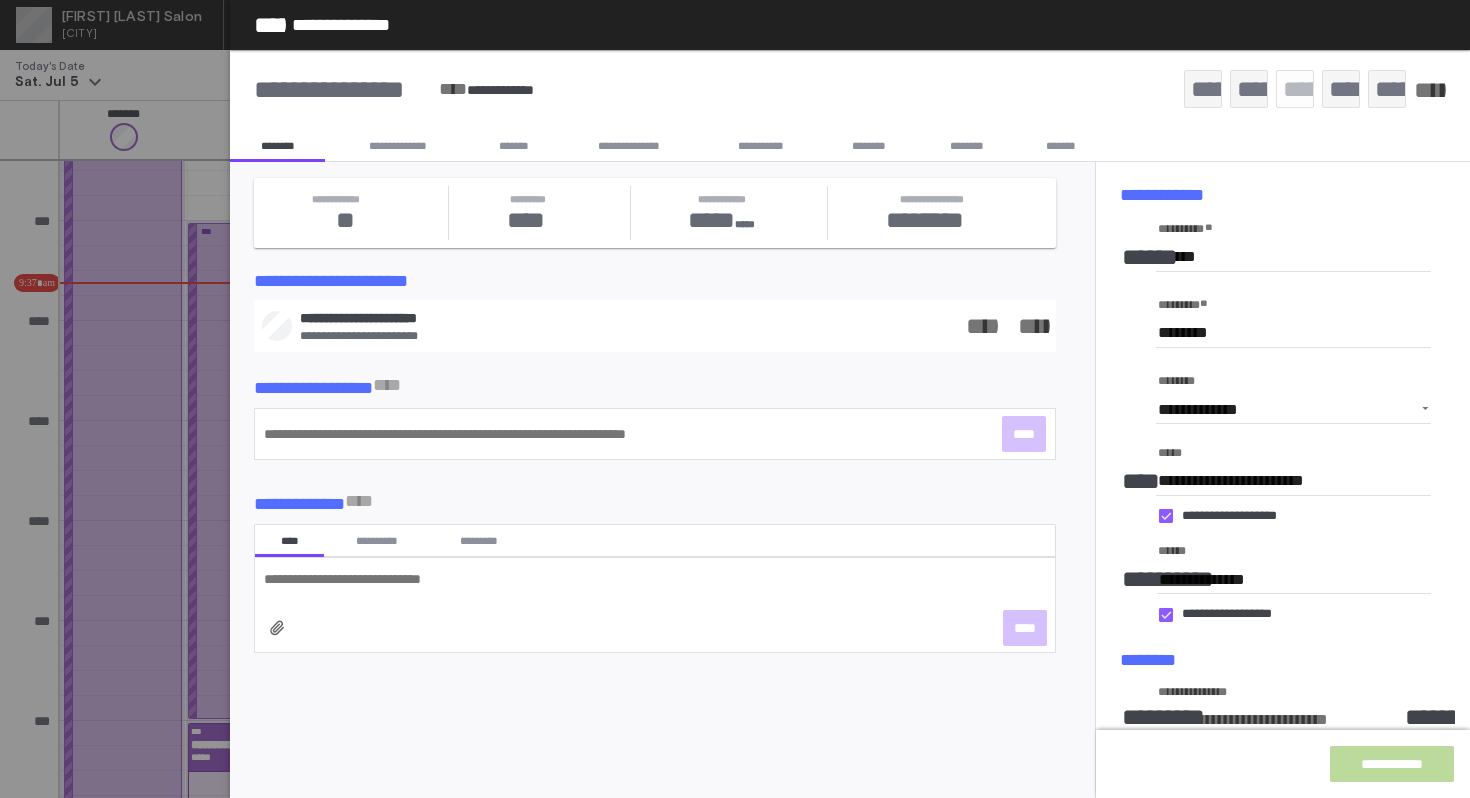 click on "*******" at bounding box center (513, 146) 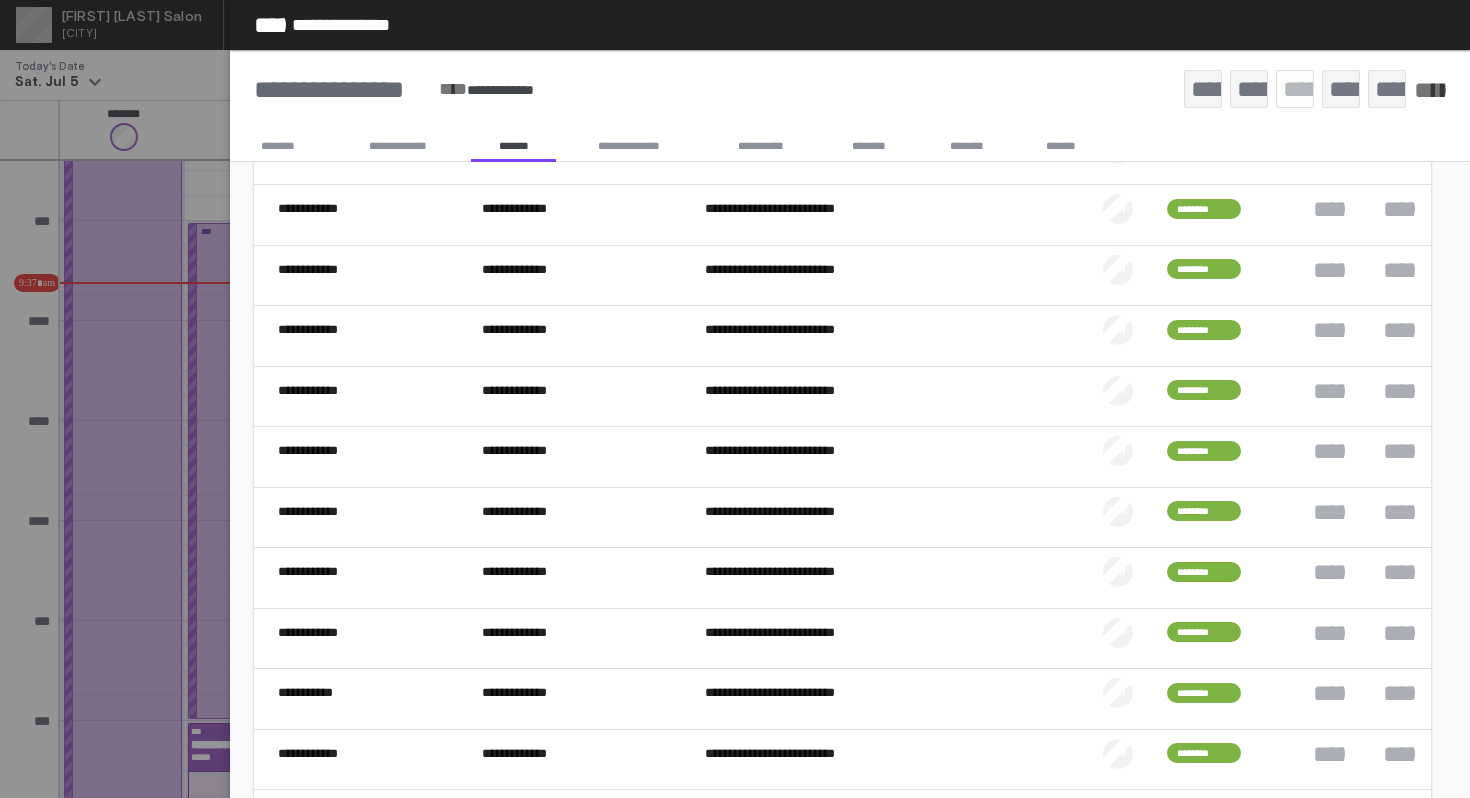 scroll, scrollTop: 0, scrollLeft: 0, axis: both 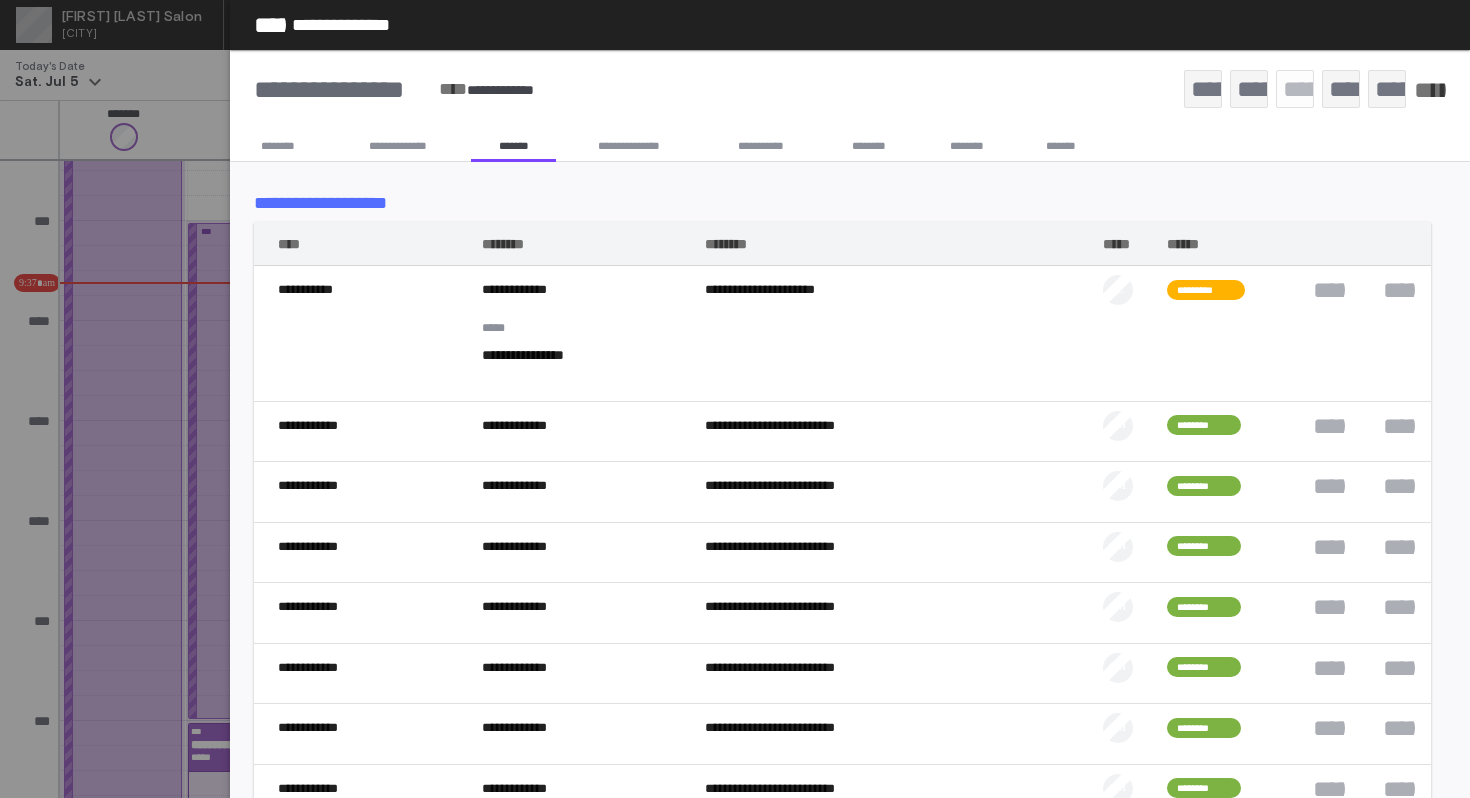 click on "*****" at bounding box center (266, 25) 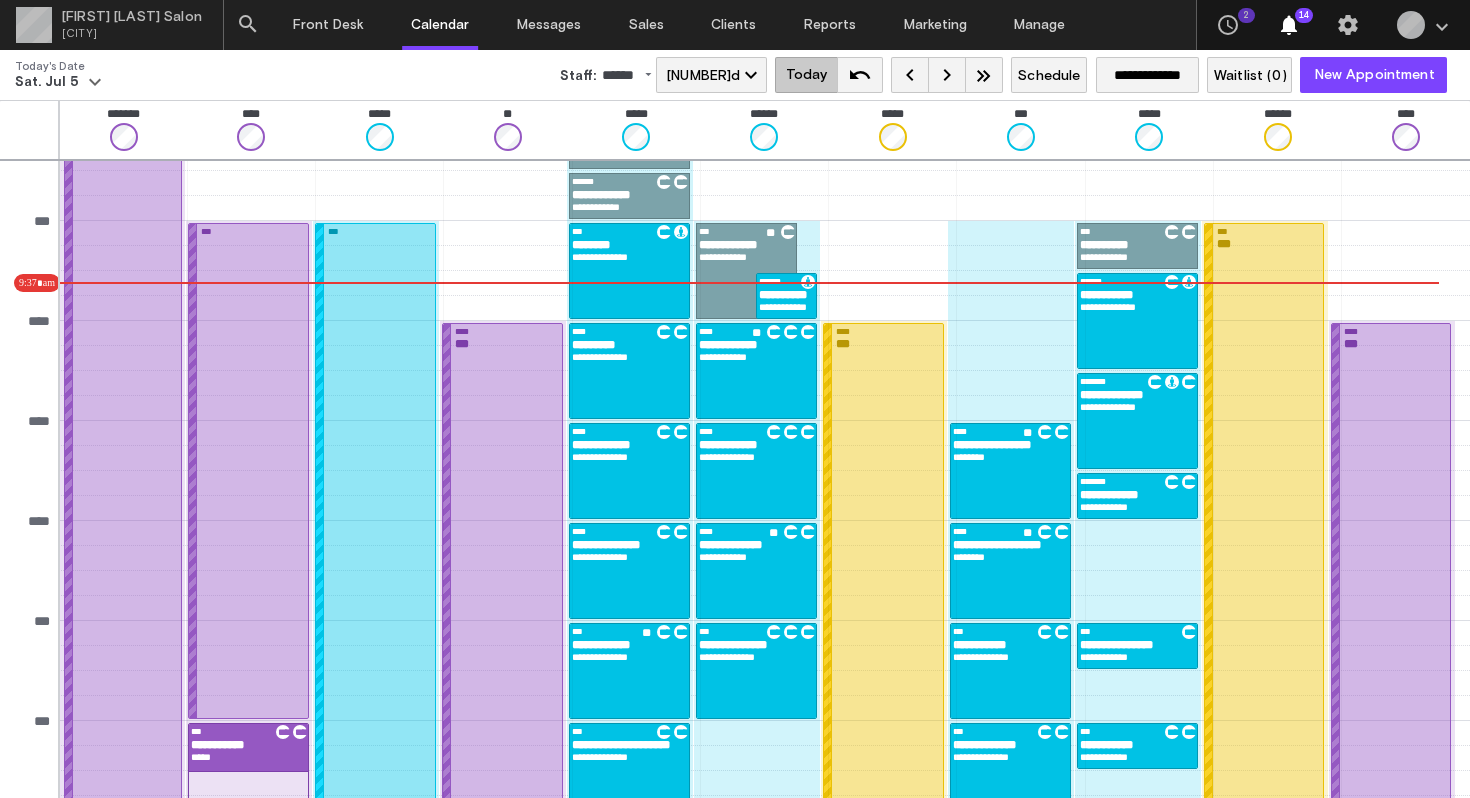 click on "**********" at bounding box center (1137, 657) 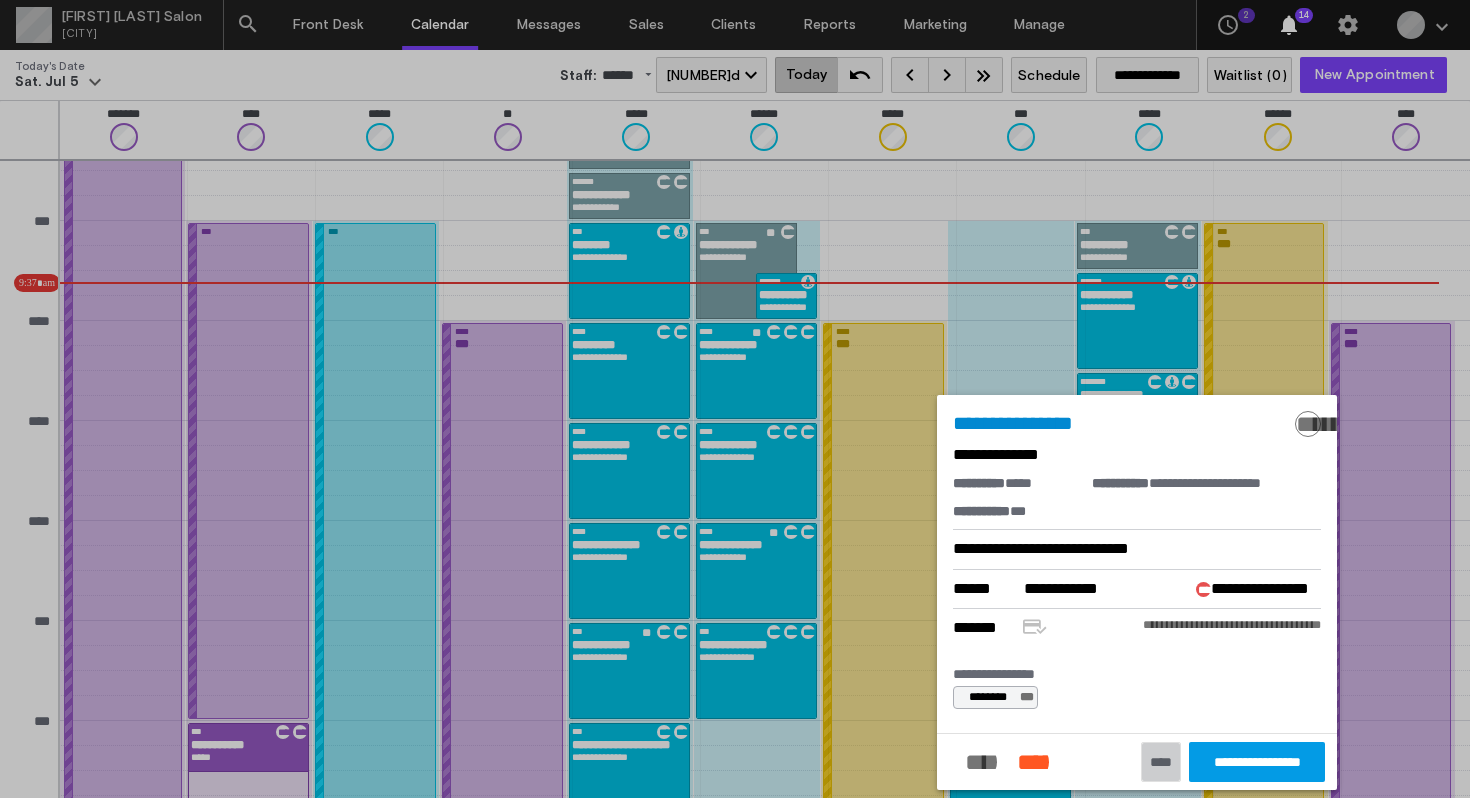 click on "****" at bounding box center [1161, 762] 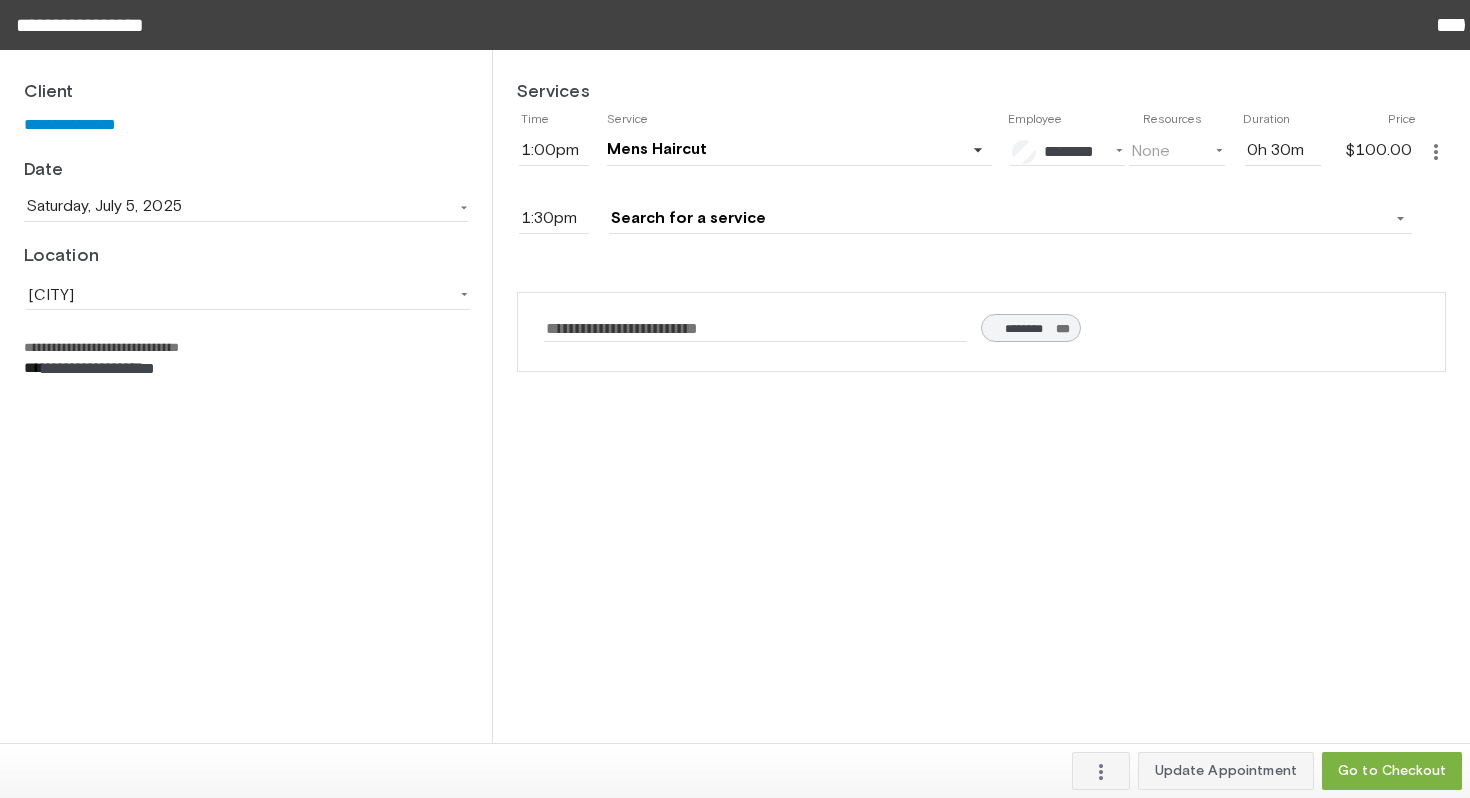 click on "more_vert" at bounding box center (1436, 152) 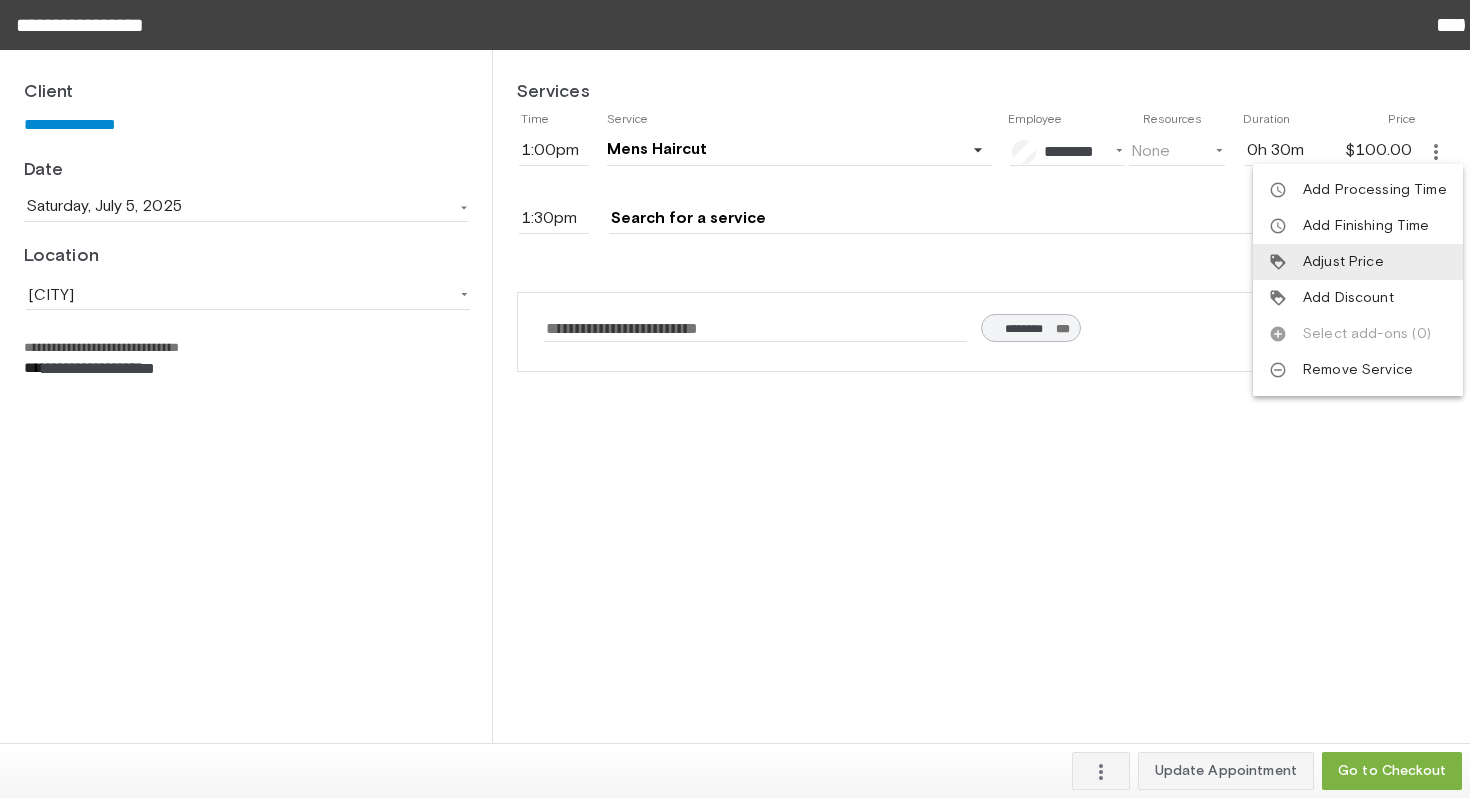 click on "Adjust Price" at bounding box center (1343, 262) 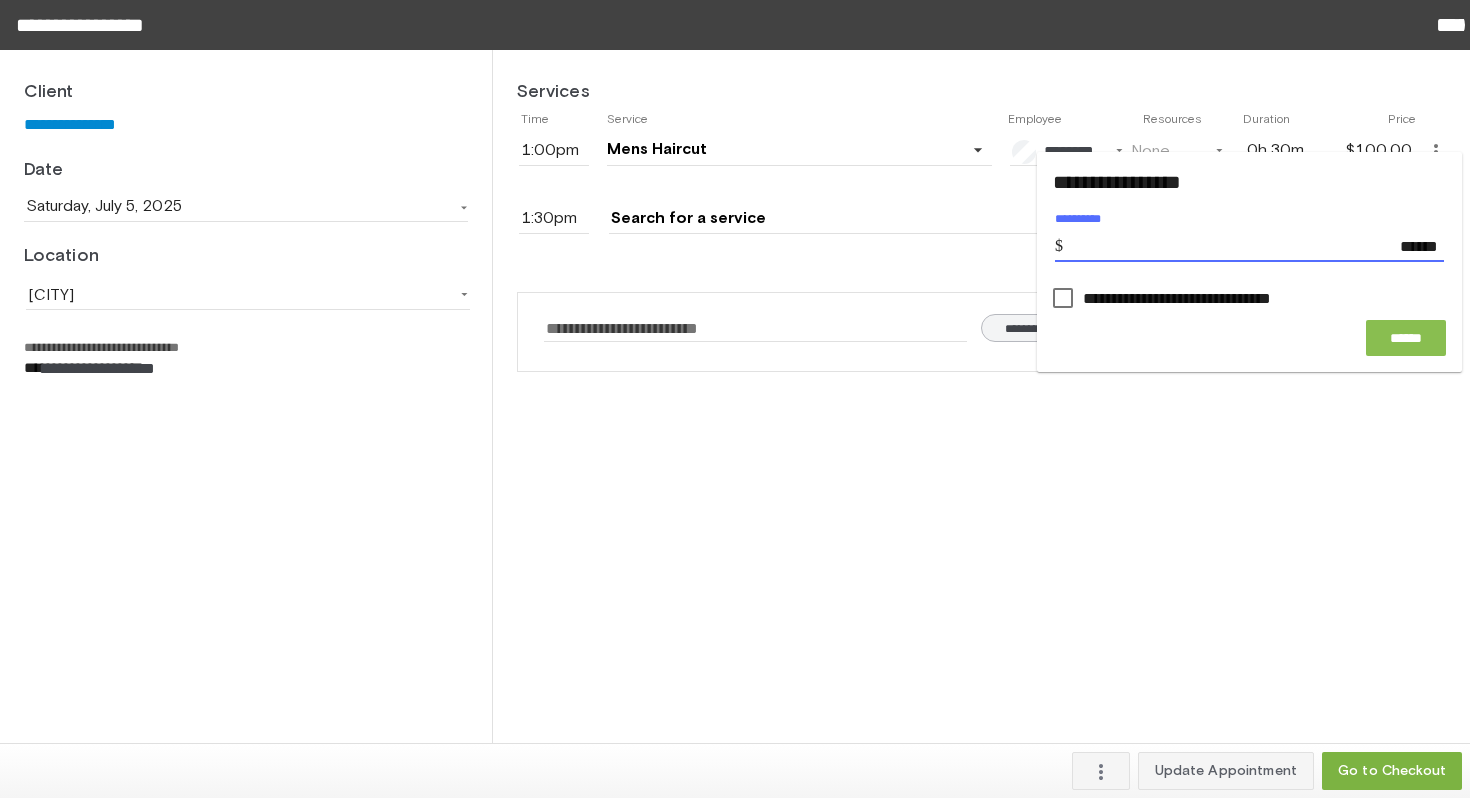 type on "******" 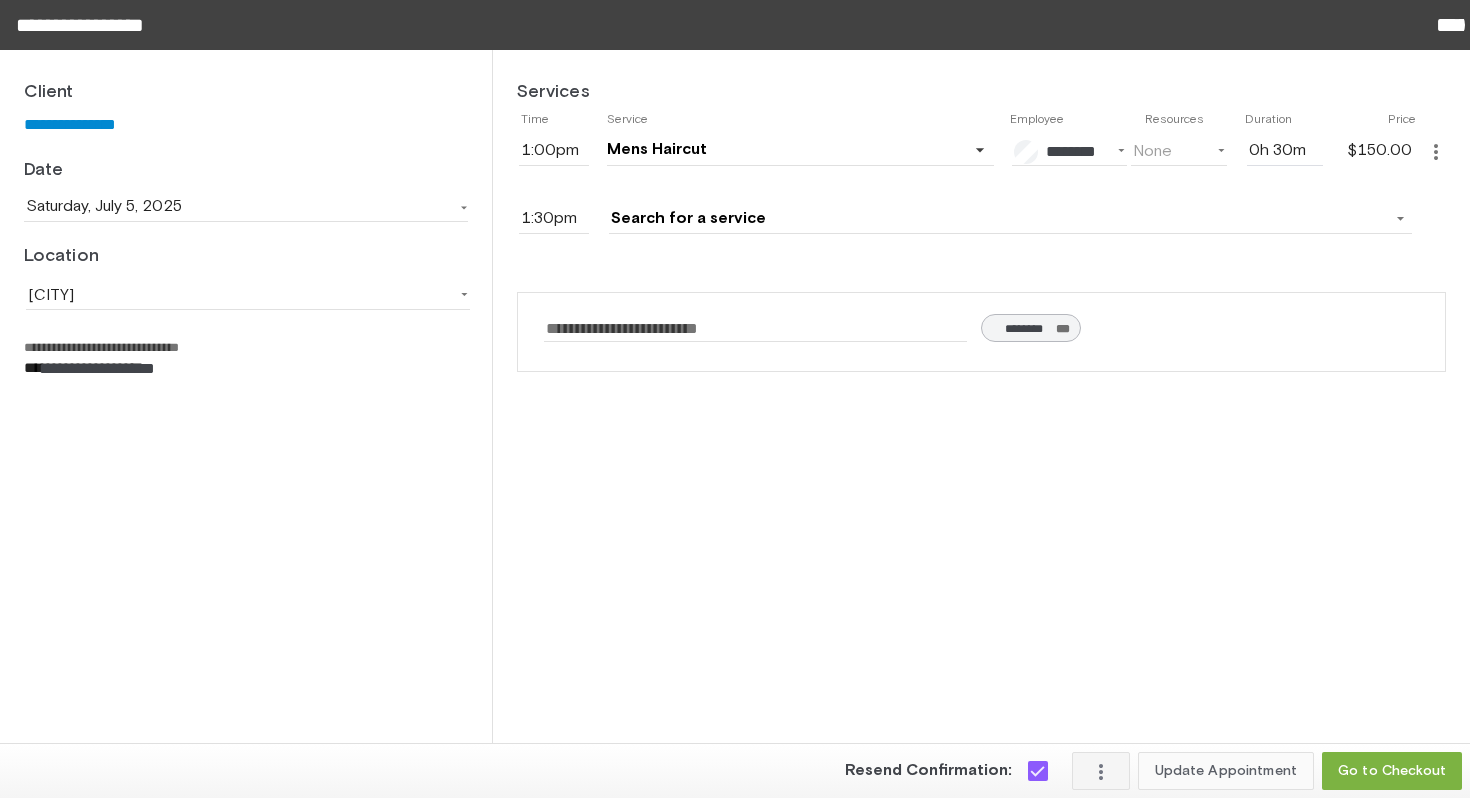 click on "Update Appointment" at bounding box center (1226, 771) 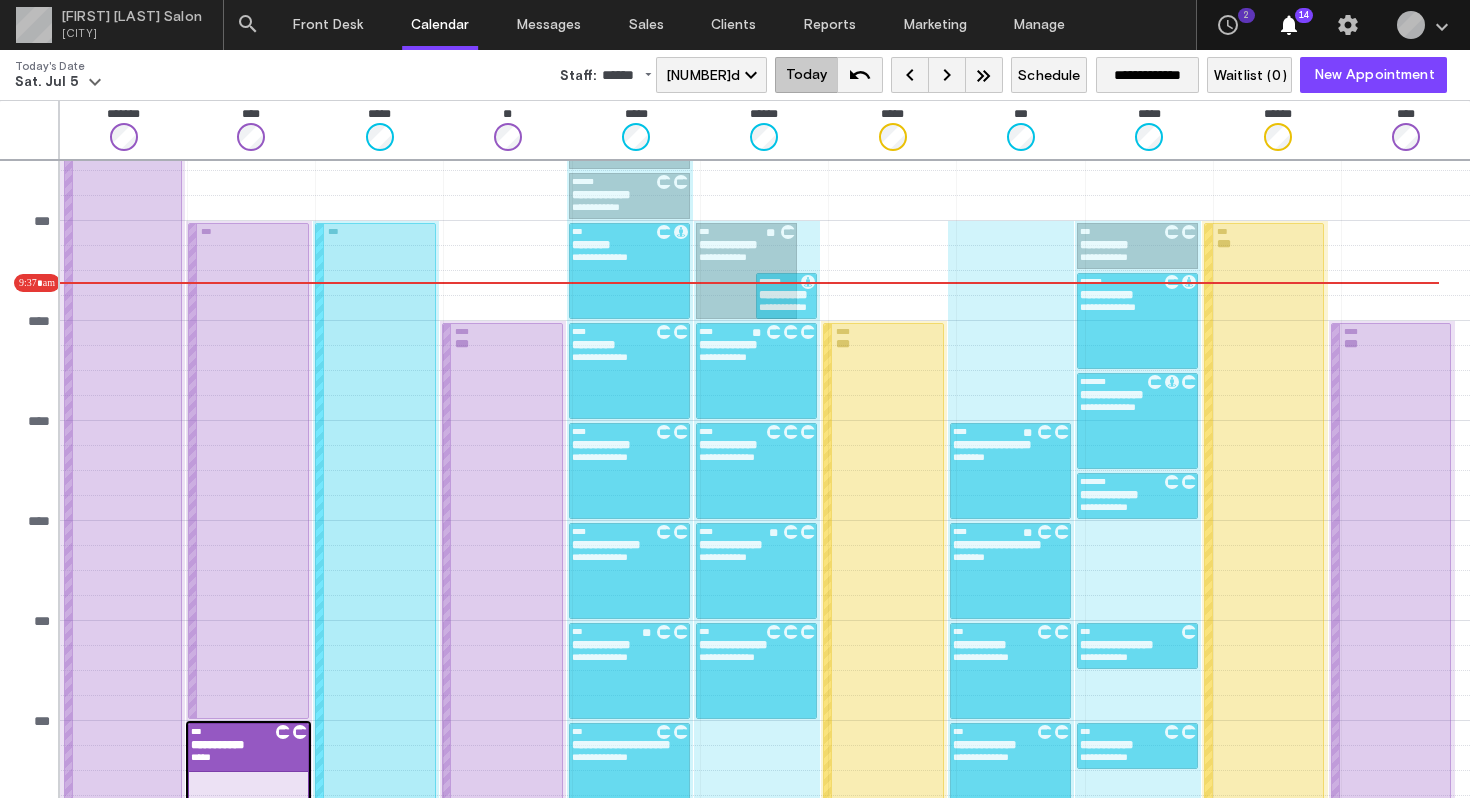 click on "**********" at bounding box center [248, 748] 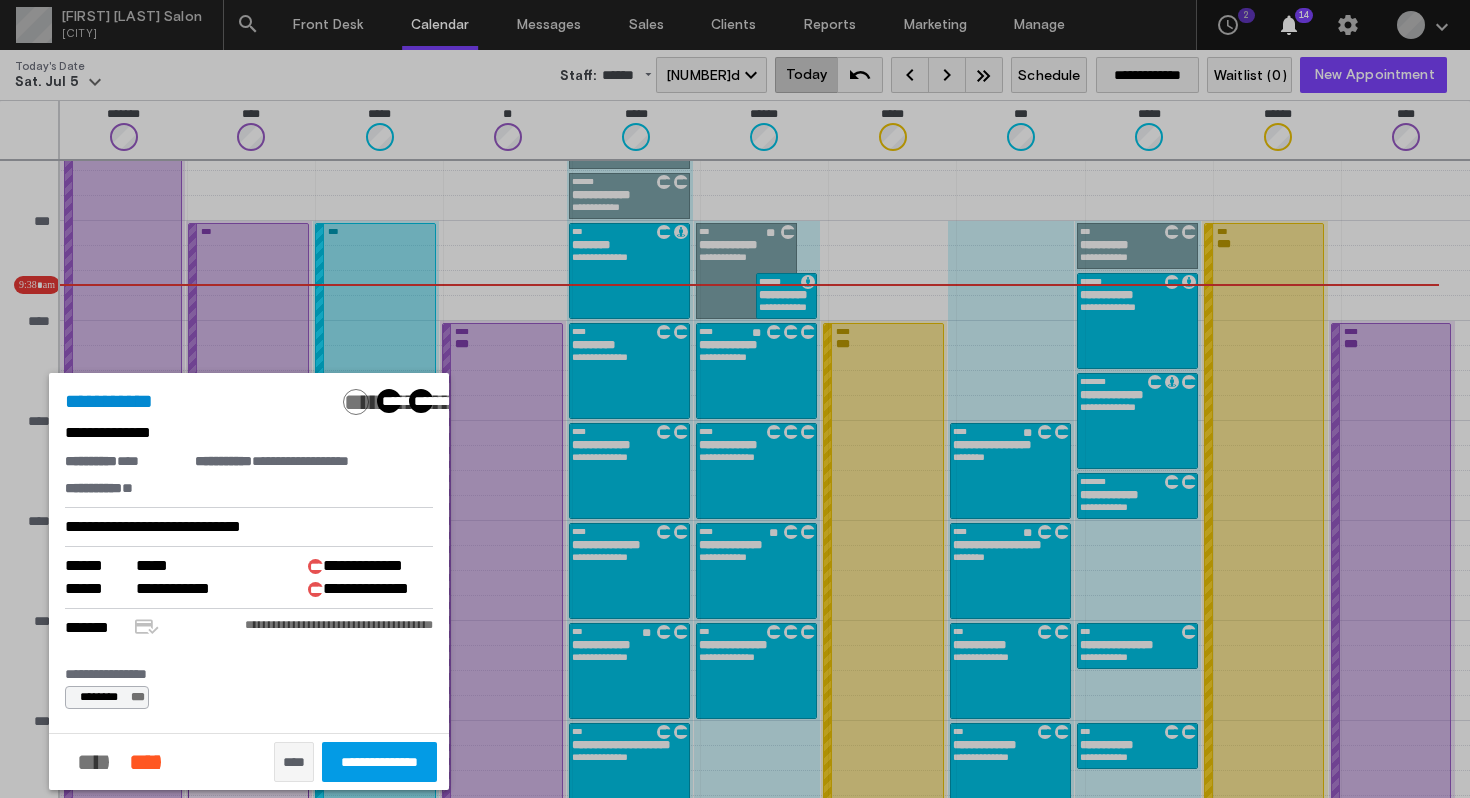 click at bounding box center [735, 399] 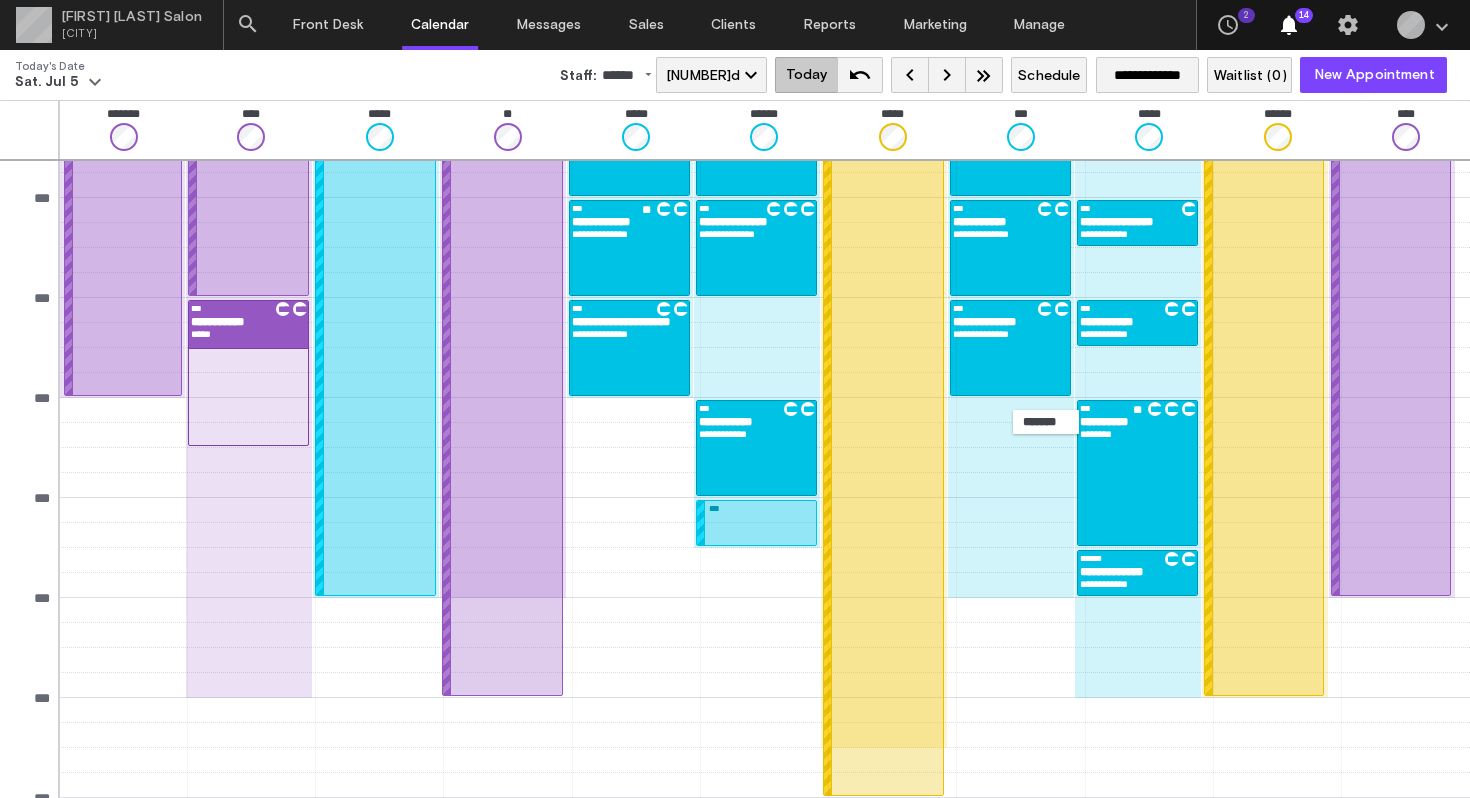 scroll, scrollTop: 0, scrollLeft: 0, axis: both 